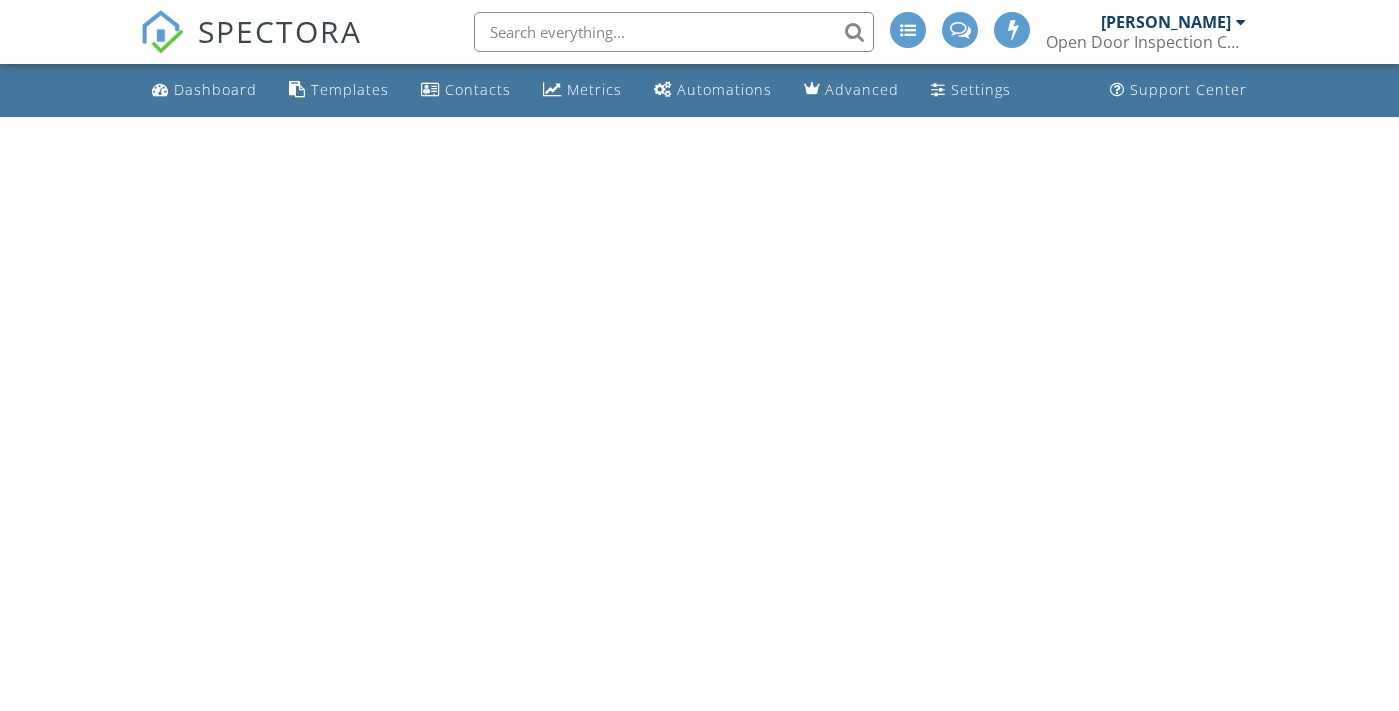 scroll, scrollTop: 0, scrollLeft: 0, axis: both 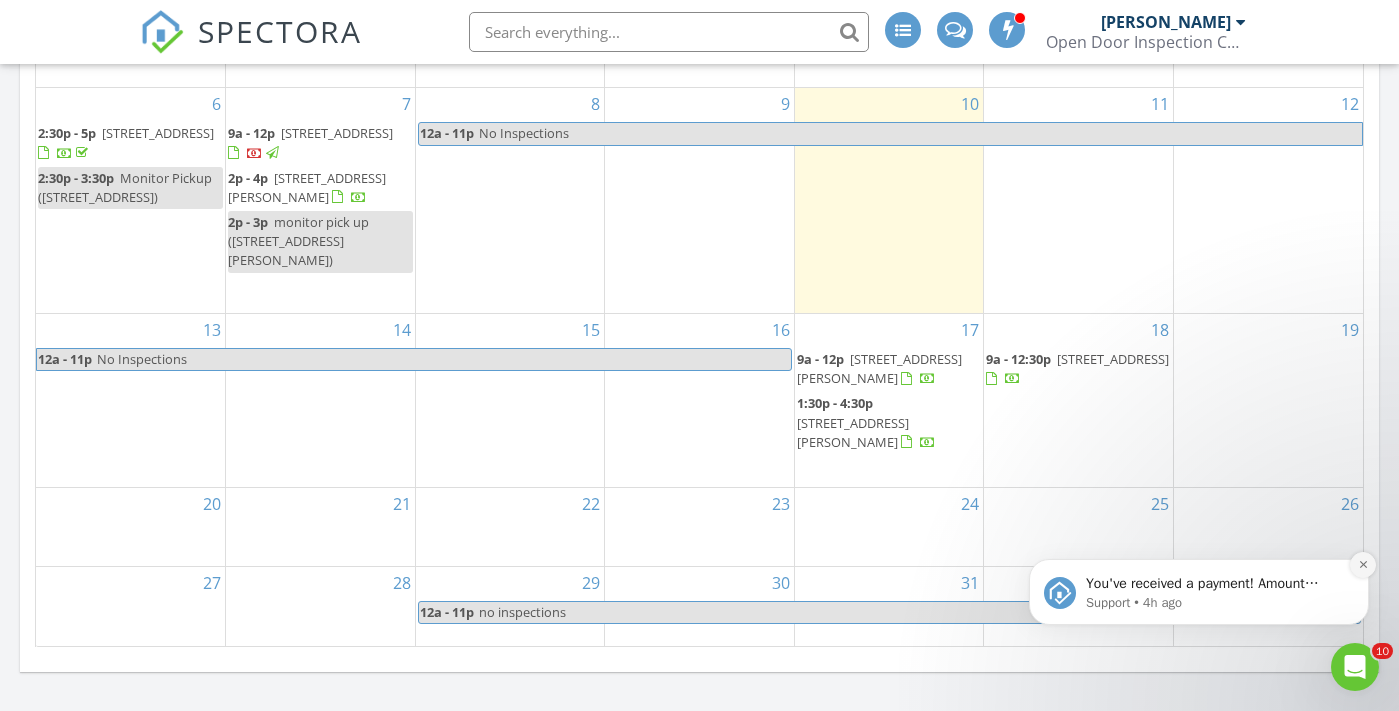 click 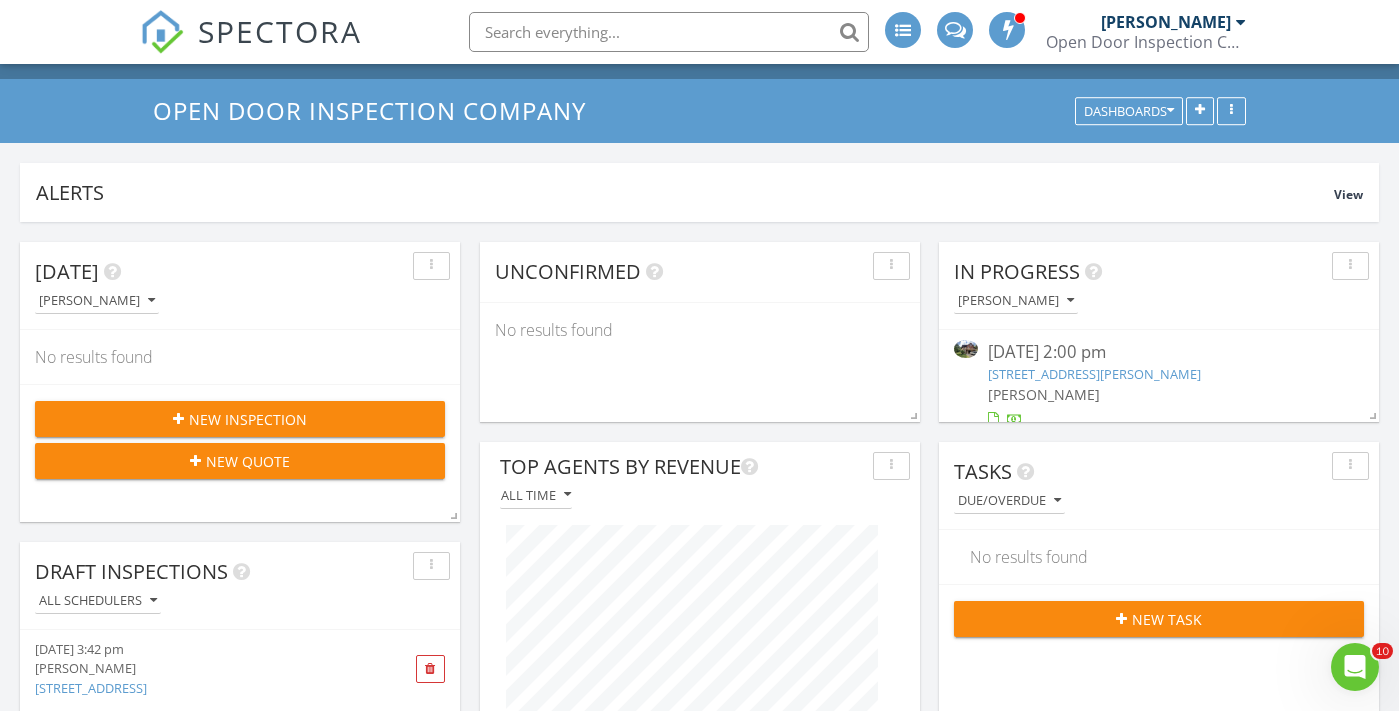 scroll, scrollTop: 0, scrollLeft: 0, axis: both 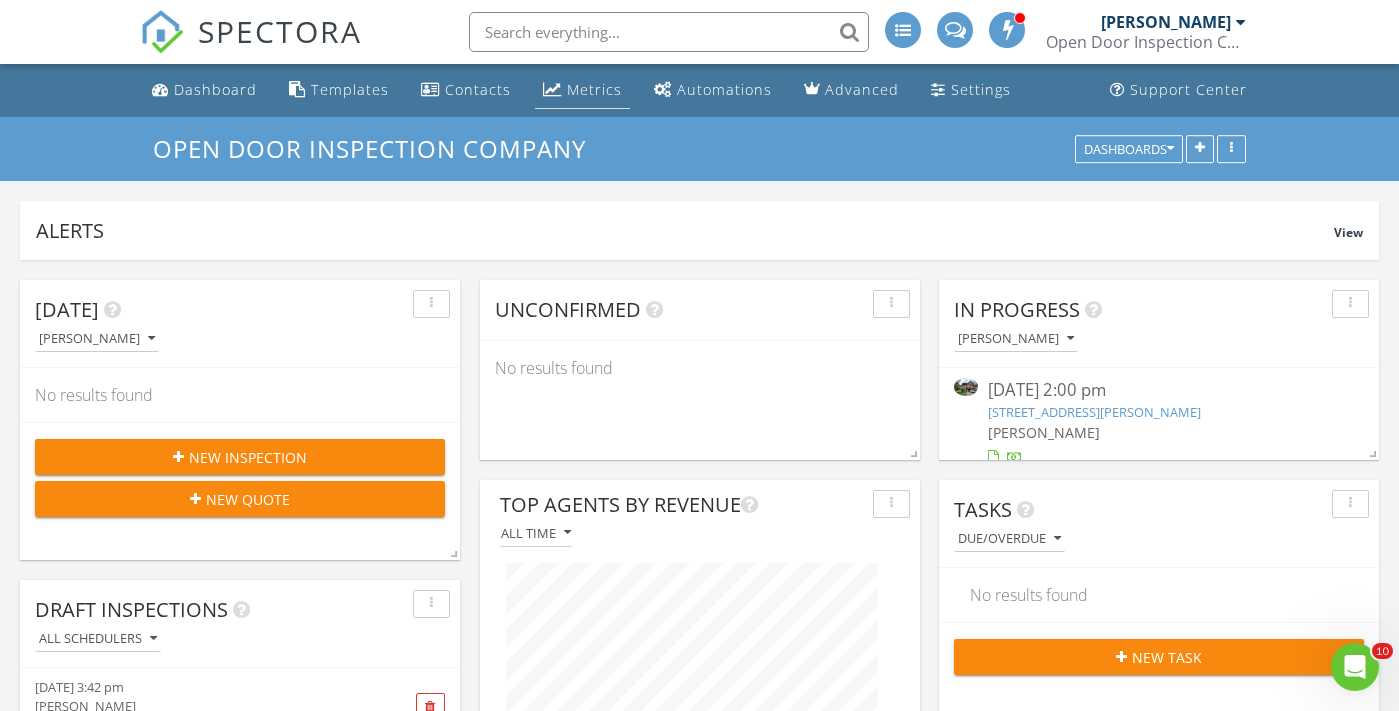 click on "Metrics" at bounding box center [582, 90] 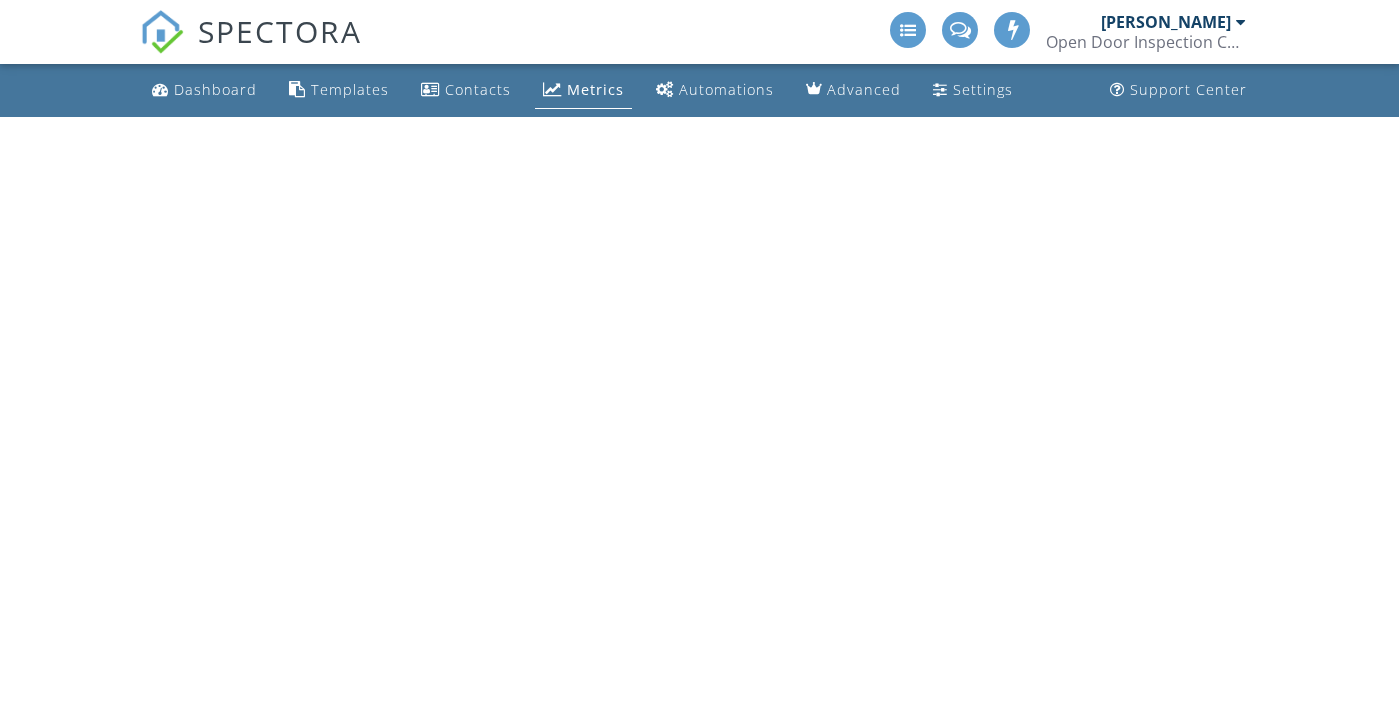 scroll, scrollTop: 0, scrollLeft: 0, axis: both 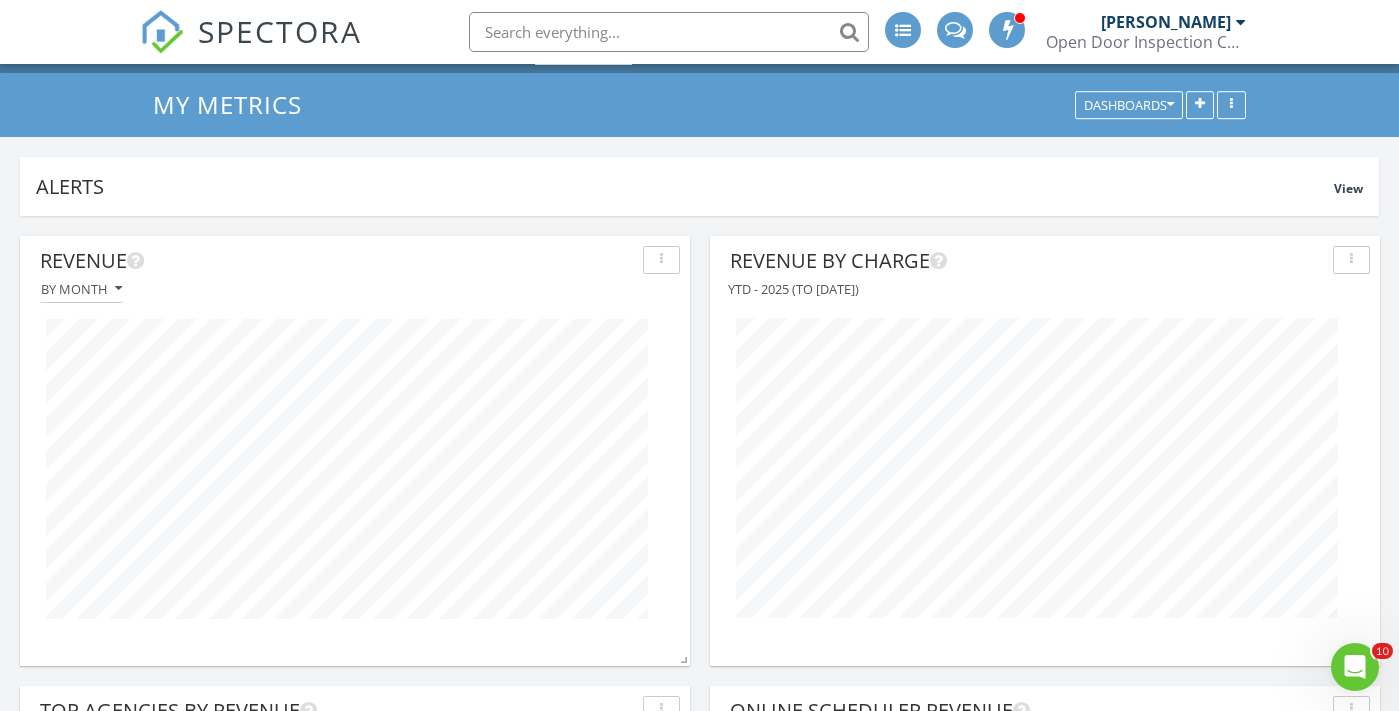 click at bounding box center [162, 32] 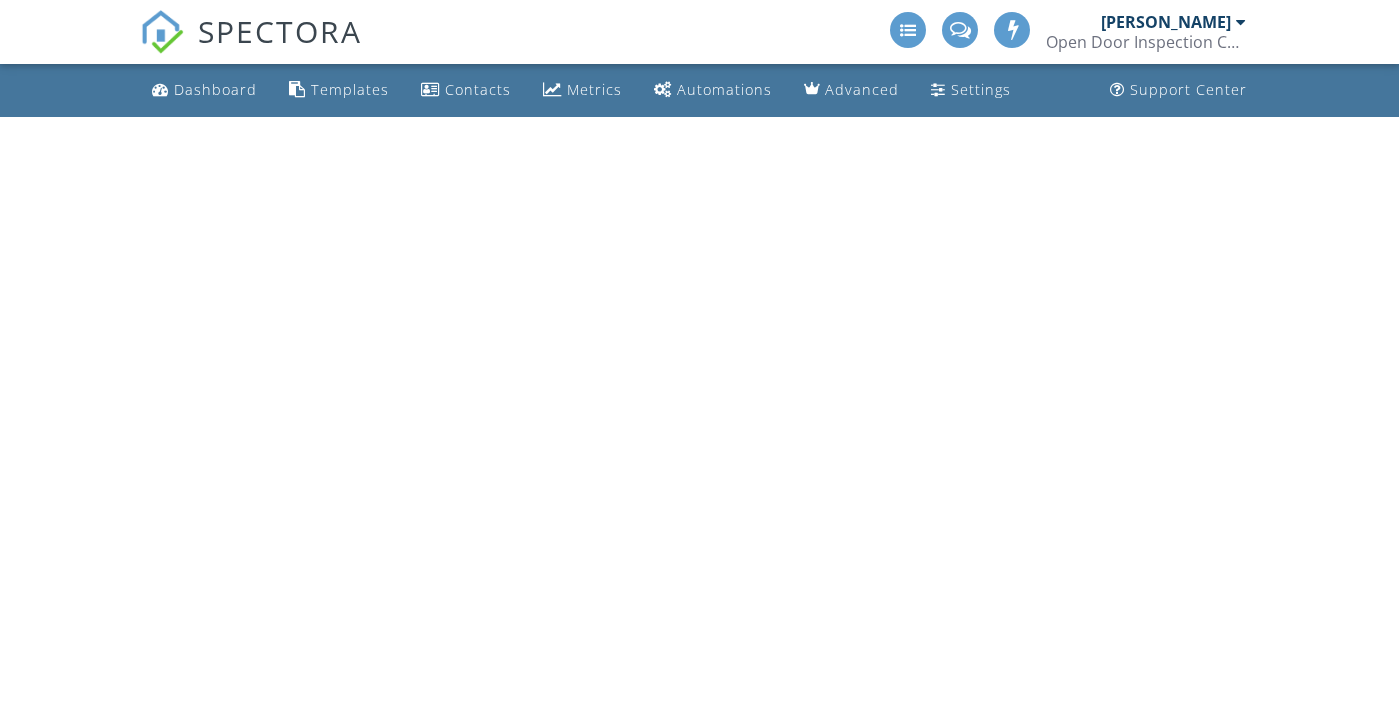 scroll, scrollTop: 0, scrollLeft: 0, axis: both 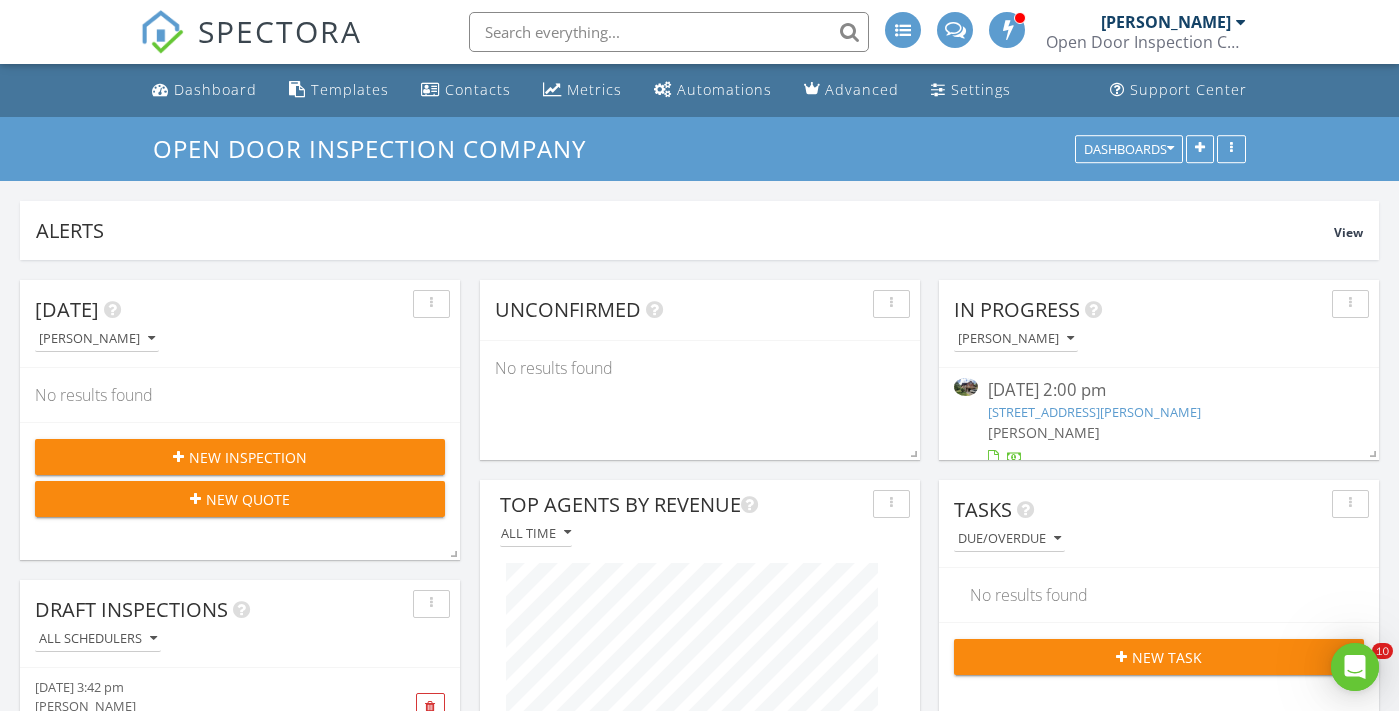 click on "[PERSON_NAME]" at bounding box center [1044, 432] 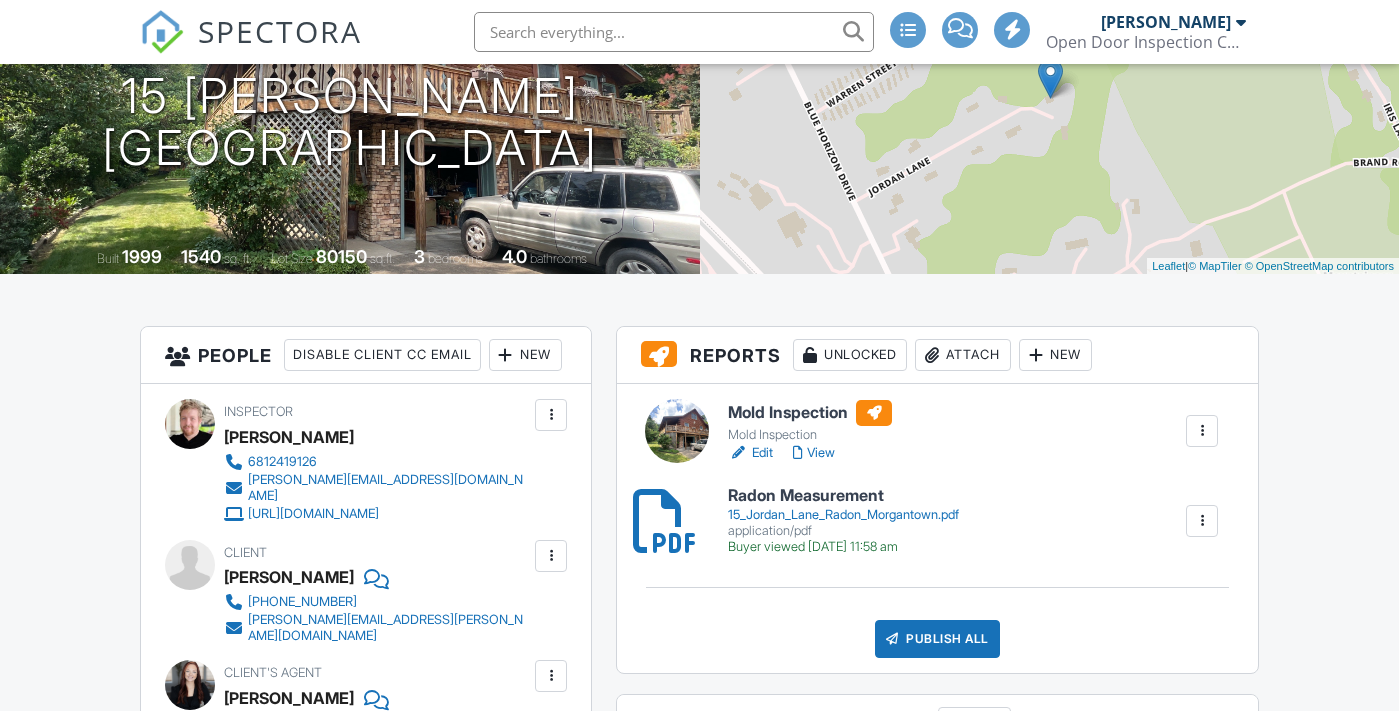 scroll, scrollTop: 262, scrollLeft: 0, axis: vertical 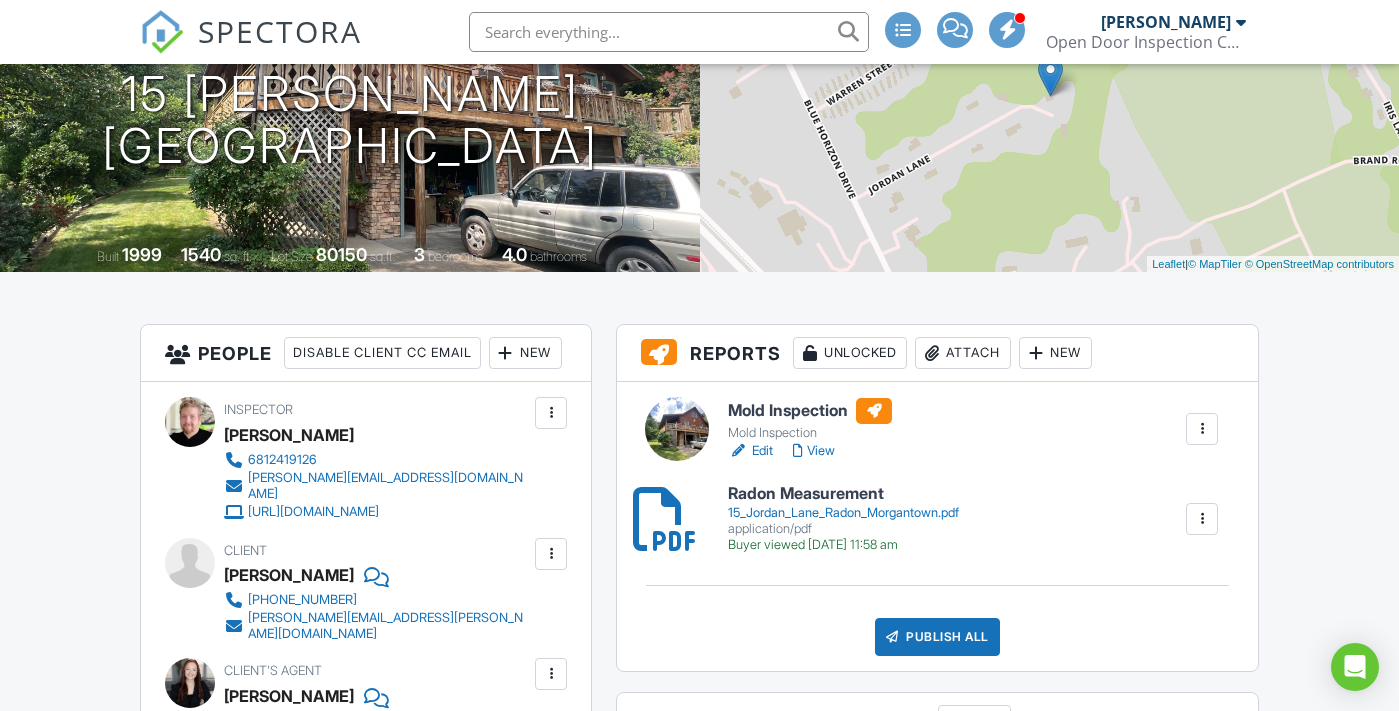 click on "Edit" at bounding box center [750, 451] 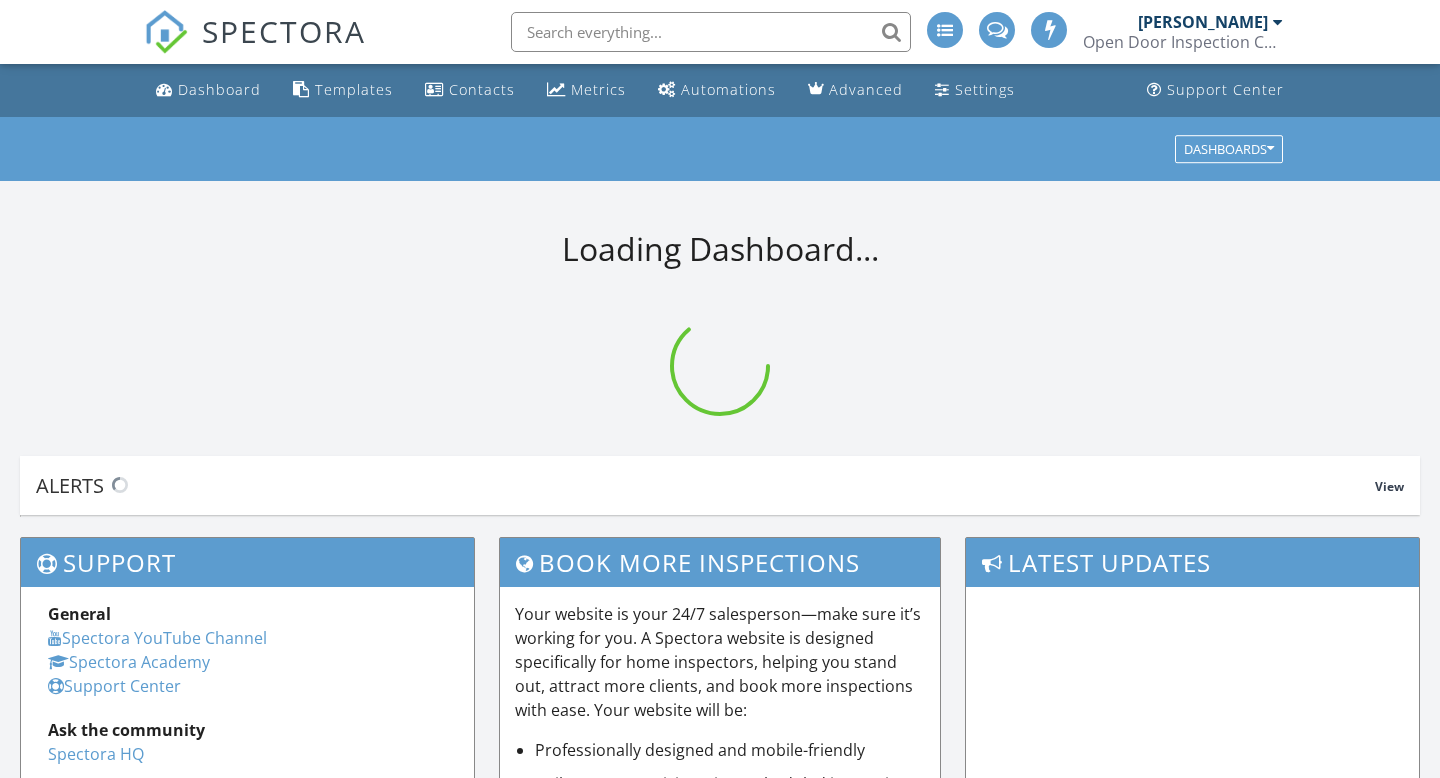 scroll, scrollTop: 0, scrollLeft: 0, axis: both 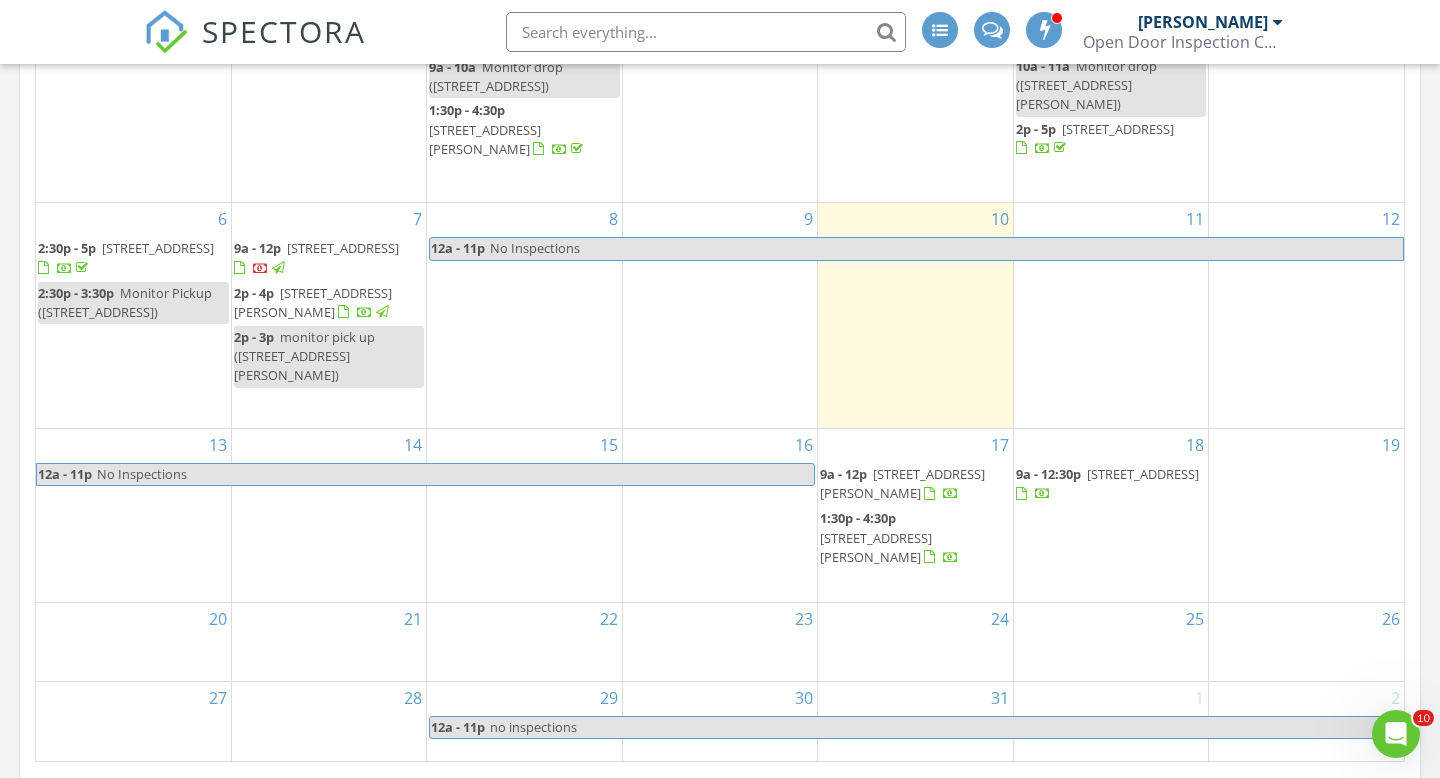 click on "2p - 4p
[STREET_ADDRESS]" at bounding box center (329, 303) 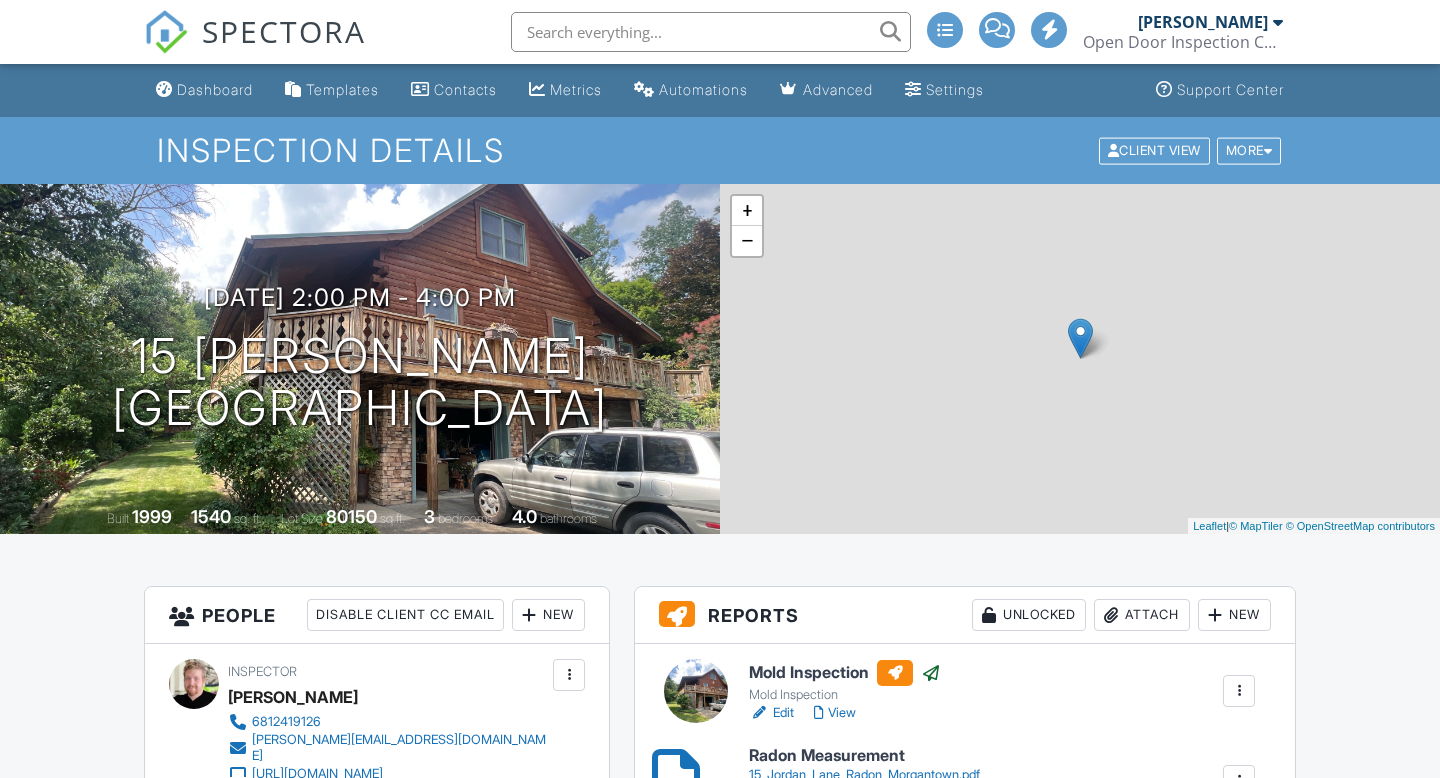 scroll, scrollTop: 0, scrollLeft: 0, axis: both 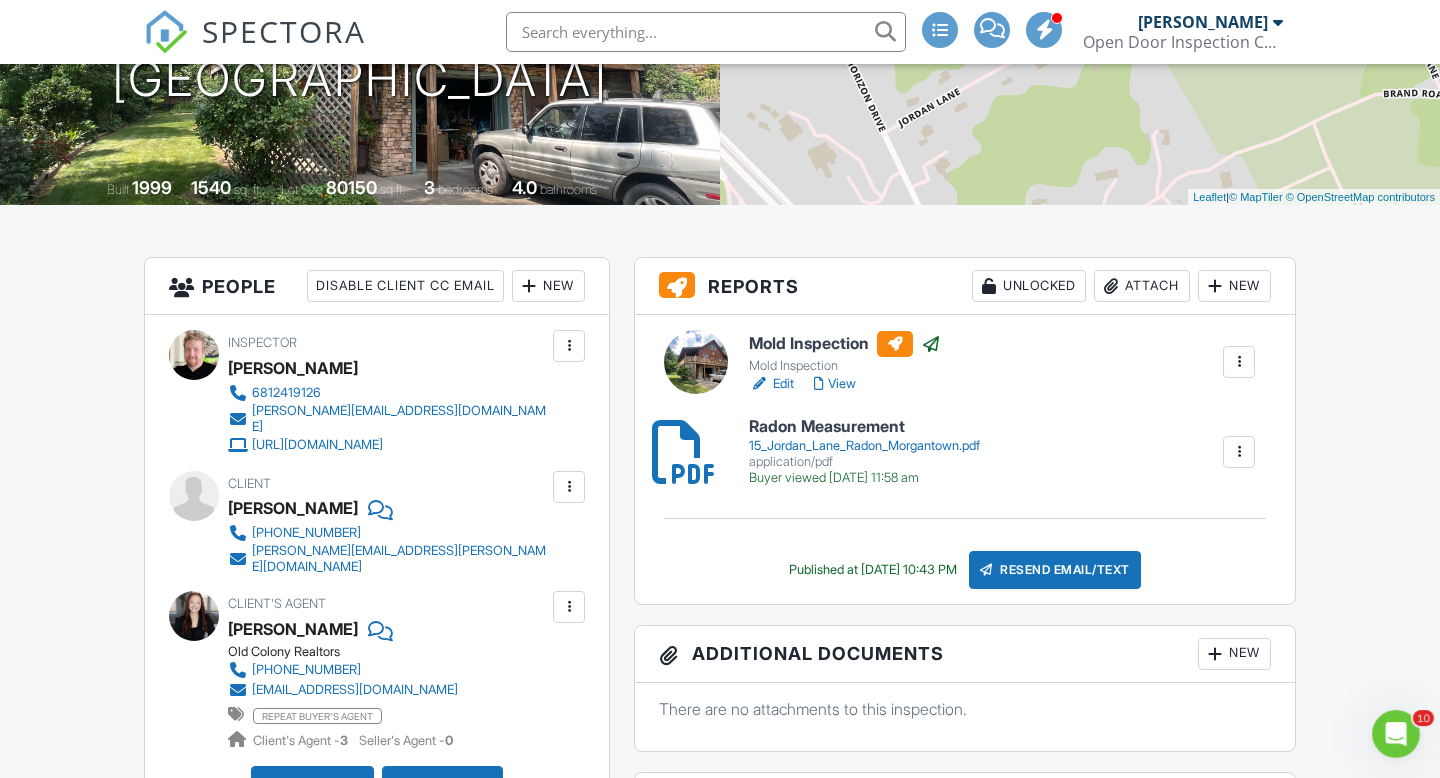 click on "Dashboard
Templates
Contacts
Metrics
Automations
Advanced
Settings
Support Center
Inspection Details
Client View
More
Property Details
Reschedule
Reorder / Copy
Share
Cancel
Delete
Print Order
Convert to V9
View Change Log
07/07/2025  2:00 pm
- 4:00 pm
15 Jordan Ln
Morgantown, WV 26501
Built
1999
1540
sq. ft.
Lot Size
80150
sq.ft.
3
bedrooms
4.0
bathrooms
+ − Leaflet  |  © MapTiler   © OpenStreetMap contributors
All emails and texts are disabled for this inspection!
Turn on emails and texts
Reports
Unlocked
Attach
New
Mold Inspection
Mold Inspection
Edit
View
Copy" at bounding box center (720, 1363) 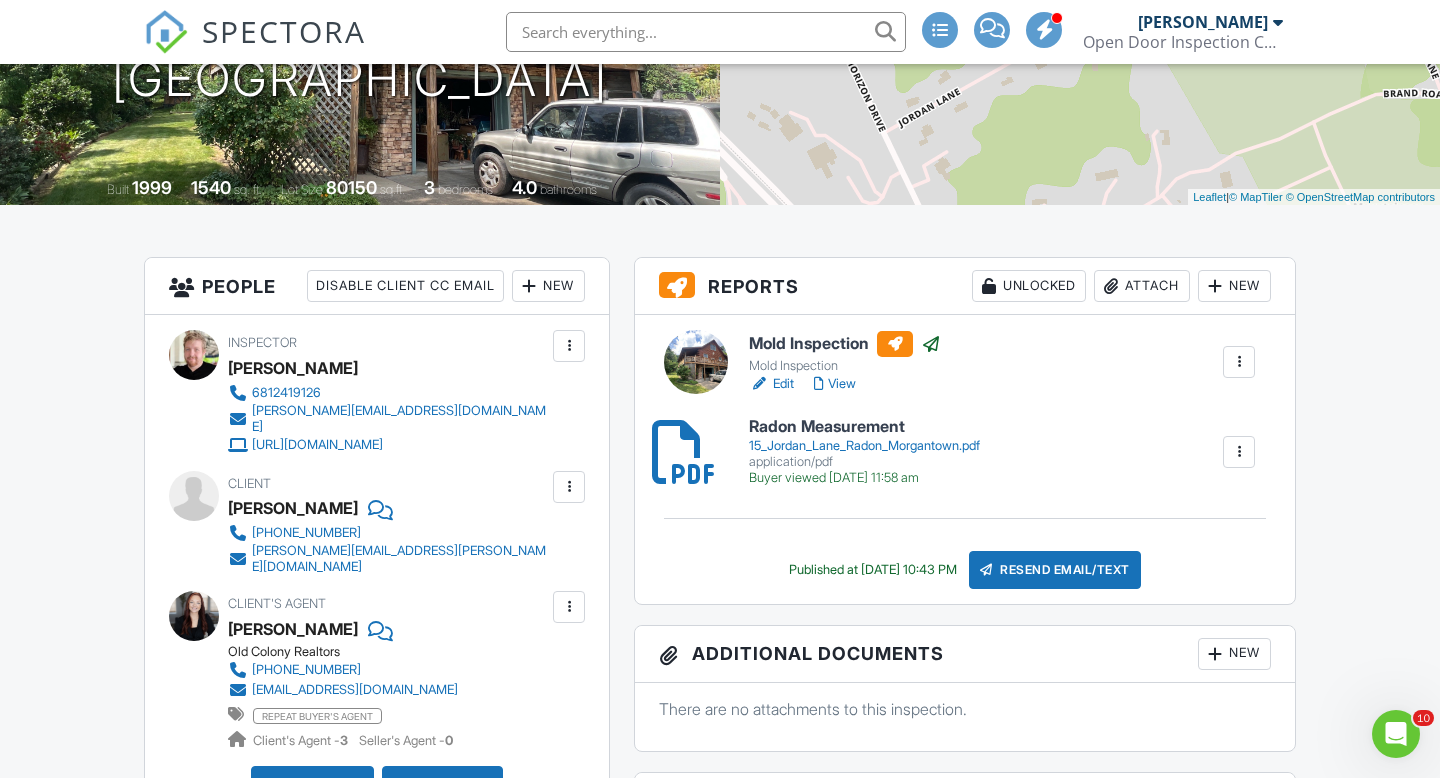 click on "Attach" at bounding box center [1142, 286] 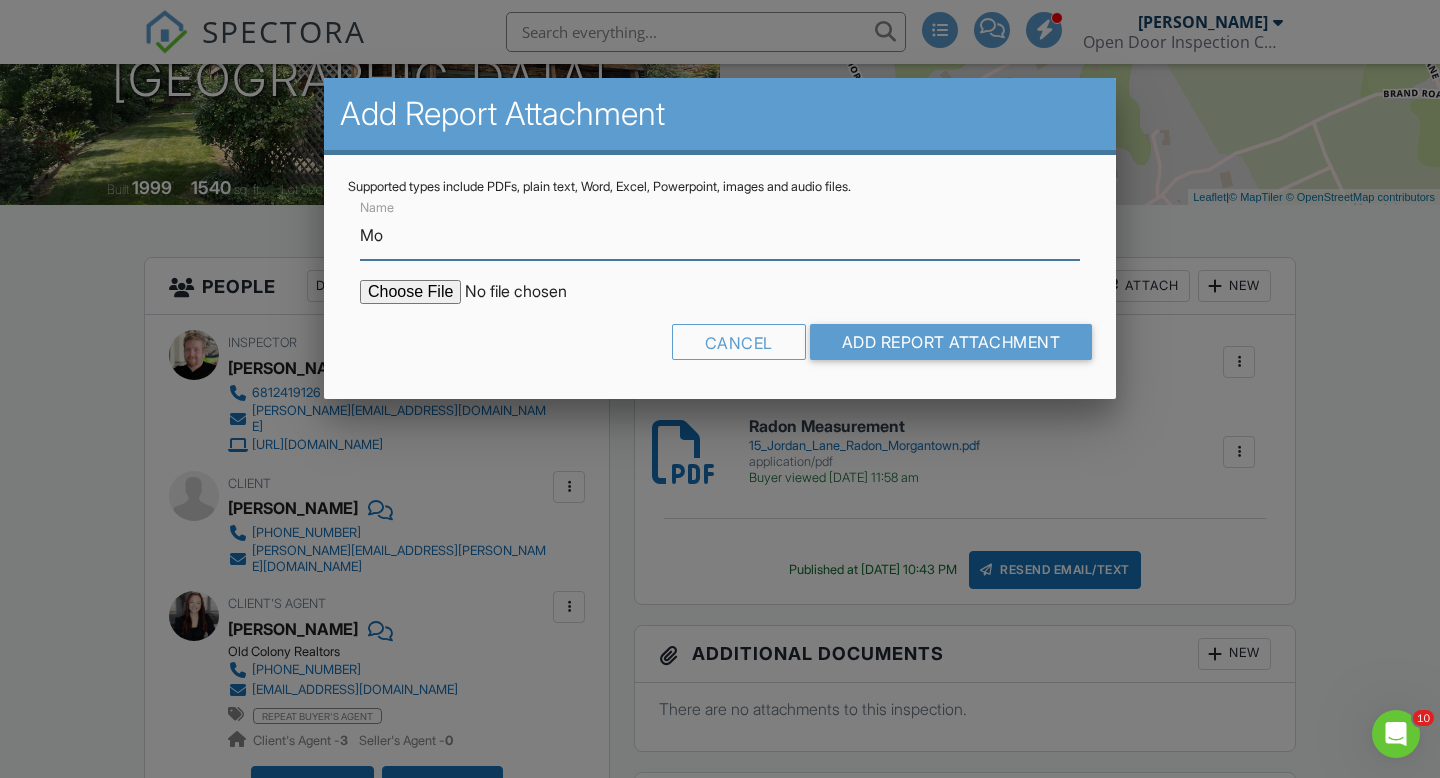 type on "M" 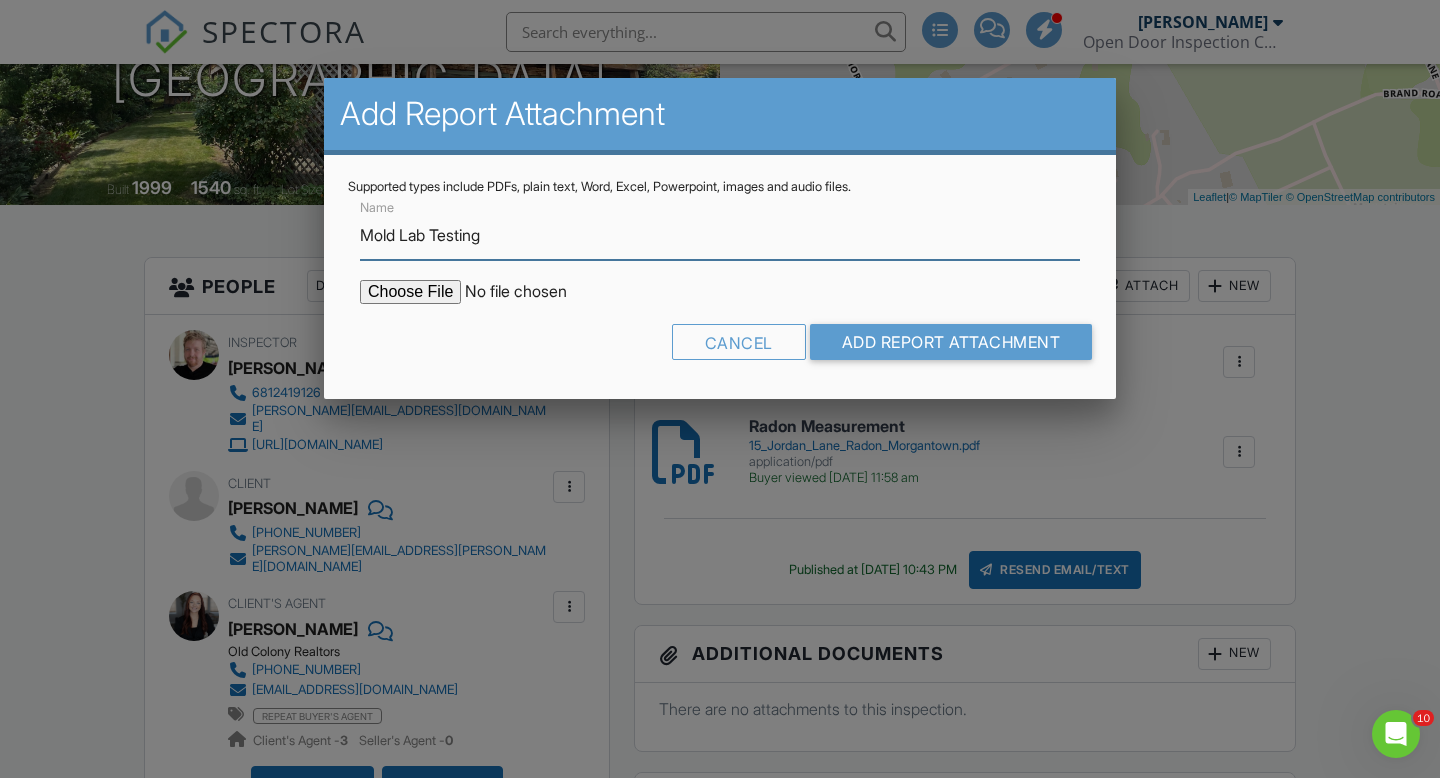 type on "Mold Lab Testing" 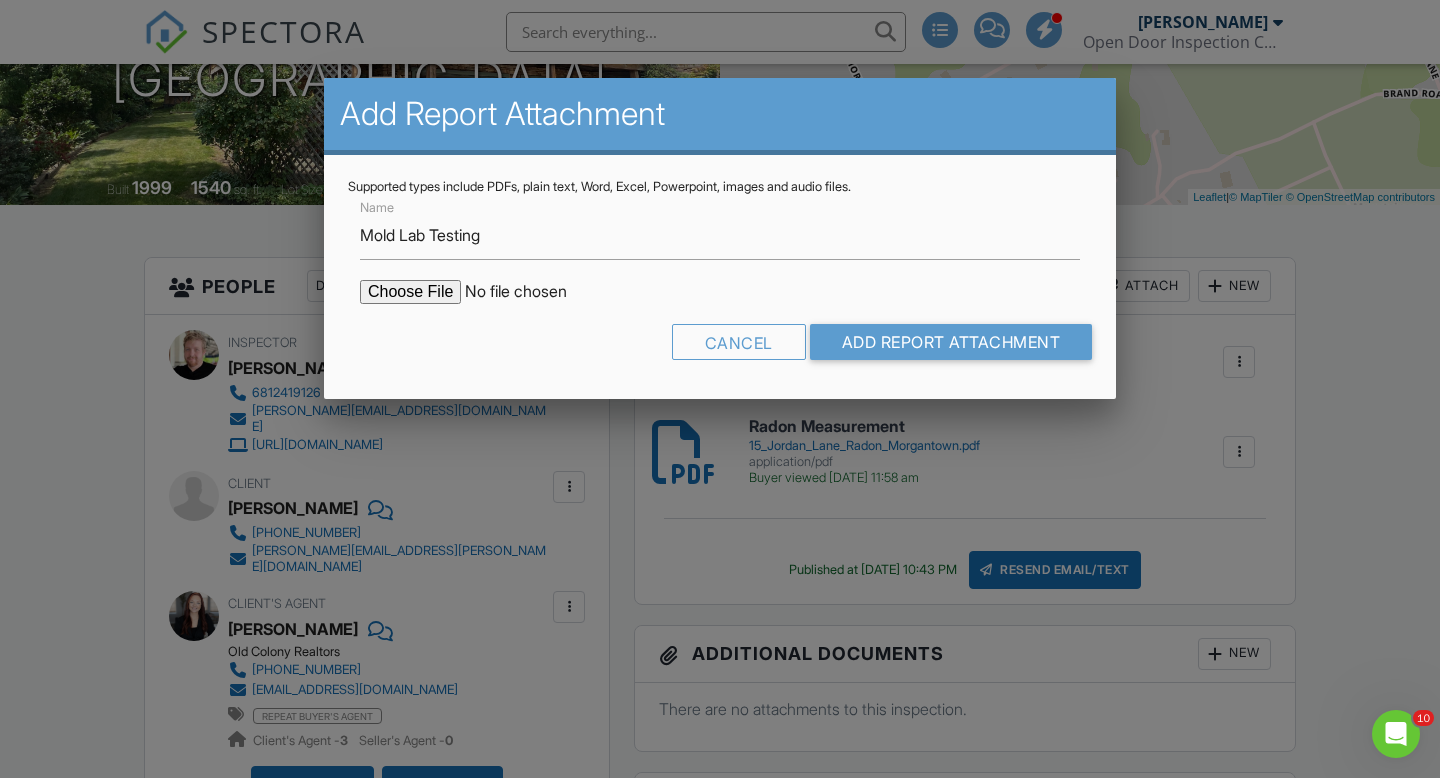 click at bounding box center [530, 292] 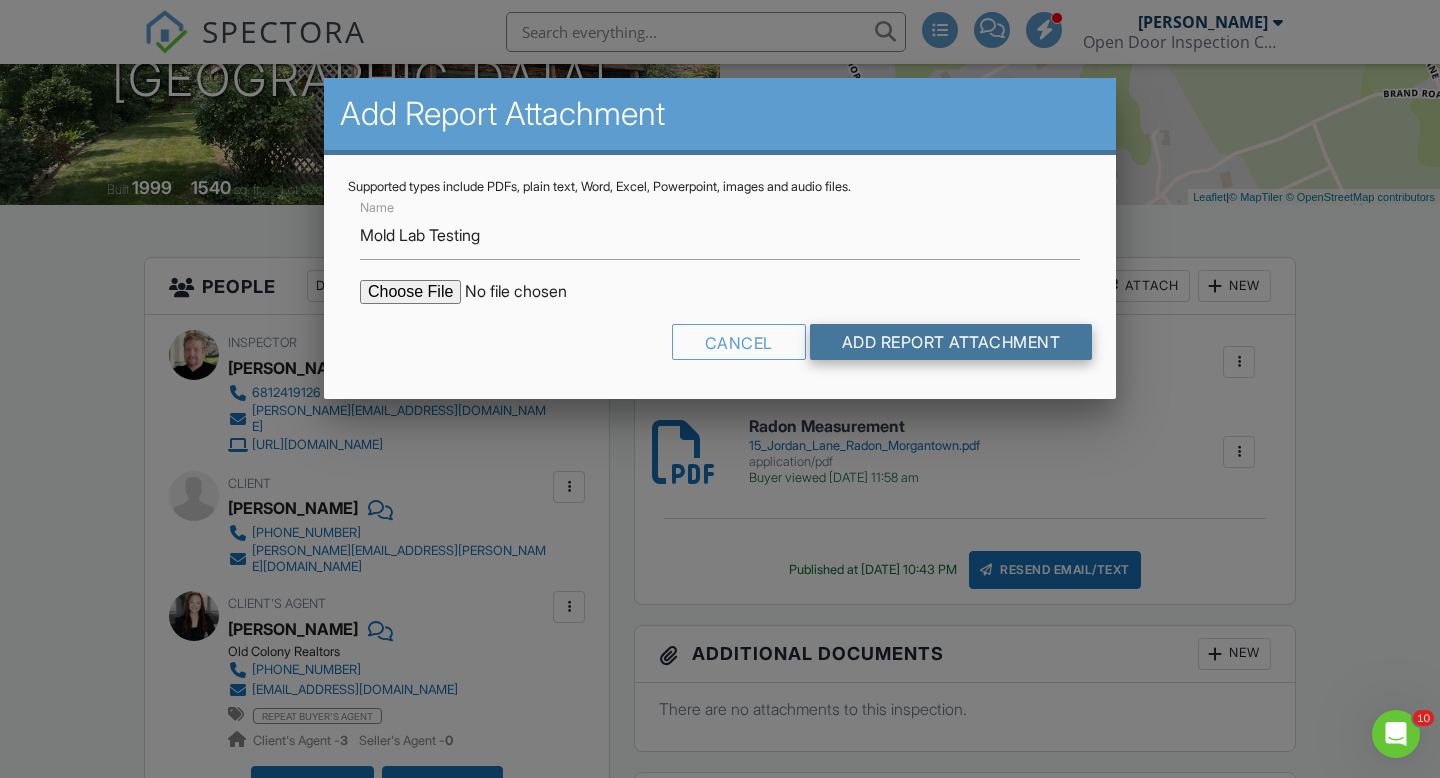 click on "Add Report Attachment" at bounding box center [951, 342] 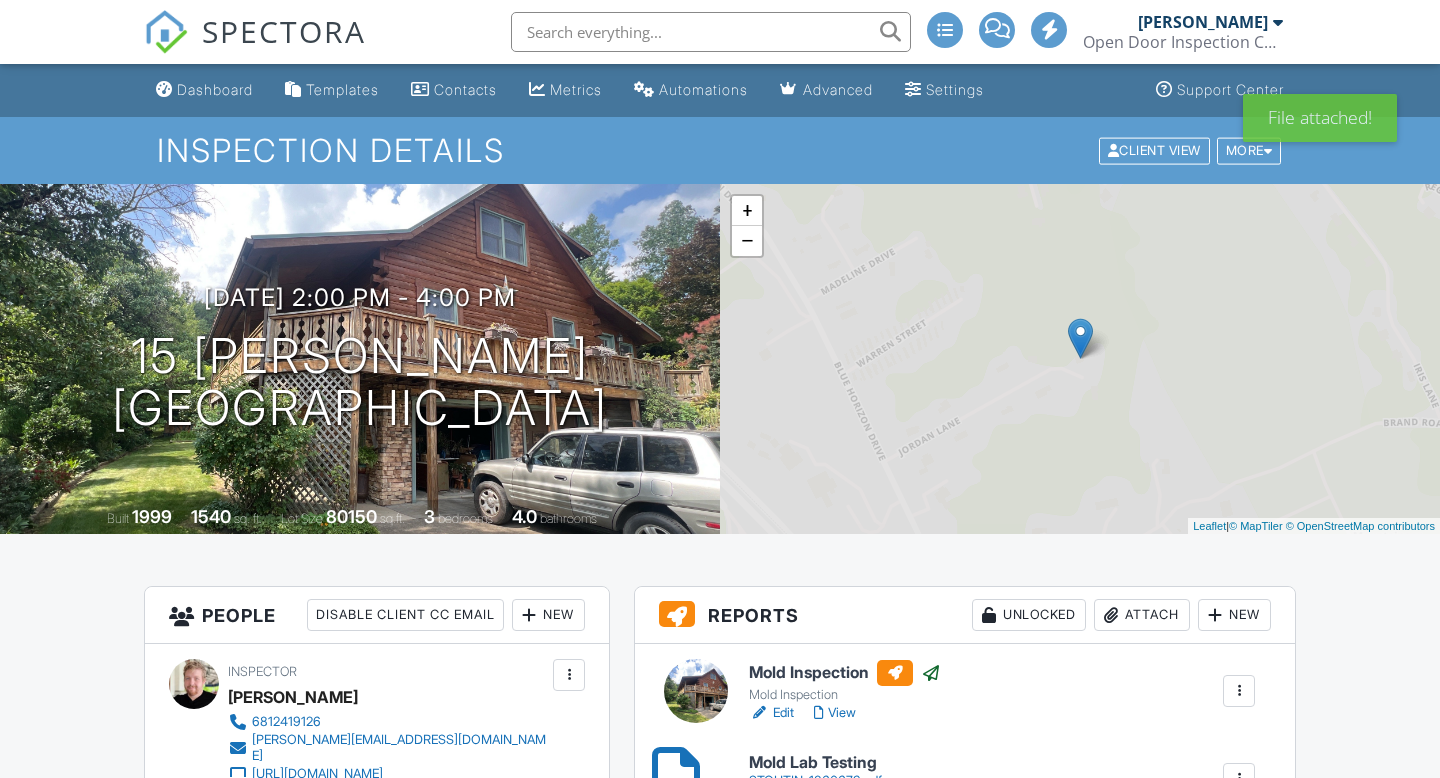 scroll, scrollTop: 0, scrollLeft: 0, axis: both 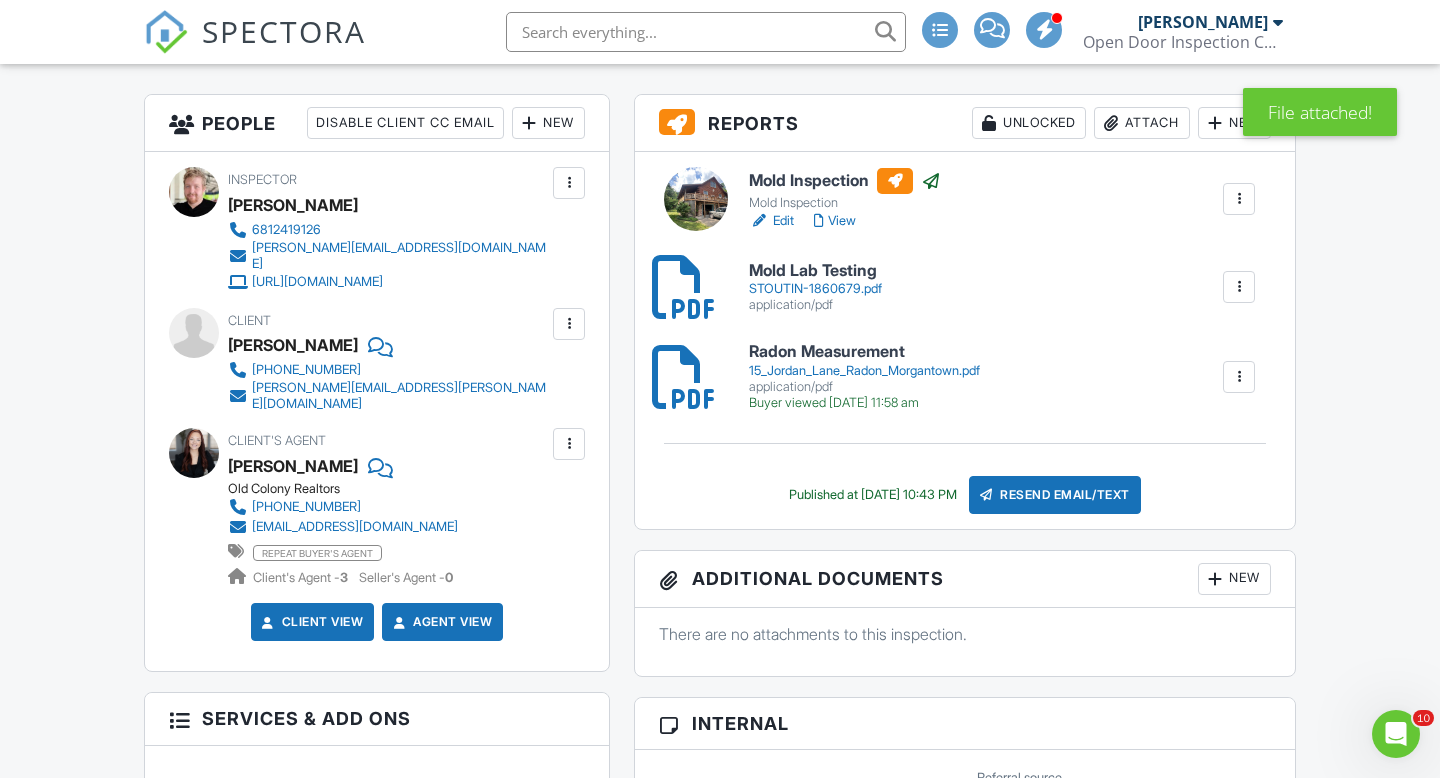 click on "Mold Lab Testing" at bounding box center [815, 271] 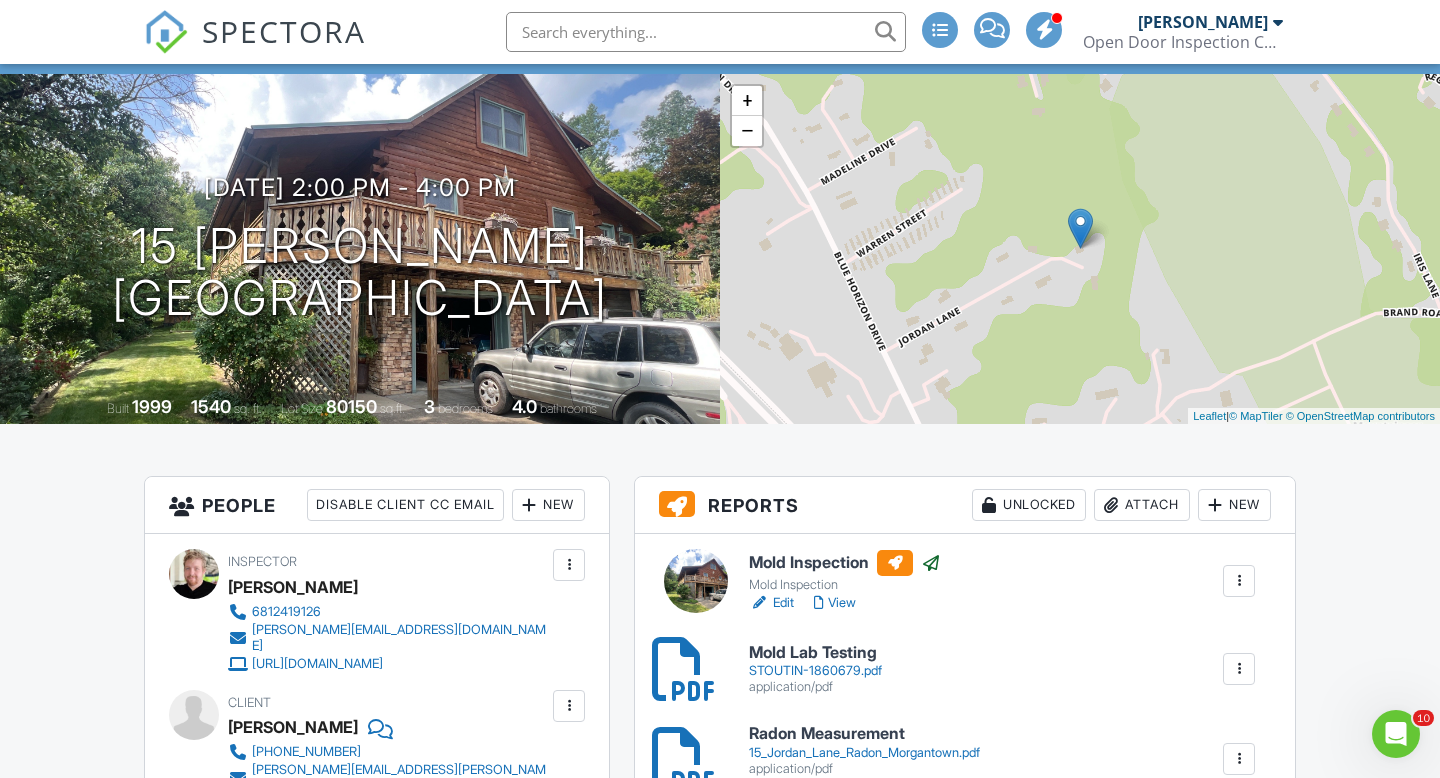 scroll, scrollTop: 0, scrollLeft: 0, axis: both 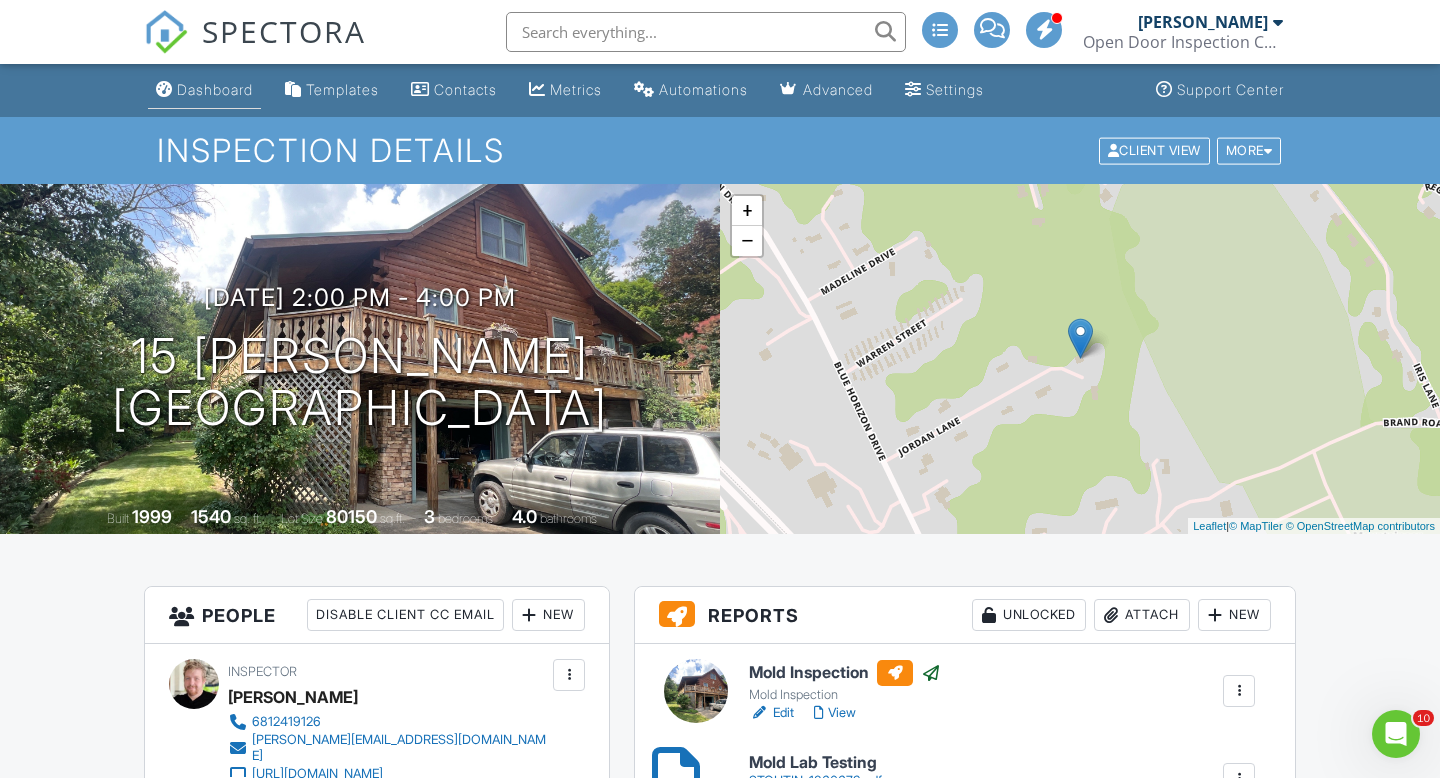 click on "Dashboard" at bounding box center (215, 89) 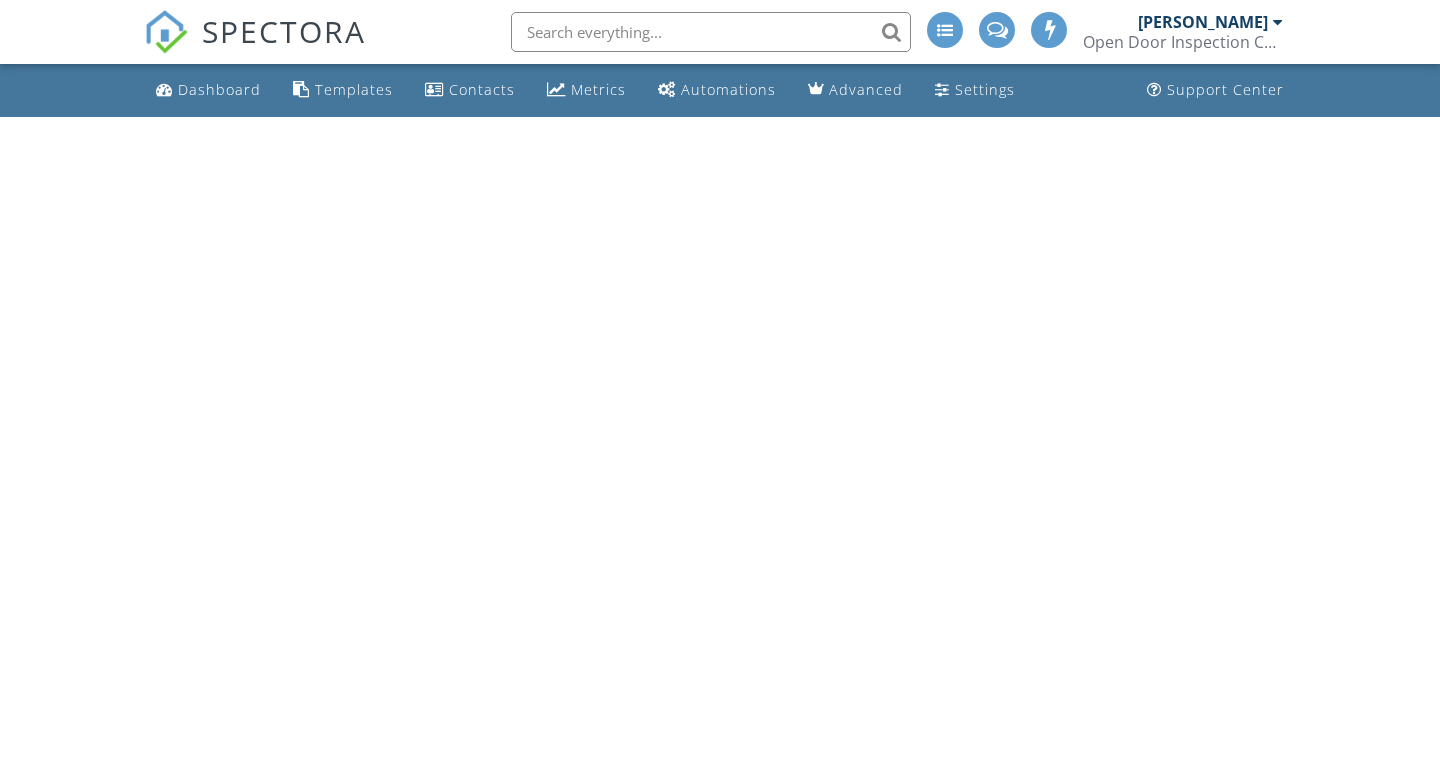 scroll, scrollTop: 0, scrollLeft: 0, axis: both 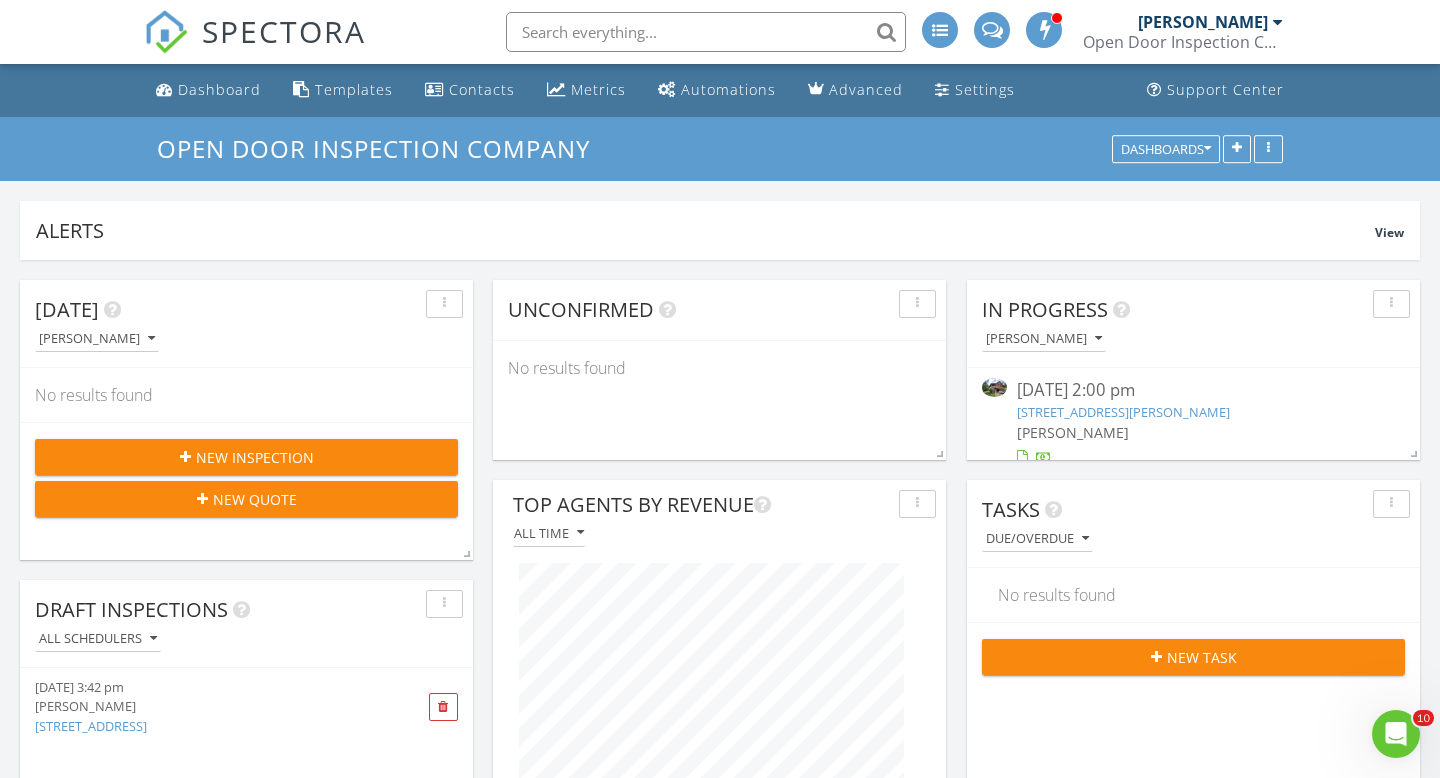 click at bounding box center (706, 32) 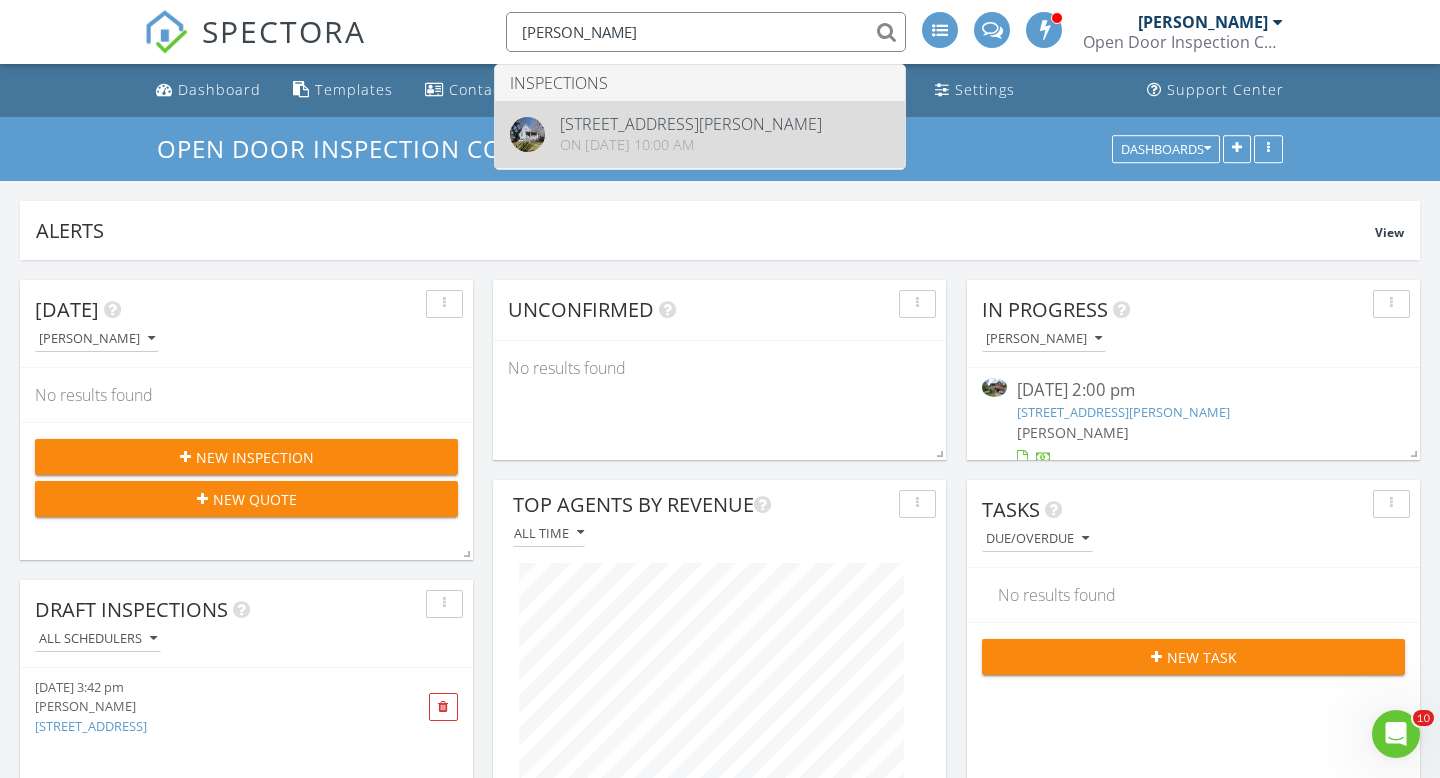 type on "[PERSON_NAME]" 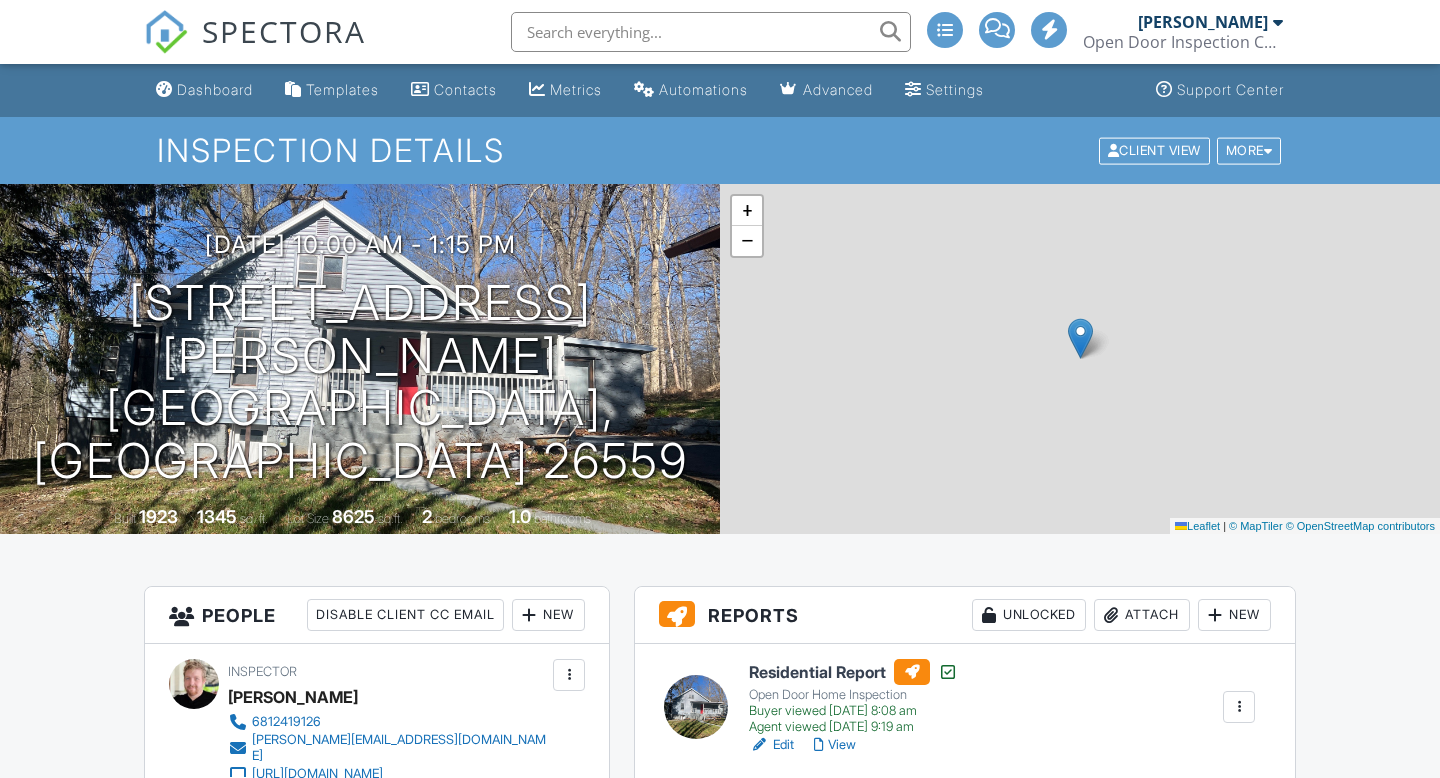 scroll, scrollTop: 0, scrollLeft: 0, axis: both 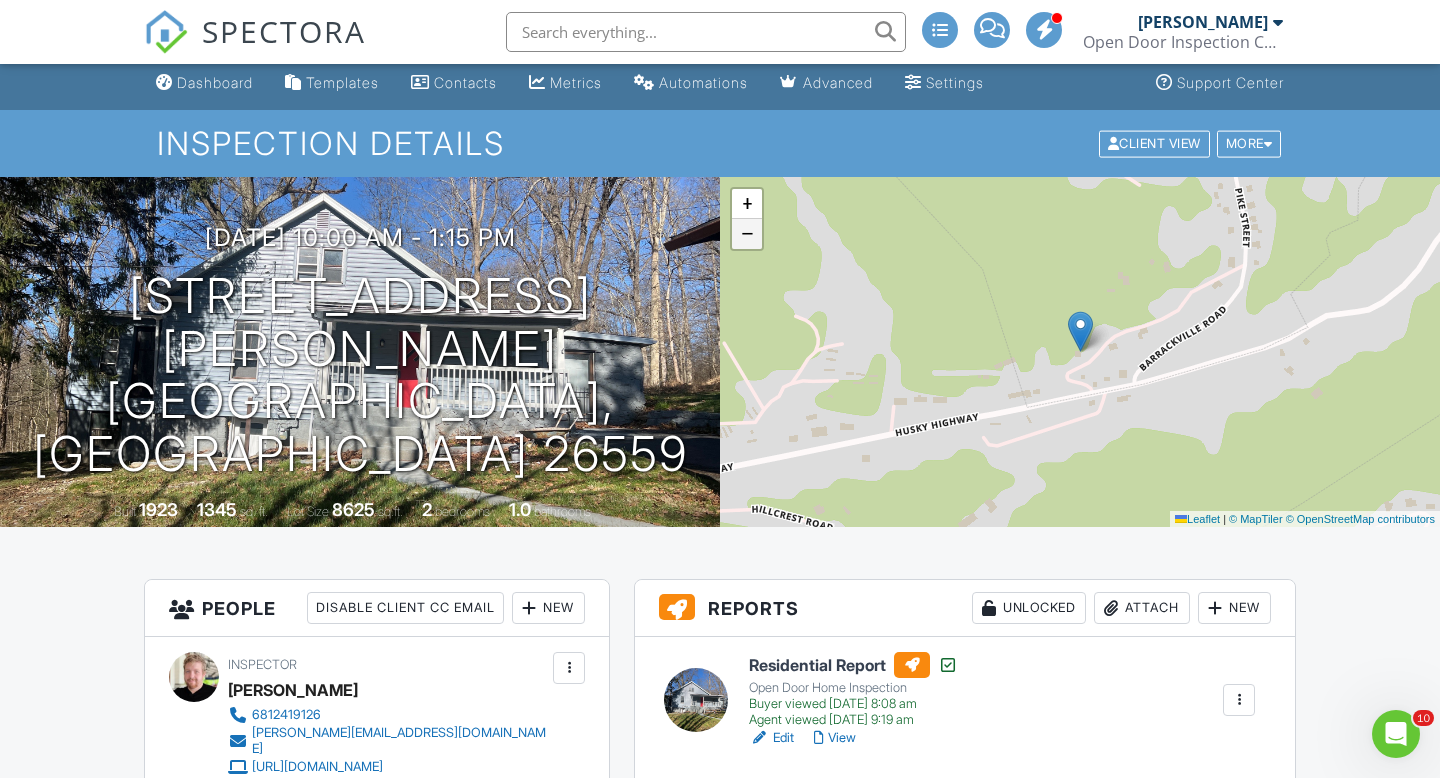 click on "−" at bounding box center [747, 234] 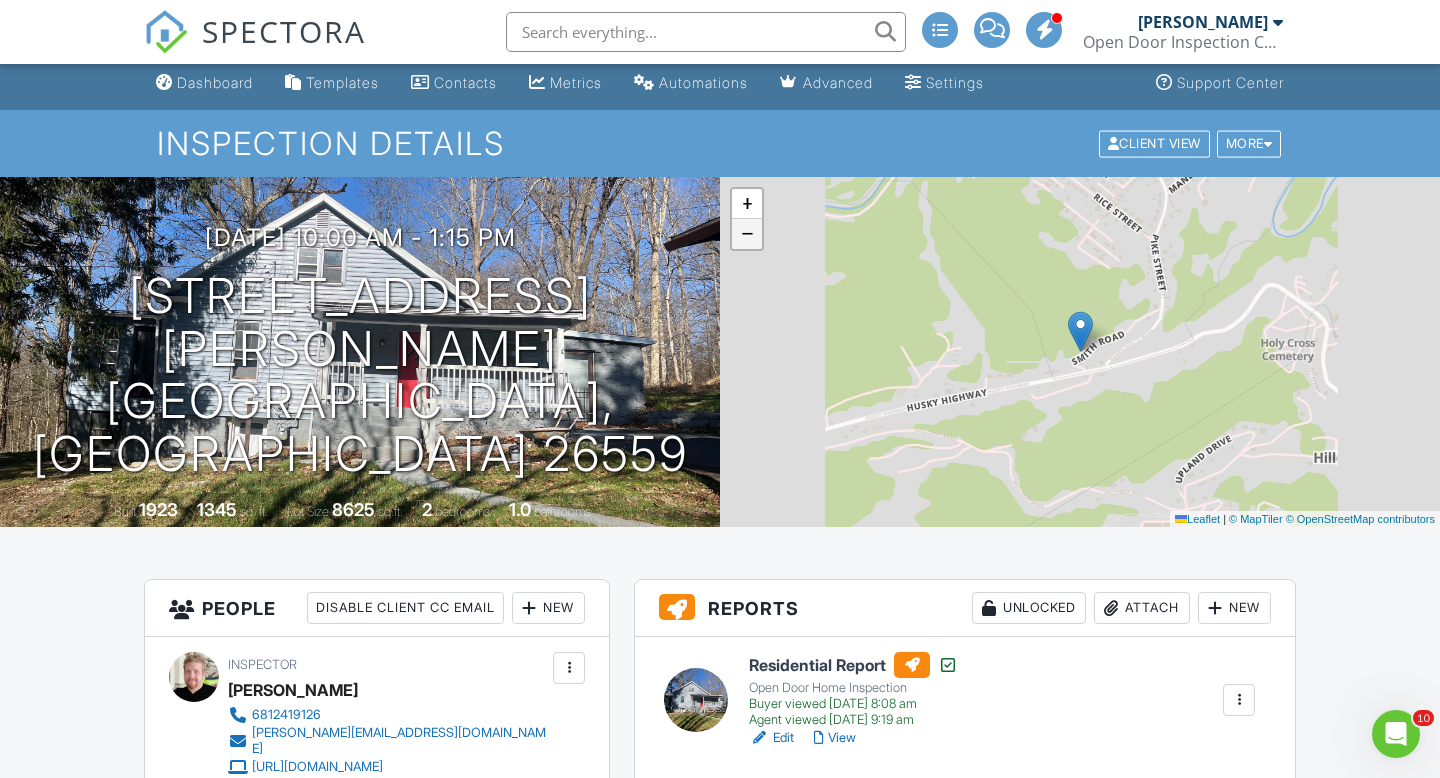 click on "−" at bounding box center [747, 234] 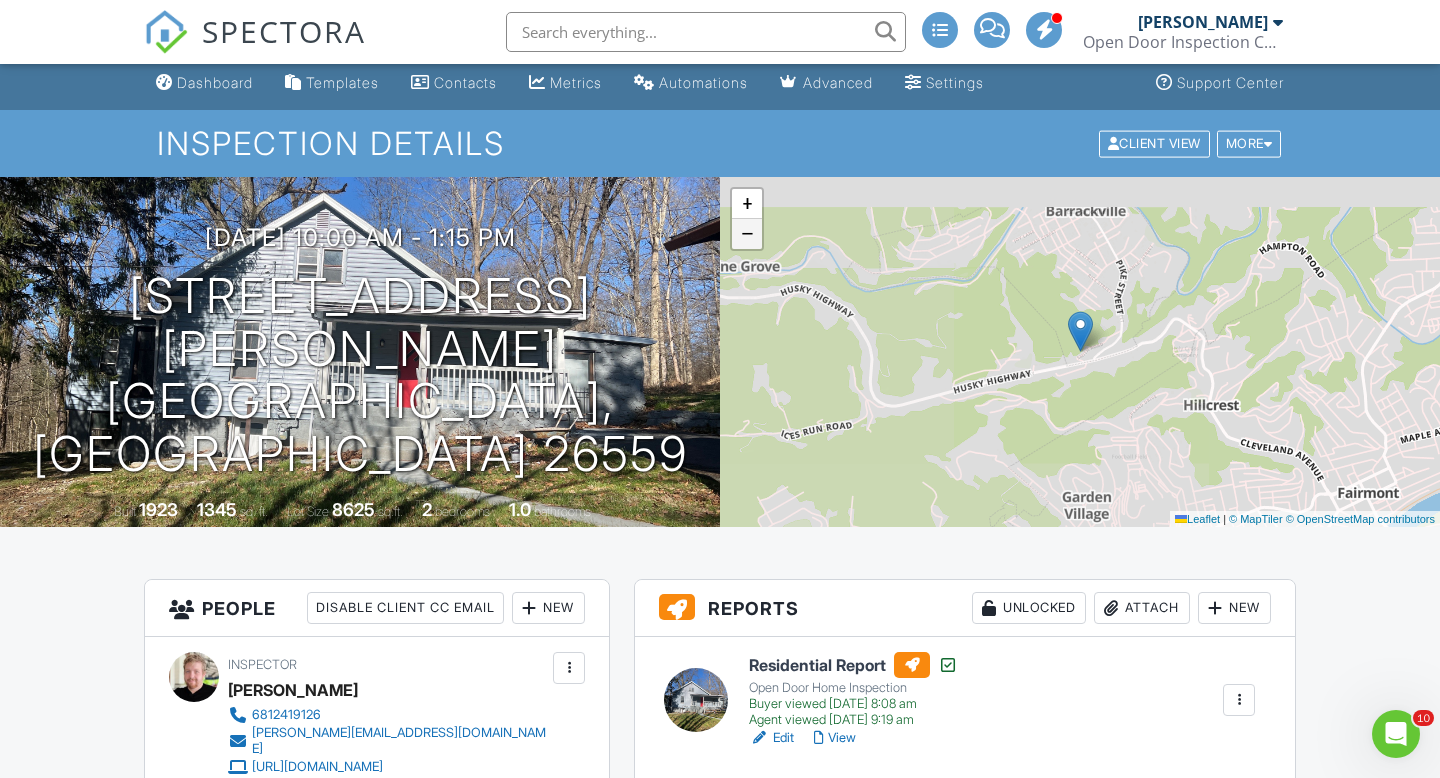 click on "−" at bounding box center [747, 234] 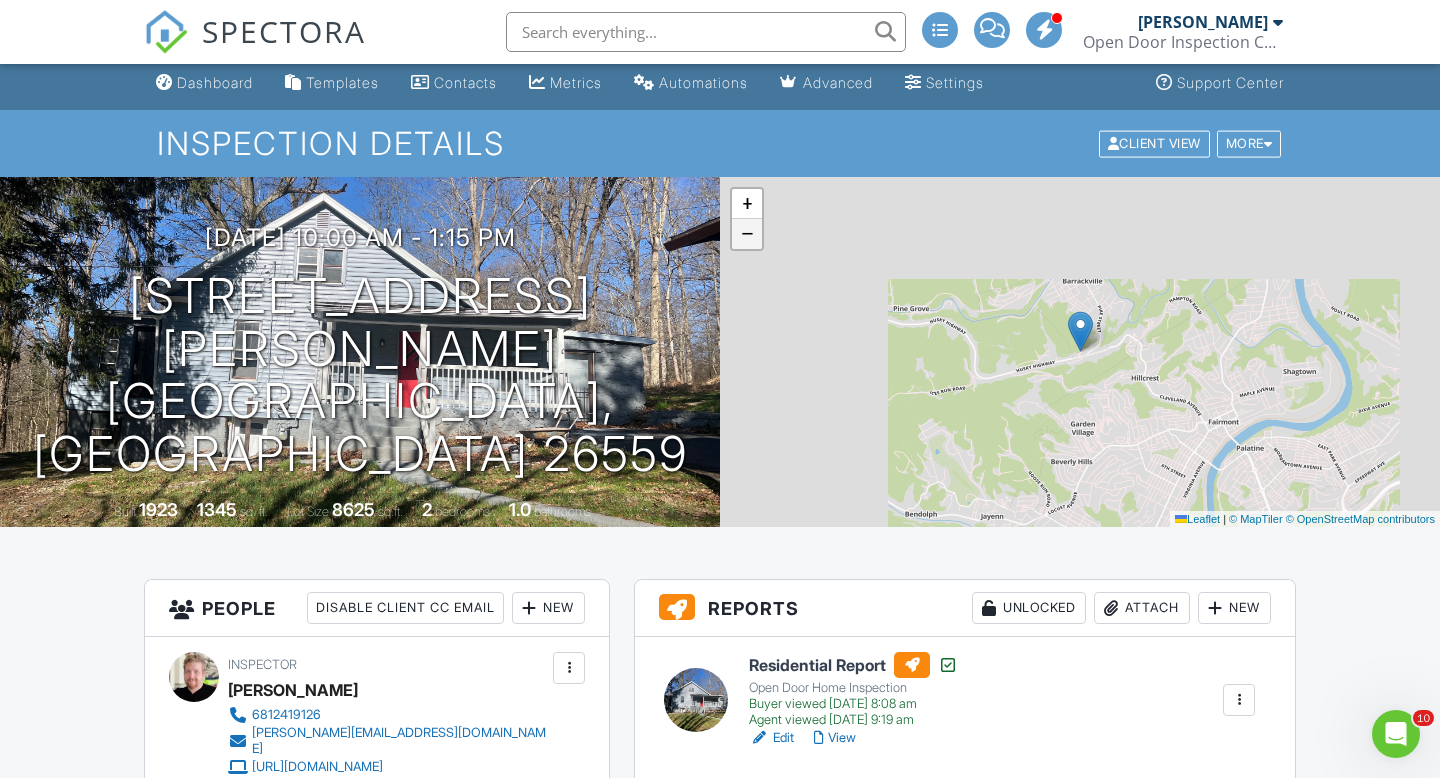click on "−" at bounding box center [747, 234] 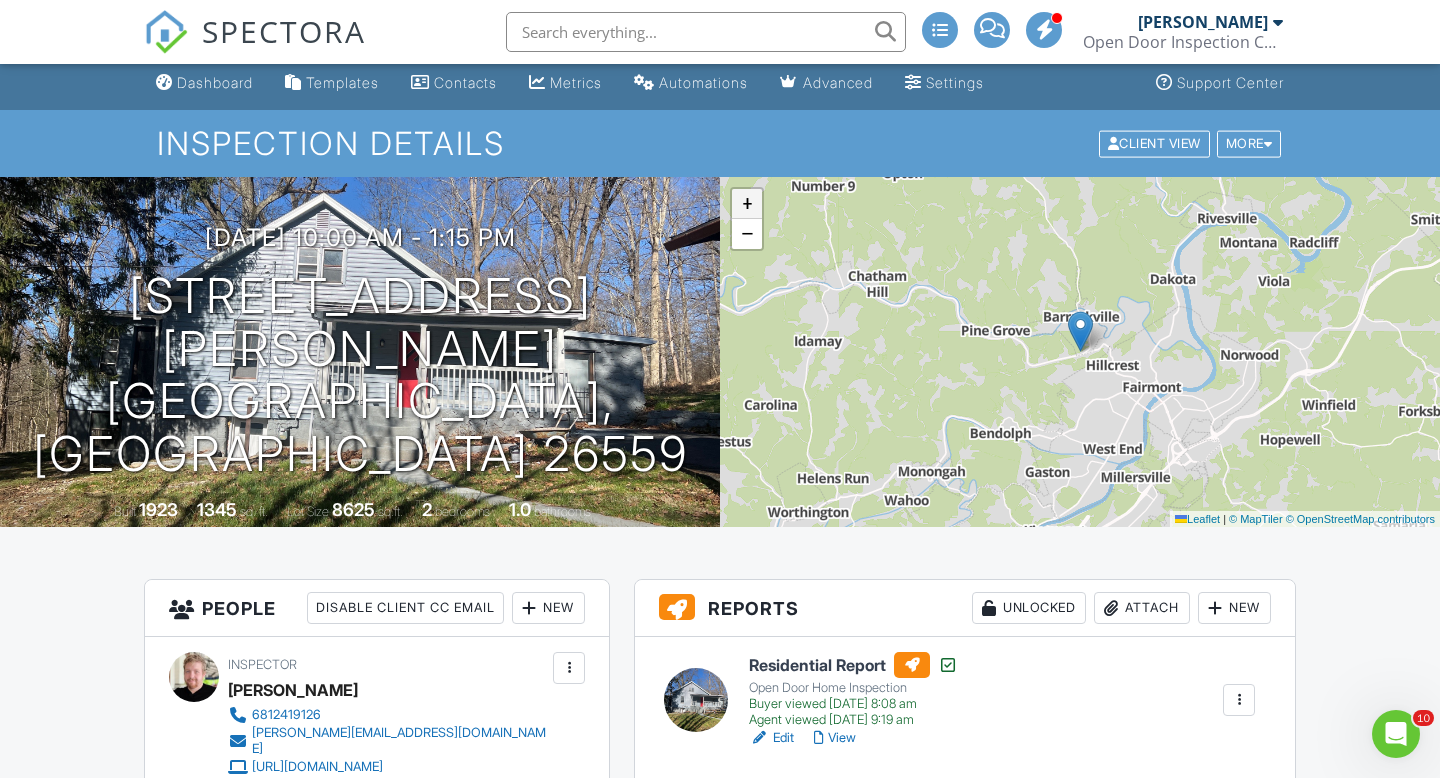 click on "+" at bounding box center [747, 204] 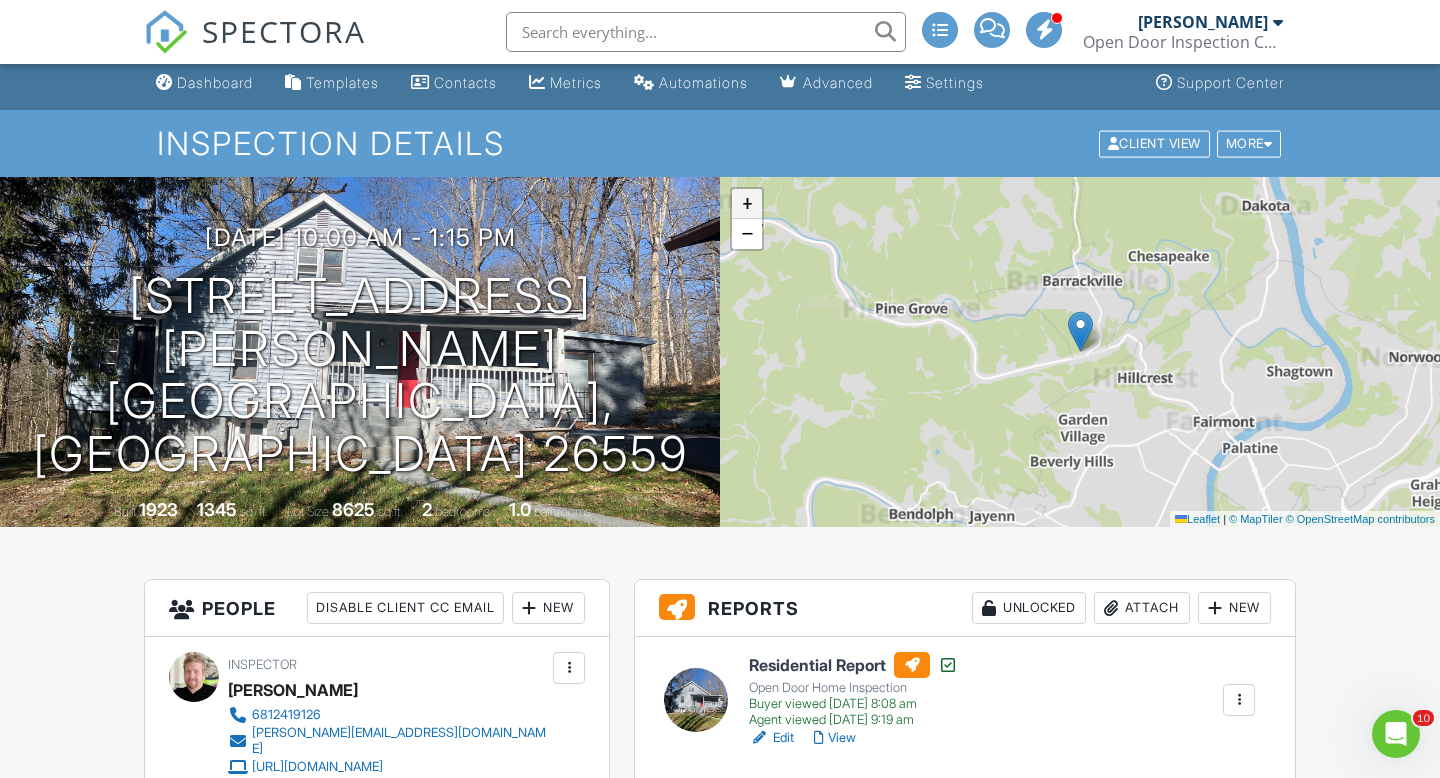 click on "+" at bounding box center [747, 204] 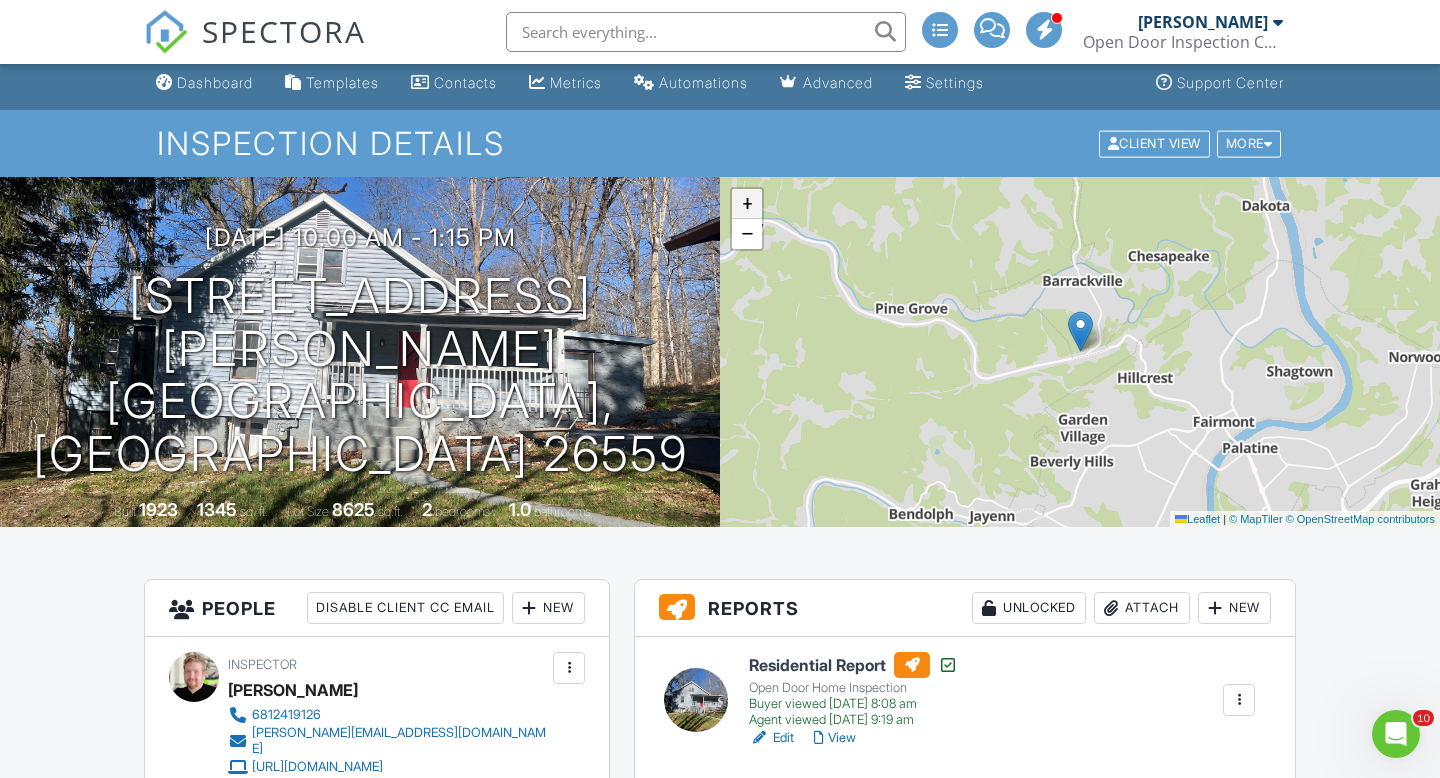 click on "+" at bounding box center (747, 204) 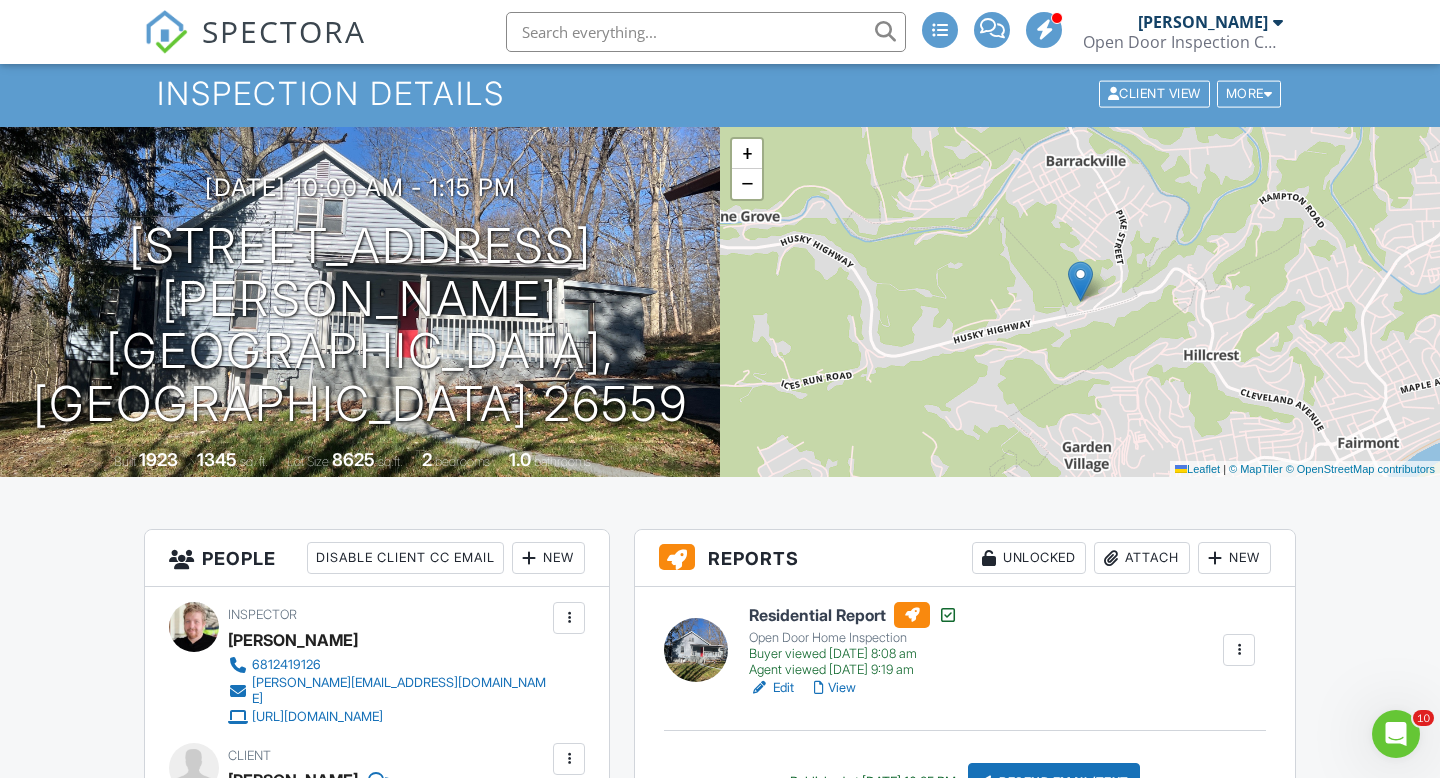 scroll, scrollTop: 0, scrollLeft: 0, axis: both 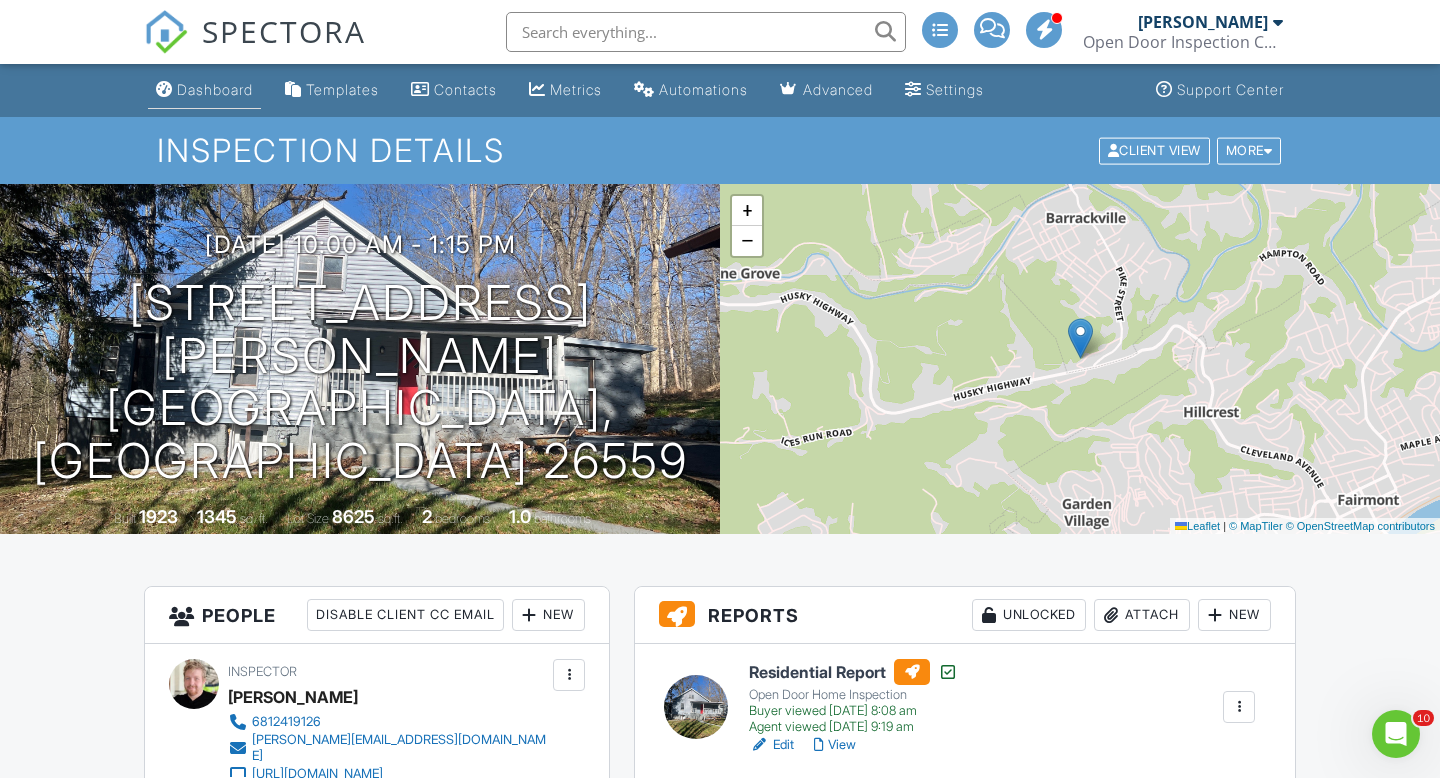 click on "Dashboard" at bounding box center [204, 90] 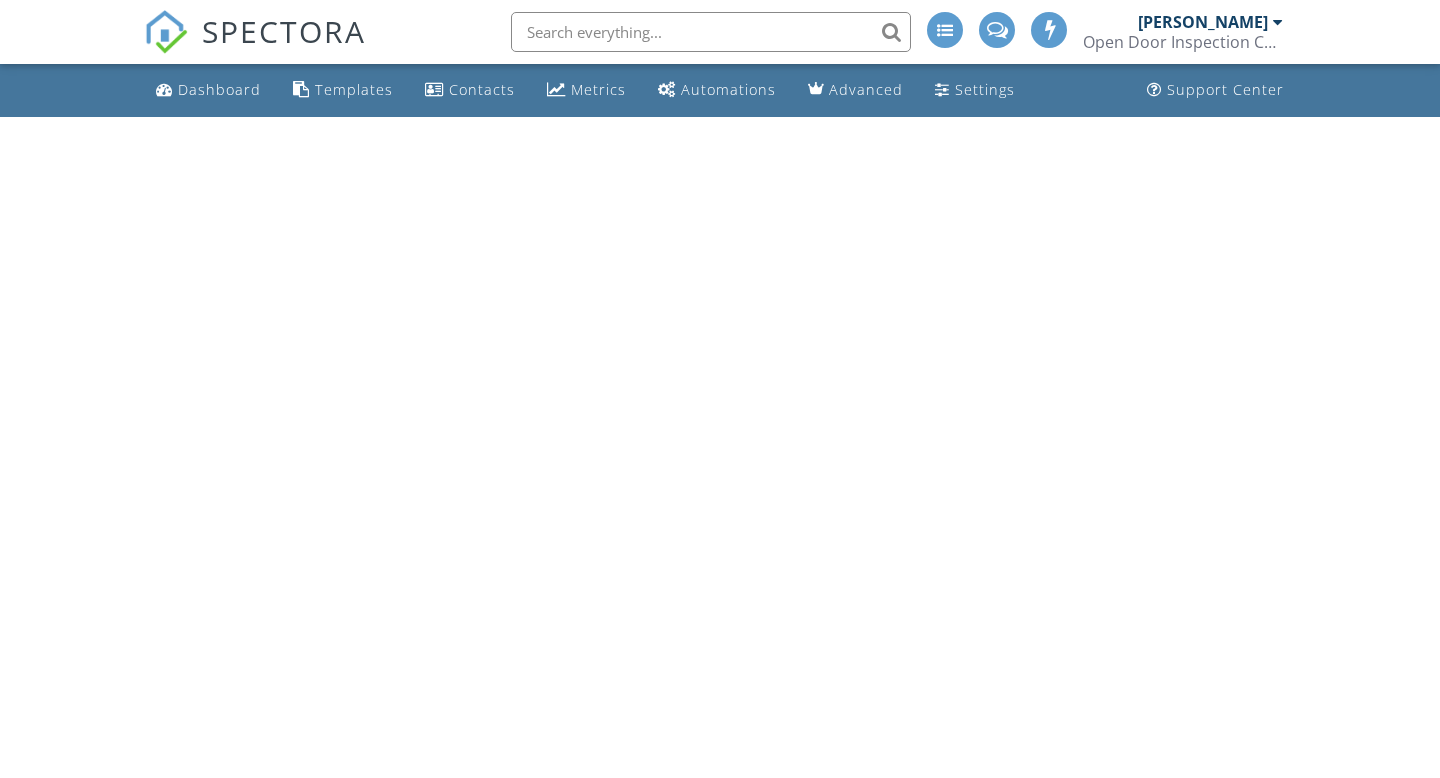 scroll, scrollTop: 0, scrollLeft: 0, axis: both 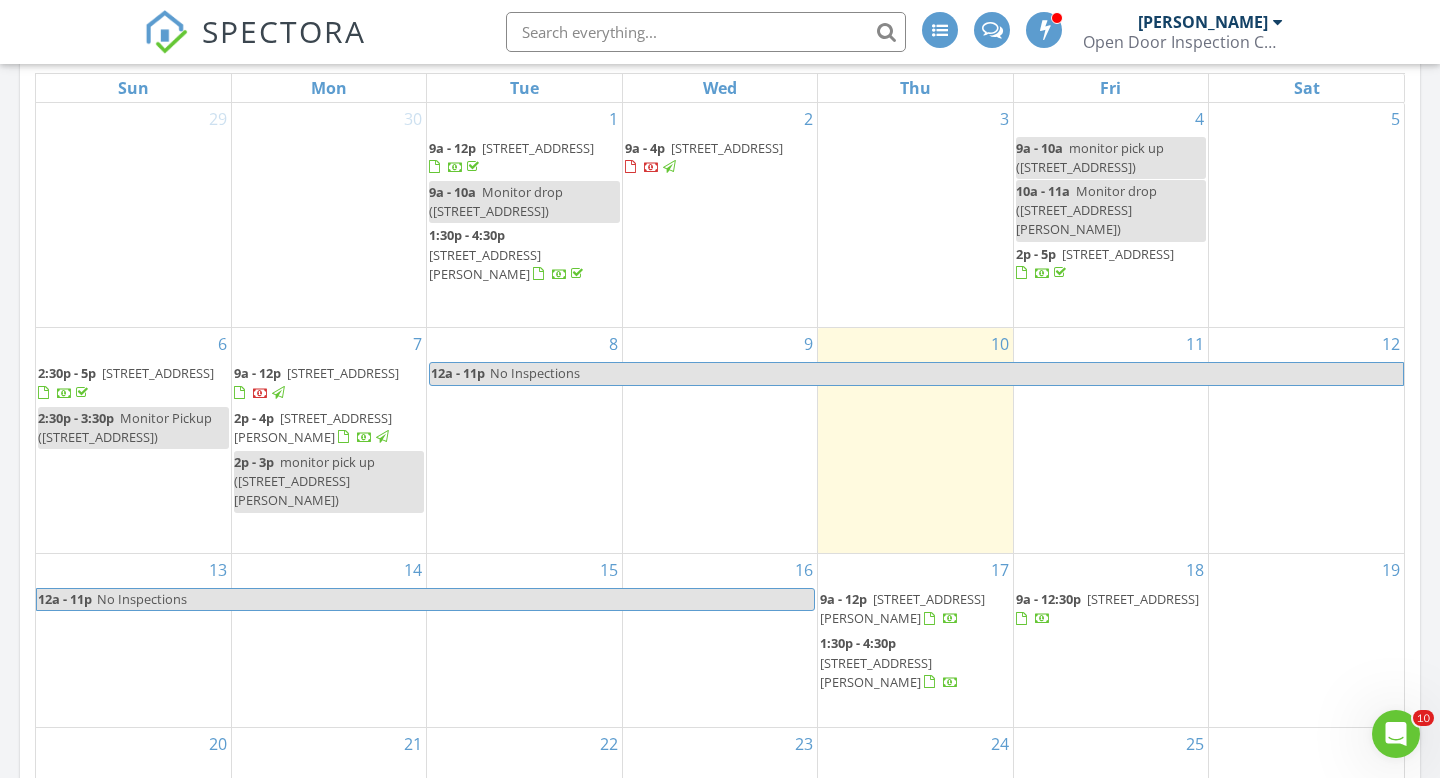click on "SPECTORA" at bounding box center (284, 31) 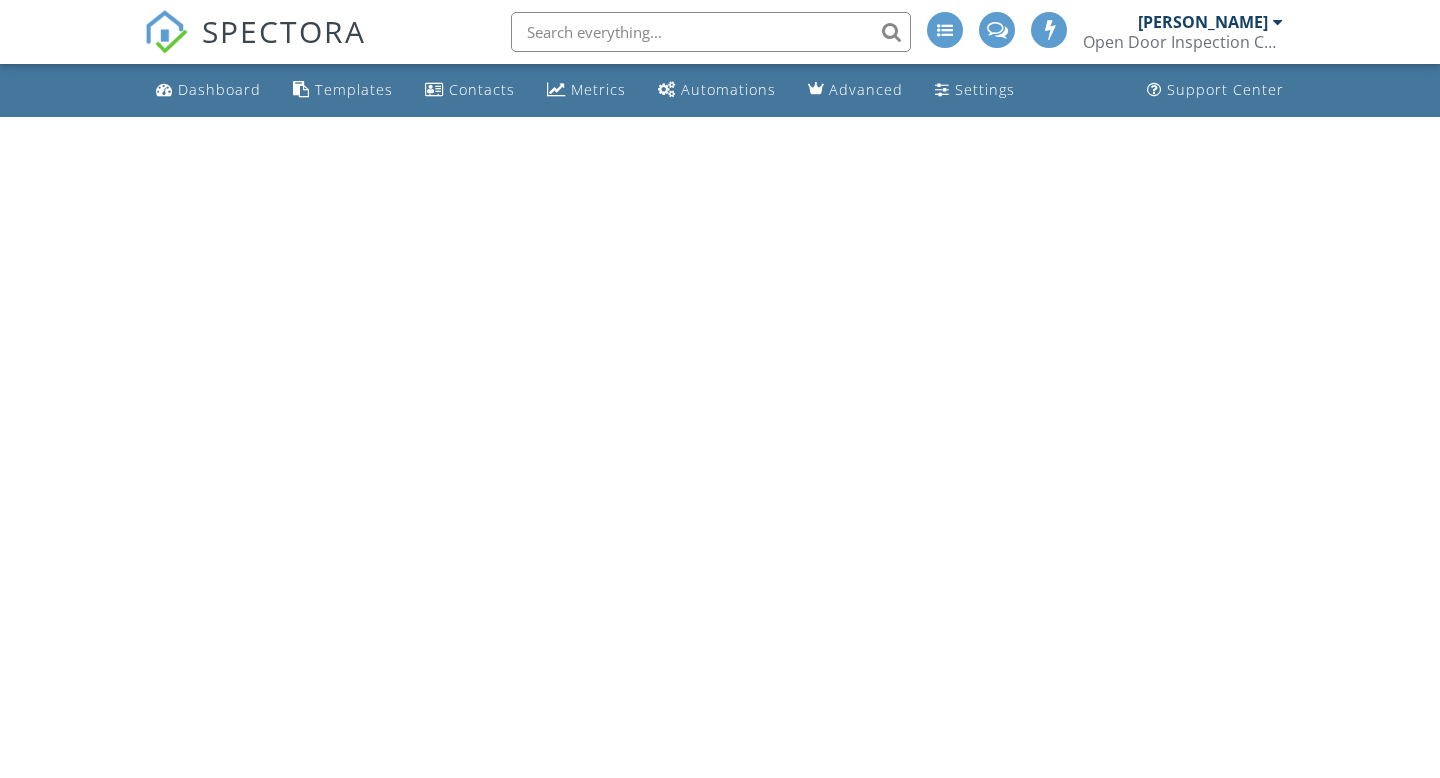 scroll, scrollTop: 0, scrollLeft: 0, axis: both 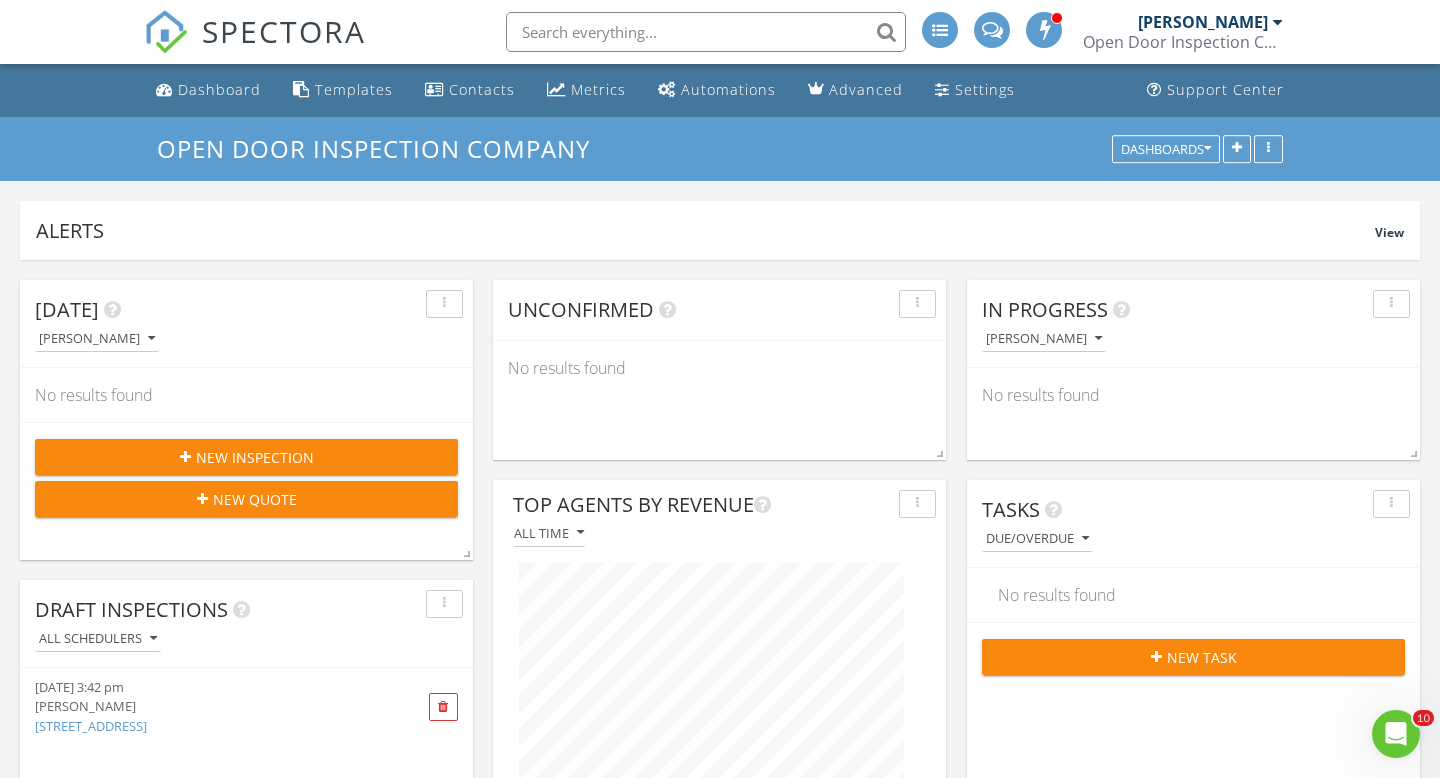 click on "Open Door Inspection Company" at bounding box center (1183, 42) 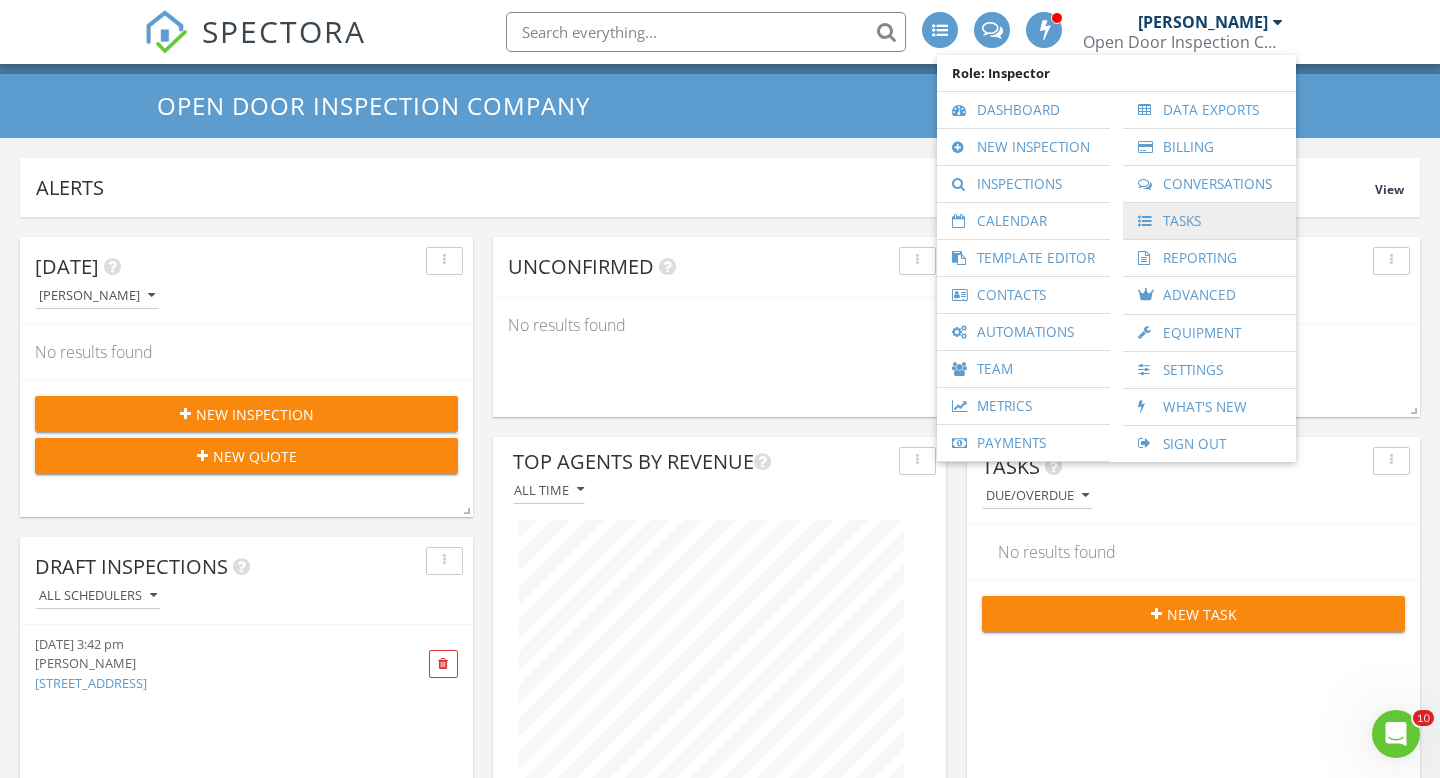 scroll, scrollTop: 41, scrollLeft: 0, axis: vertical 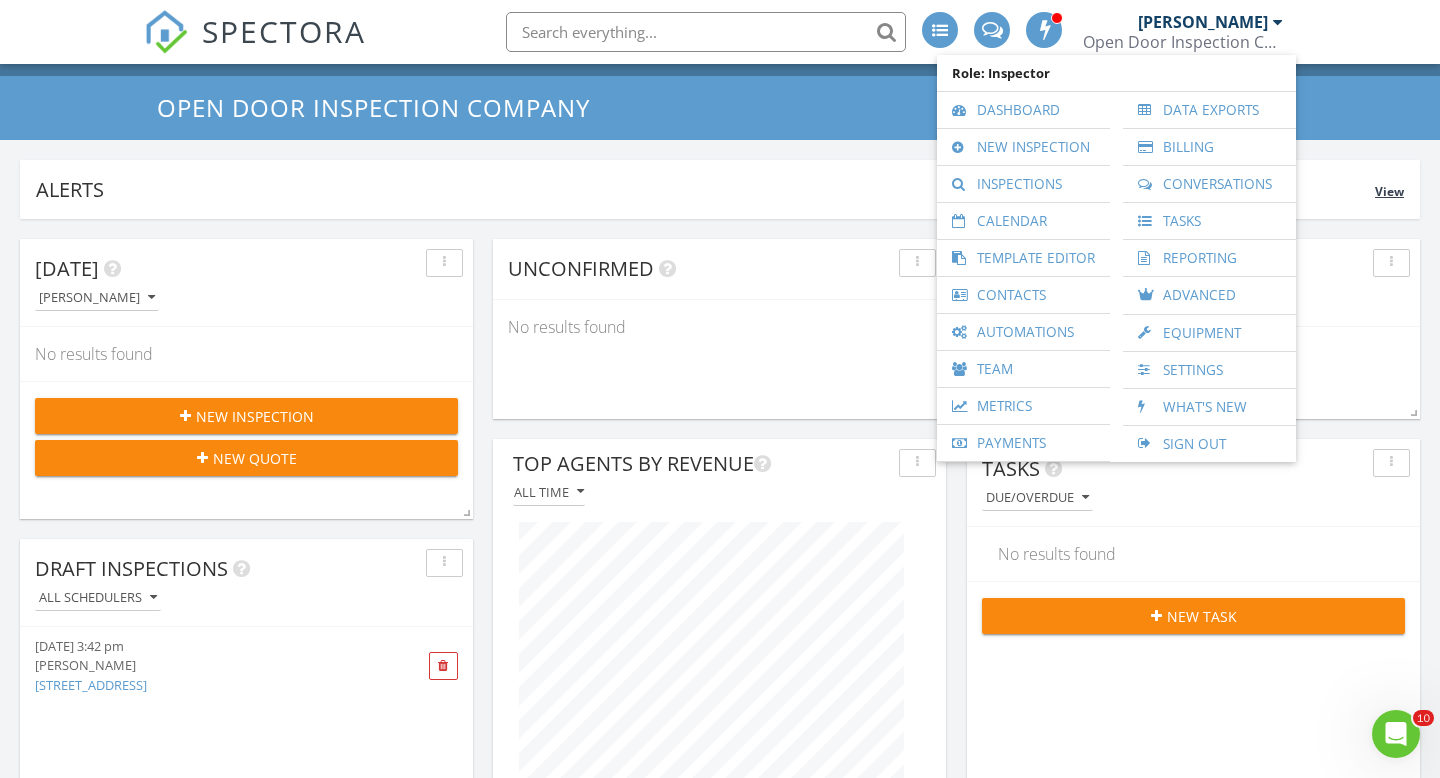 click on "Alerts" at bounding box center [705, 189] 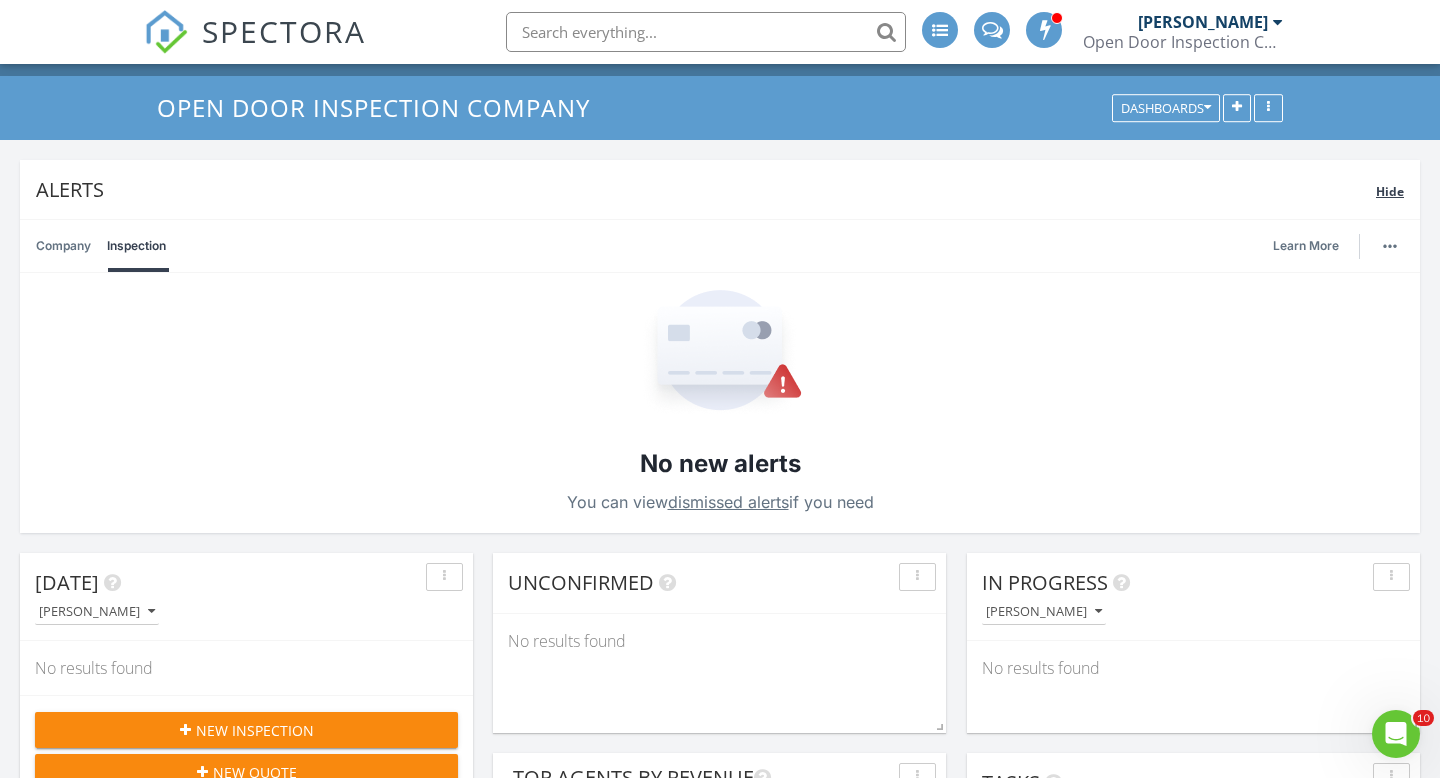 click on "Alerts" at bounding box center [706, 189] 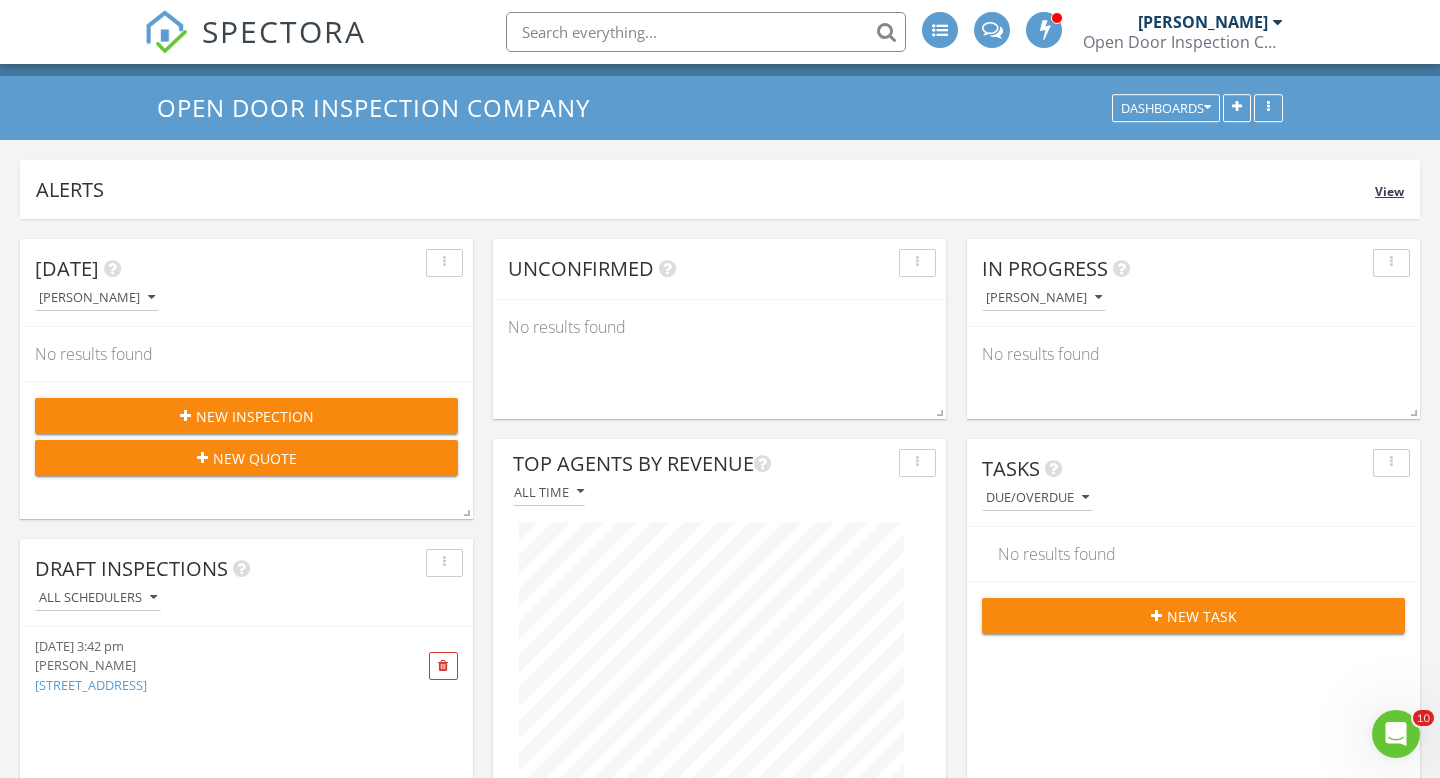 click on "Alerts" at bounding box center [705, 189] 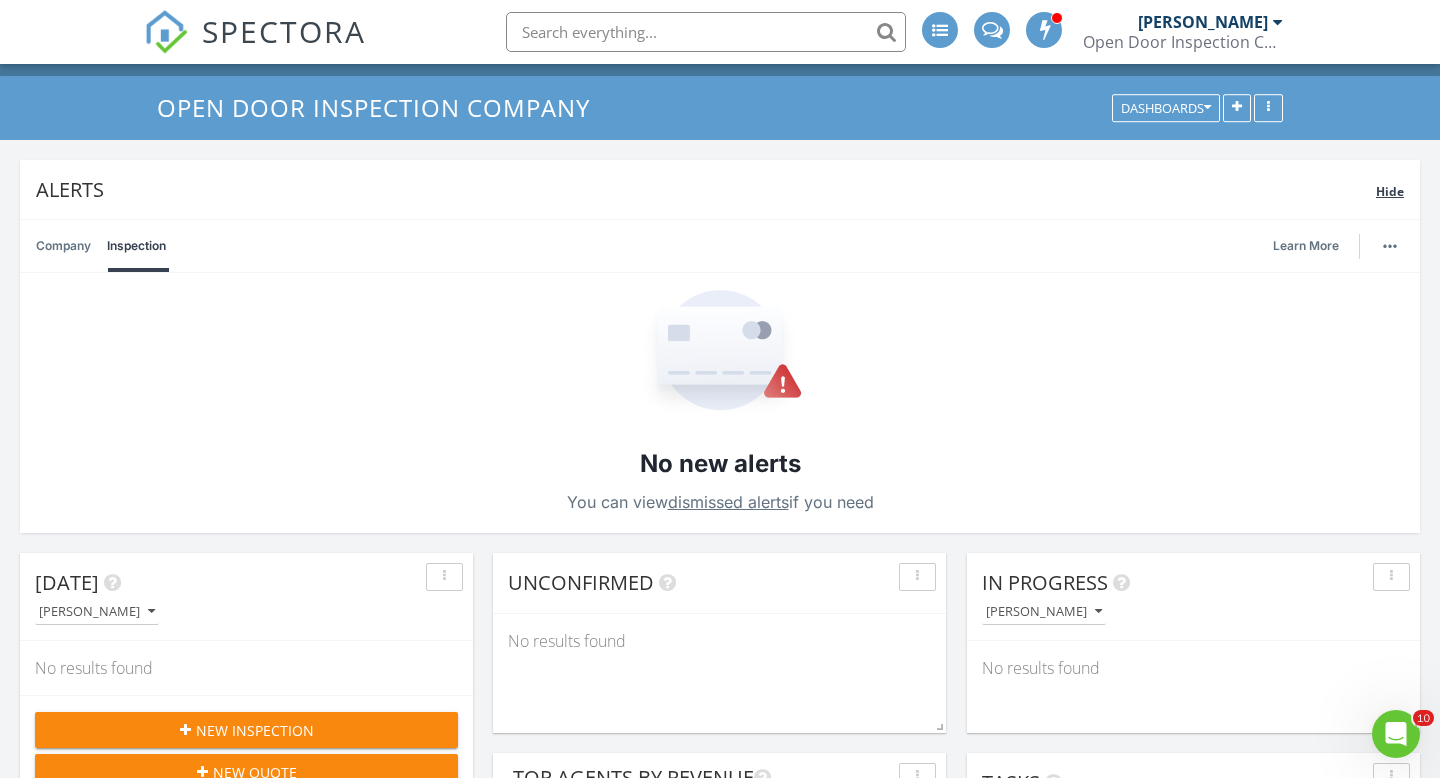 click on "Alerts" at bounding box center [706, 189] 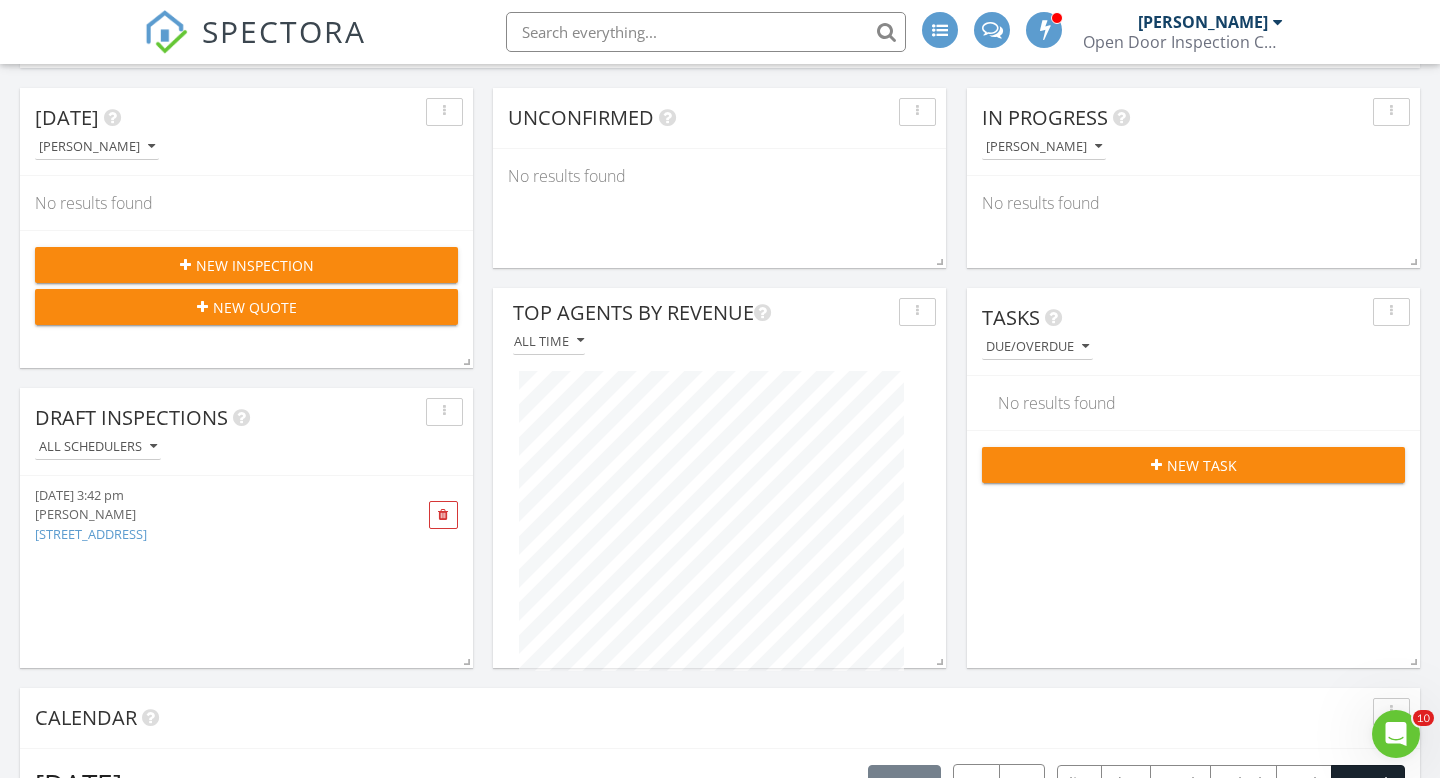 scroll, scrollTop: 0, scrollLeft: 0, axis: both 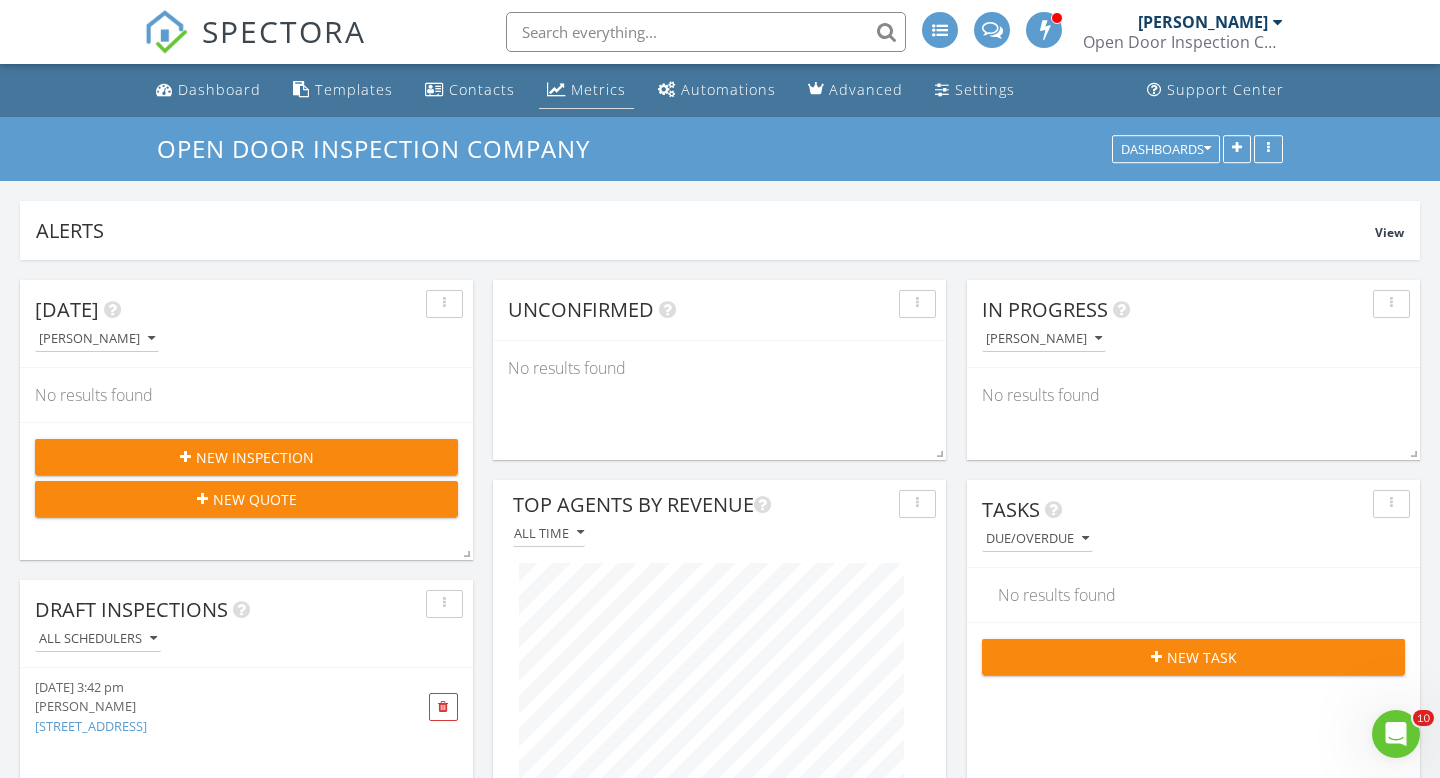 click on "Metrics" at bounding box center (598, 89) 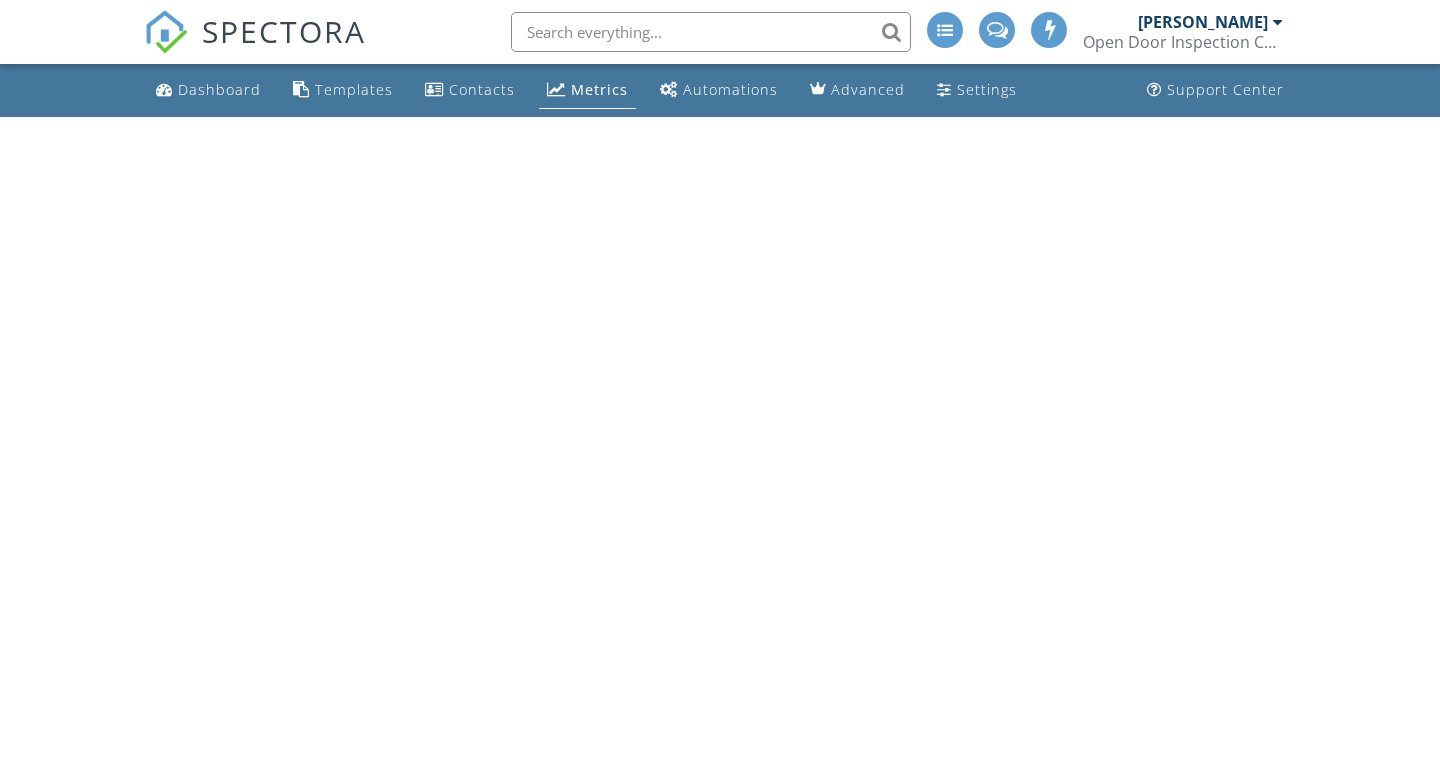 scroll, scrollTop: 0, scrollLeft: 0, axis: both 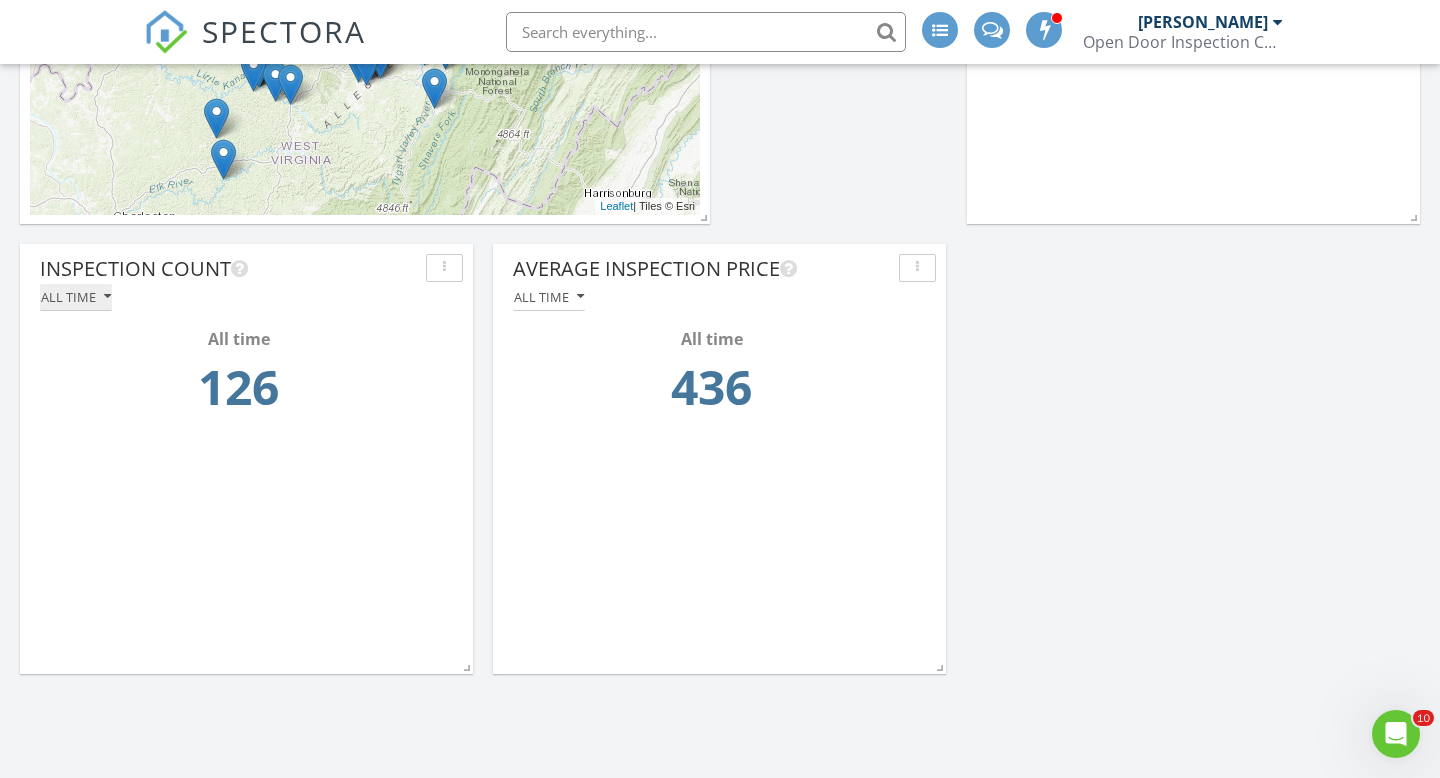 click at bounding box center [107, 297] 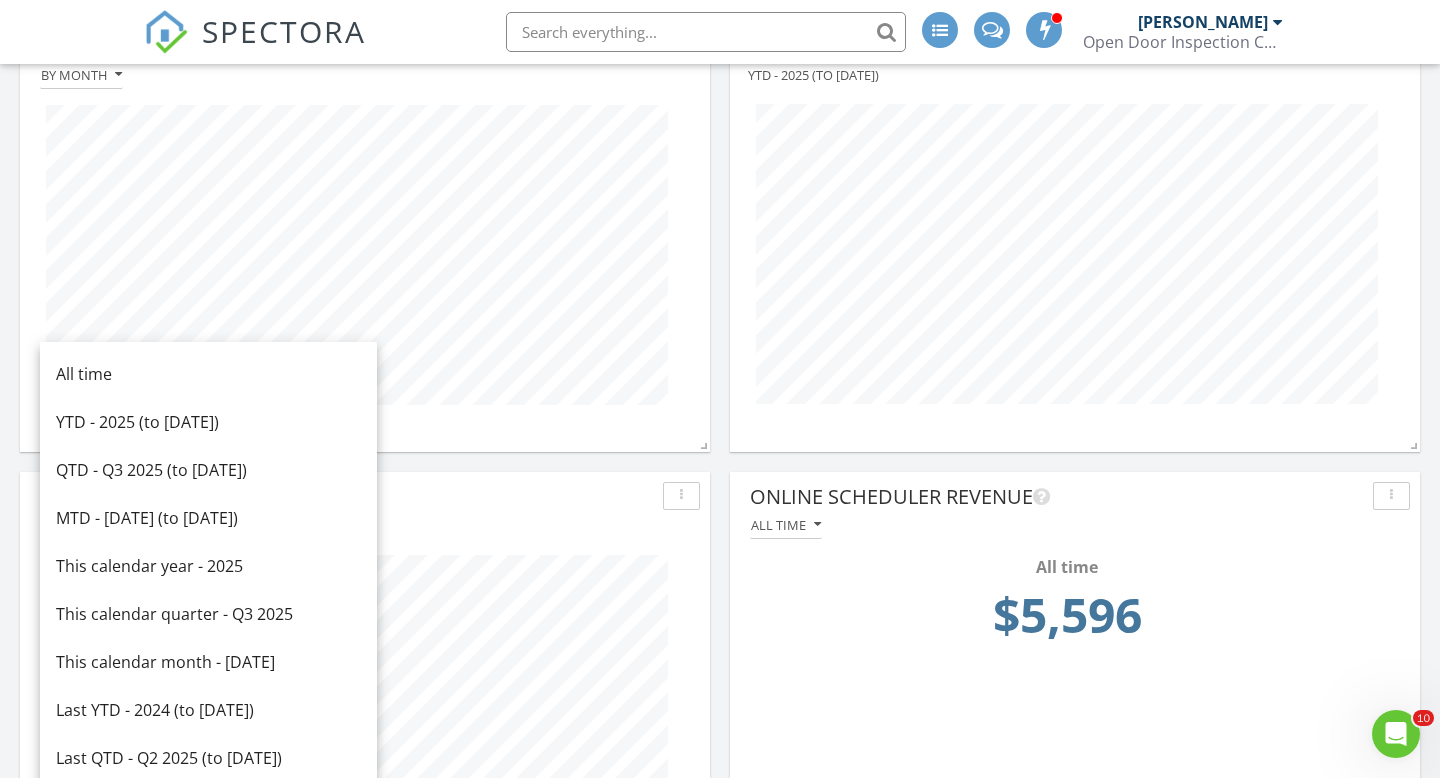 scroll, scrollTop: 260, scrollLeft: 0, axis: vertical 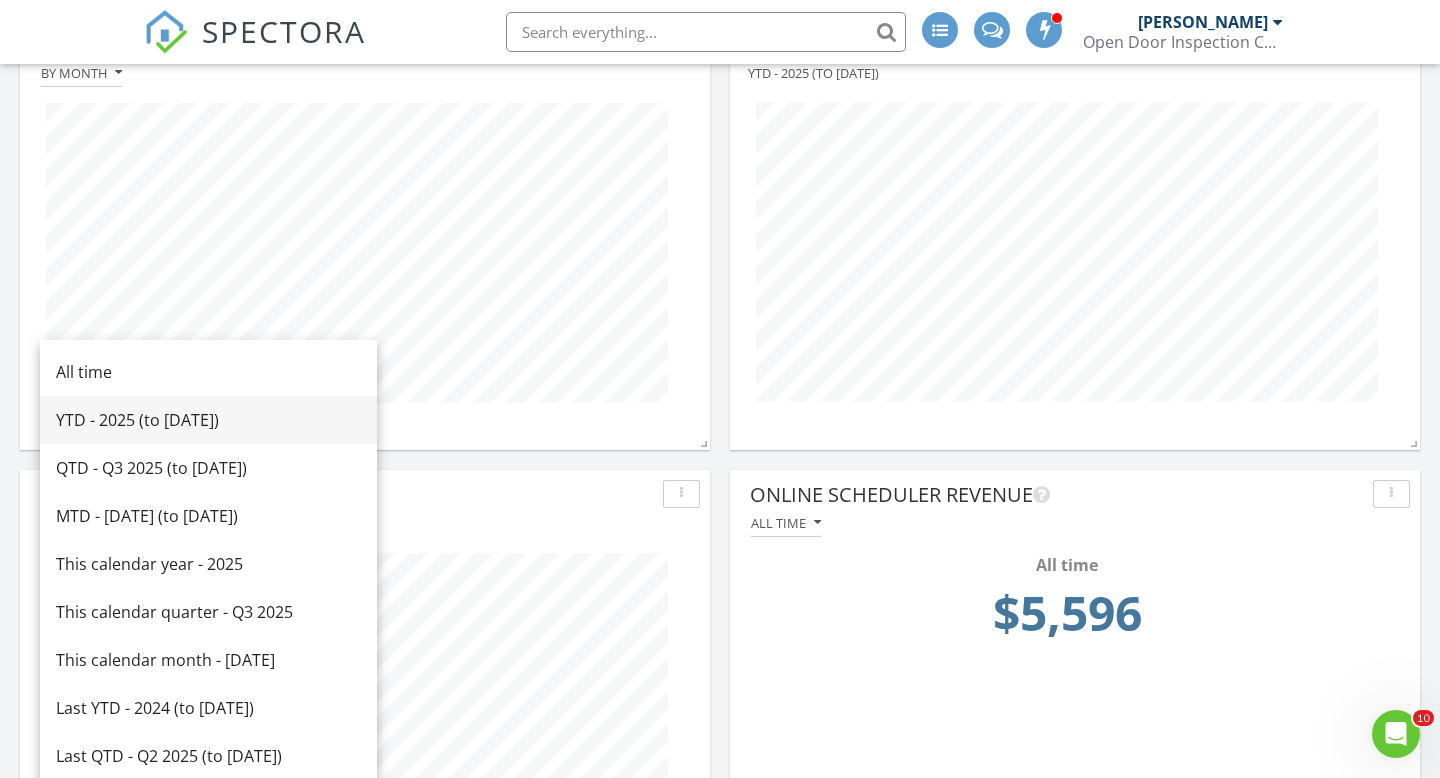 click on "YTD - 2025 (to [DATE])" at bounding box center [208, 420] 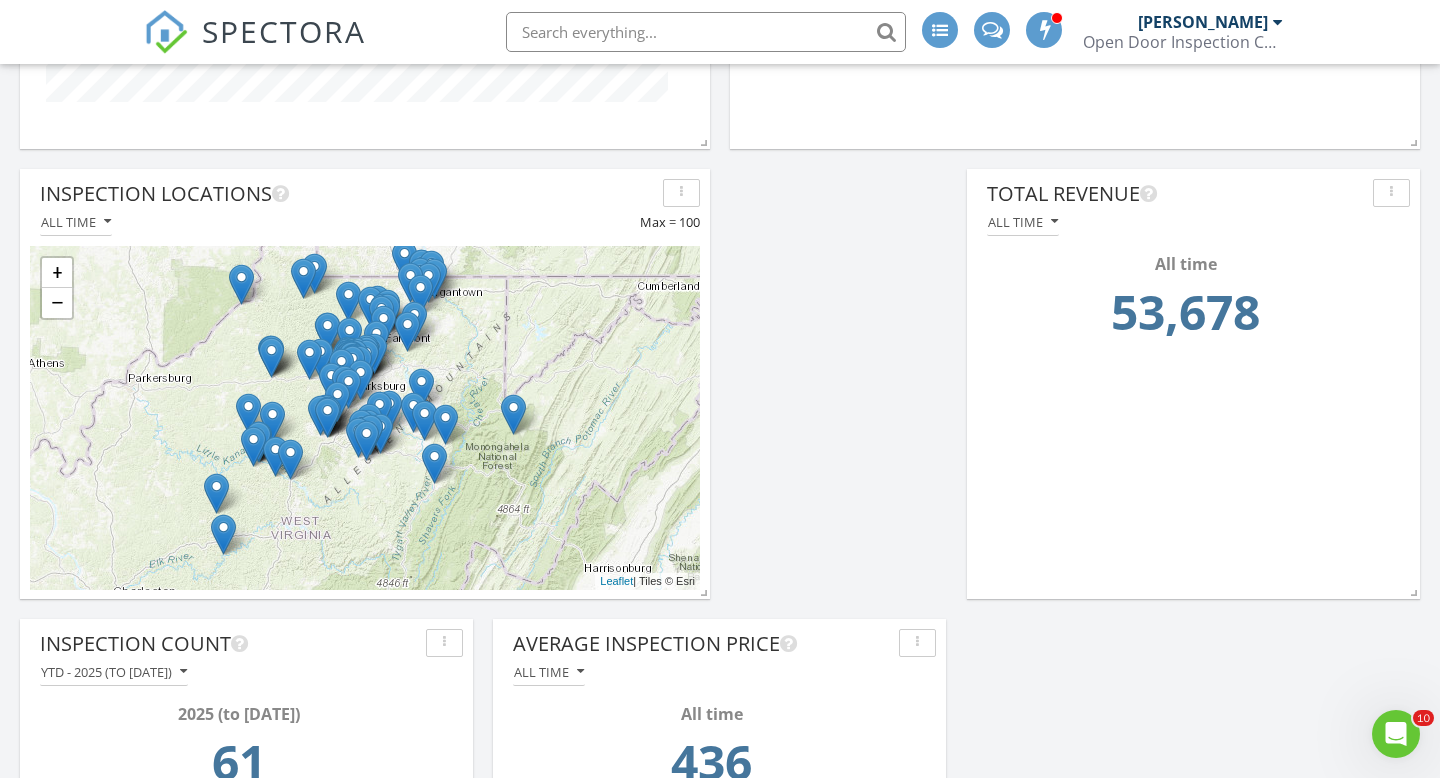 scroll, scrollTop: 1014, scrollLeft: 0, axis: vertical 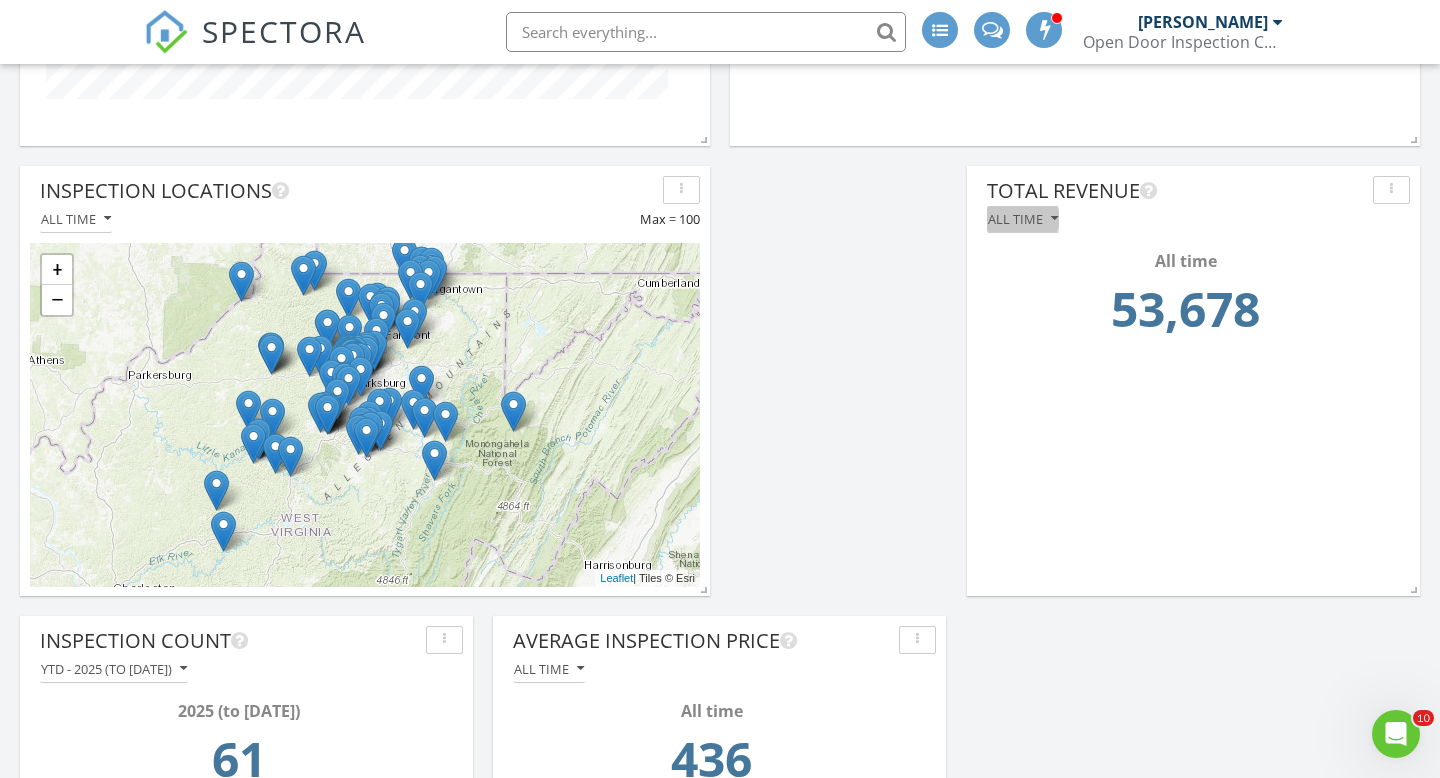click on "All time" at bounding box center [1023, 219] 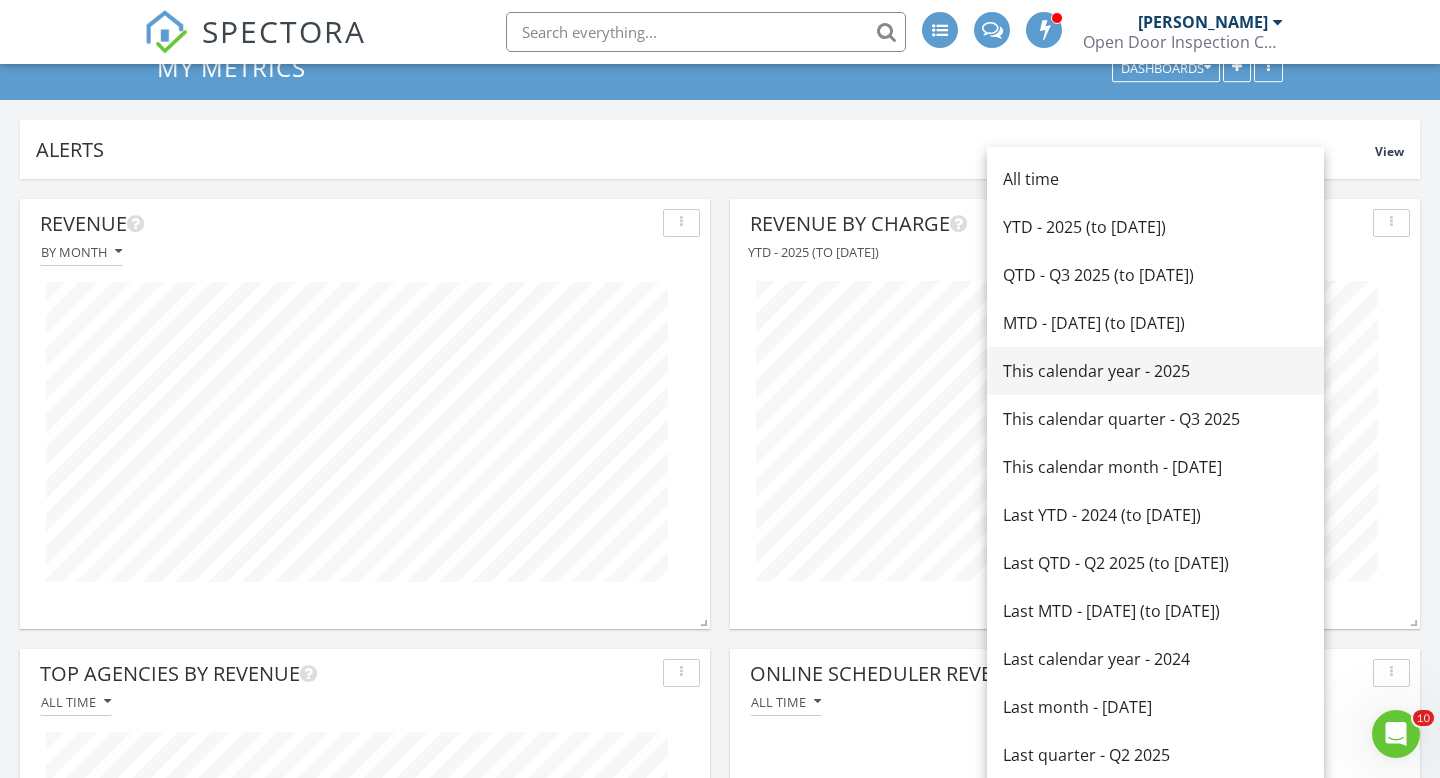 scroll, scrollTop: 82, scrollLeft: 0, axis: vertical 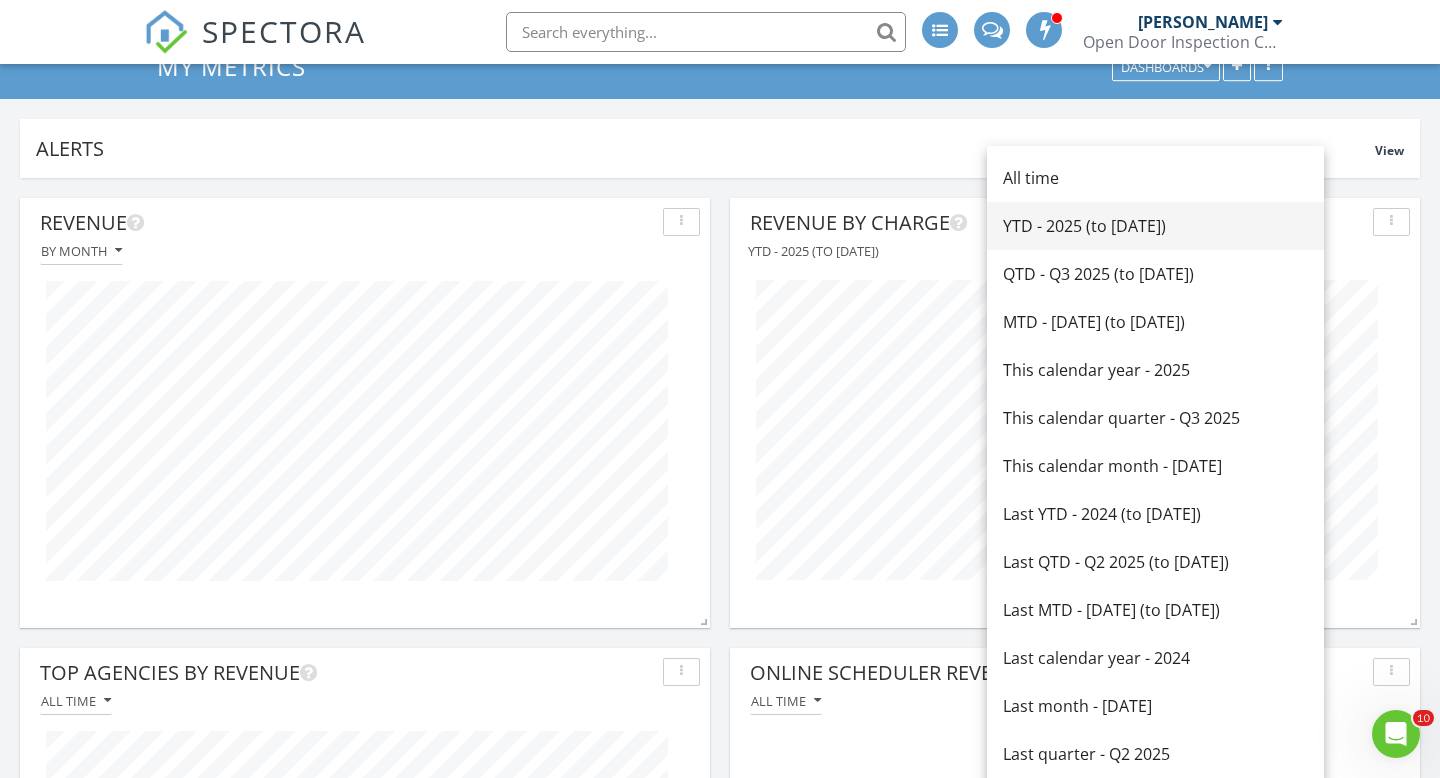 click on "YTD - 2025 (to Jul 10th)" at bounding box center [1155, 226] 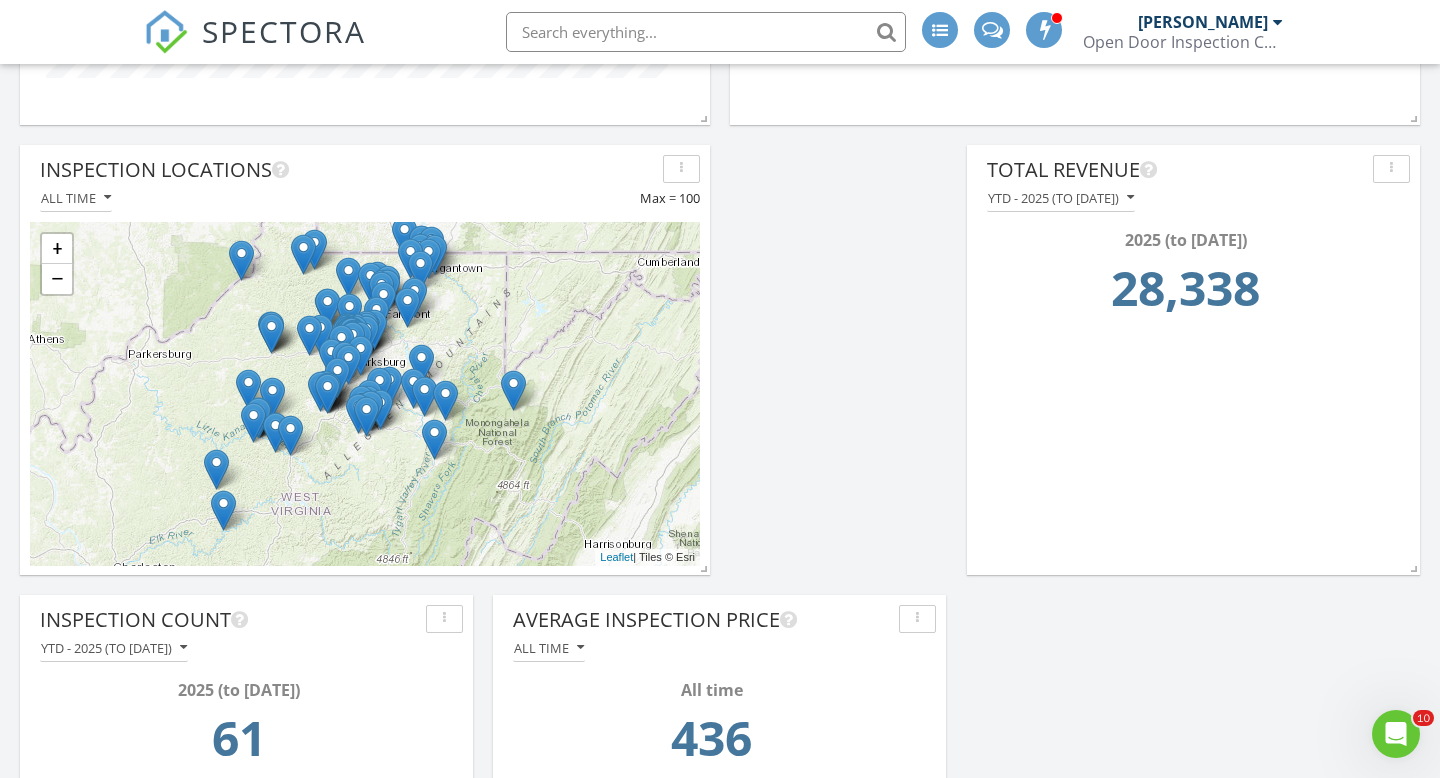 scroll, scrollTop: 1047, scrollLeft: 0, axis: vertical 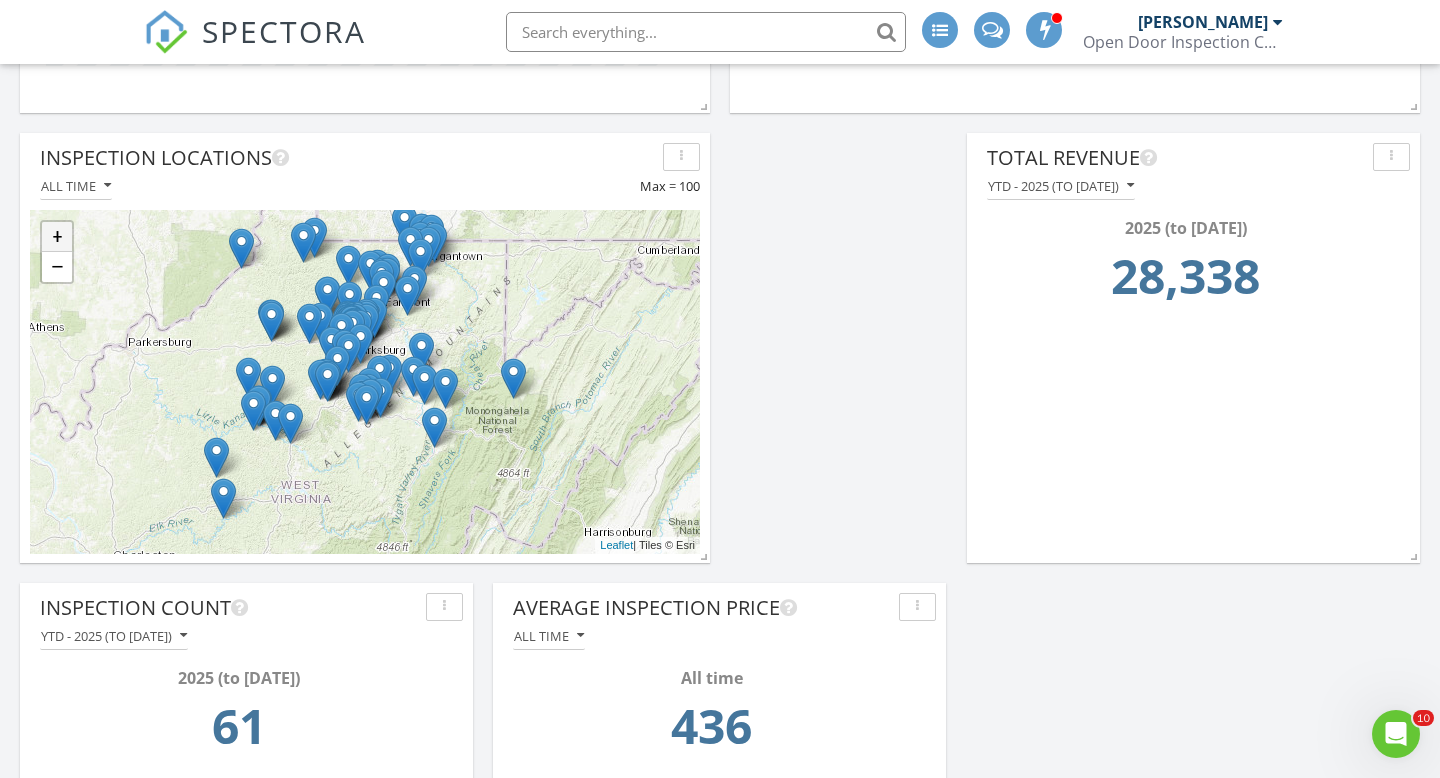 click on "+" at bounding box center [57, 237] 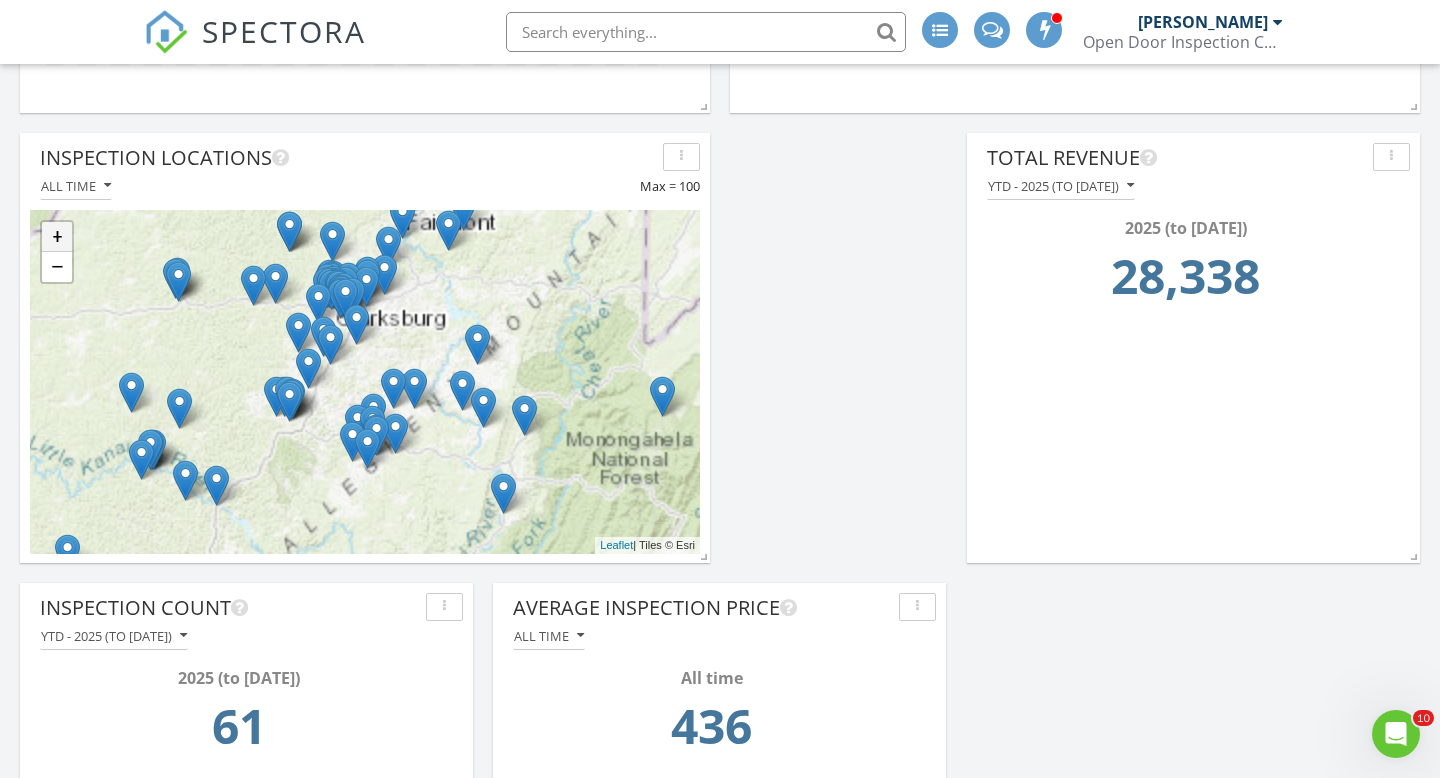 click on "+" at bounding box center (57, 237) 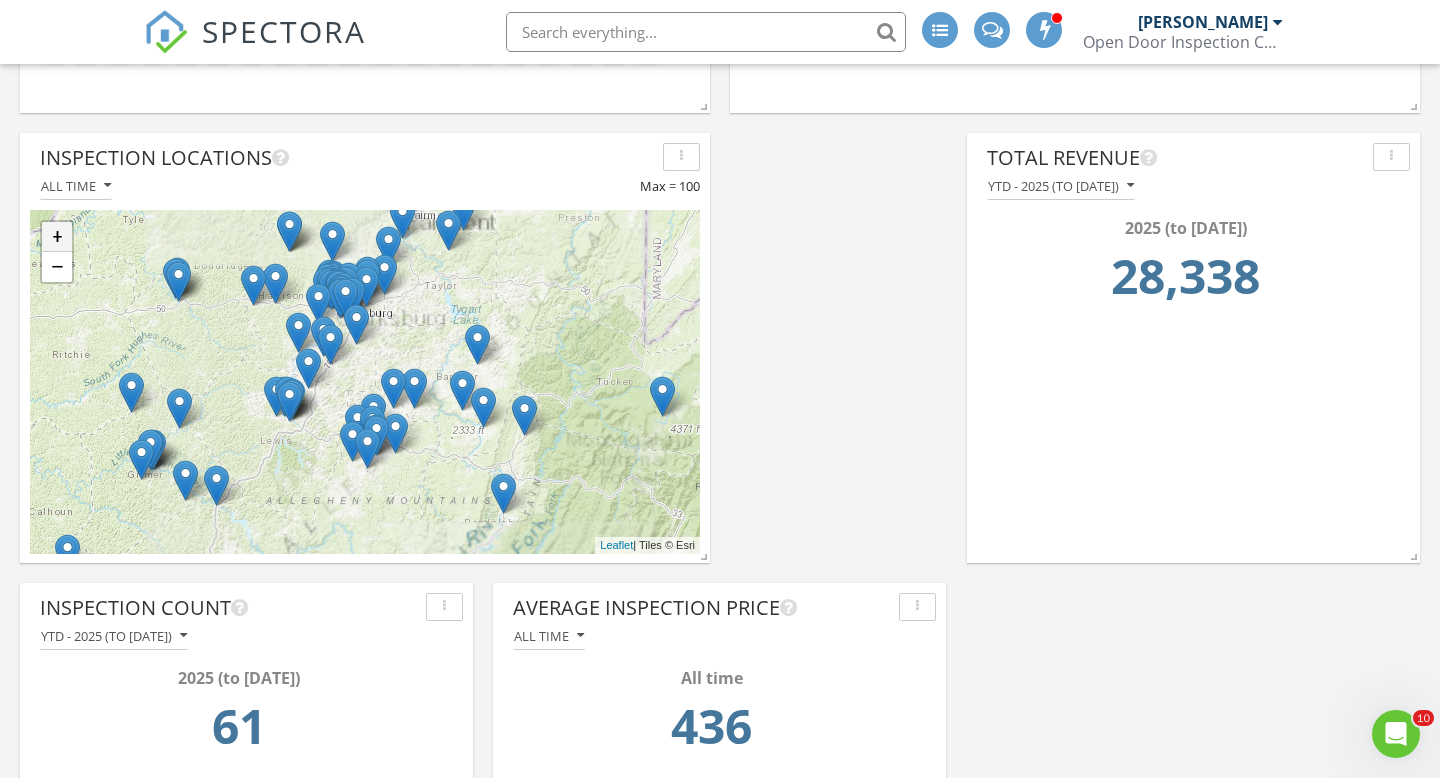 click on "+" at bounding box center (57, 237) 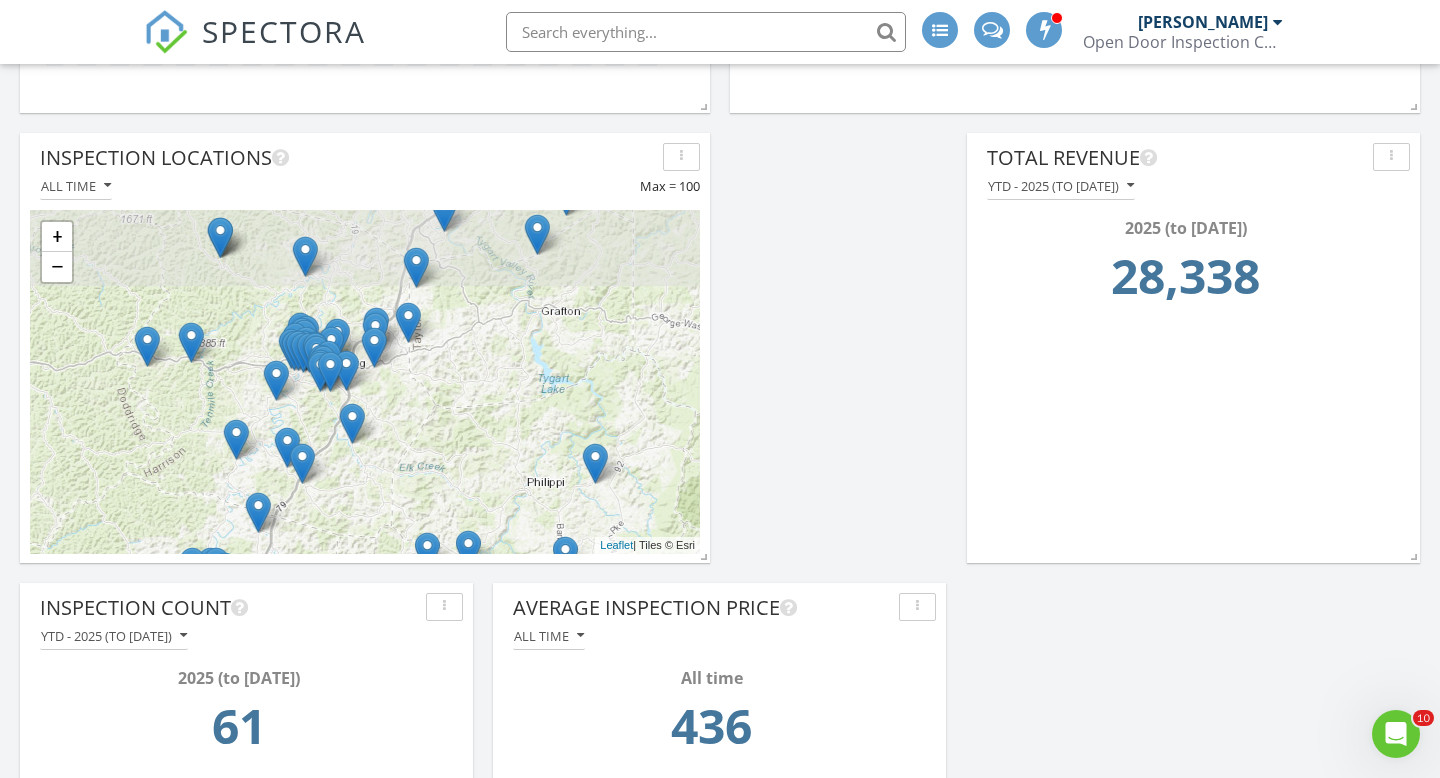 drag, startPoint x: 374, startPoint y: 233, endPoint x: 379, endPoint y: 378, distance: 145.08618 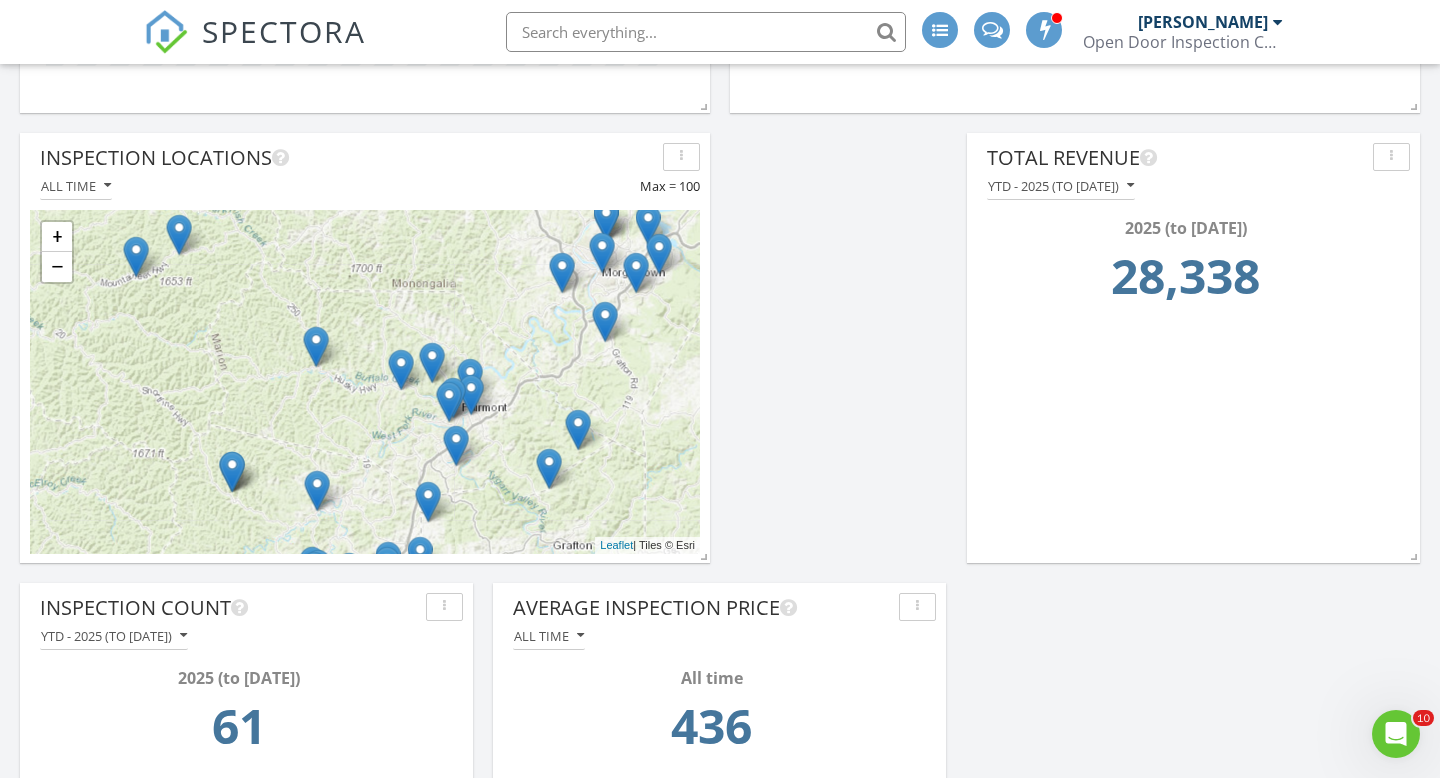 drag, startPoint x: 379, startPoint y: 378, endPoint x: 394, endPoint y: 613, distance: 235.47824 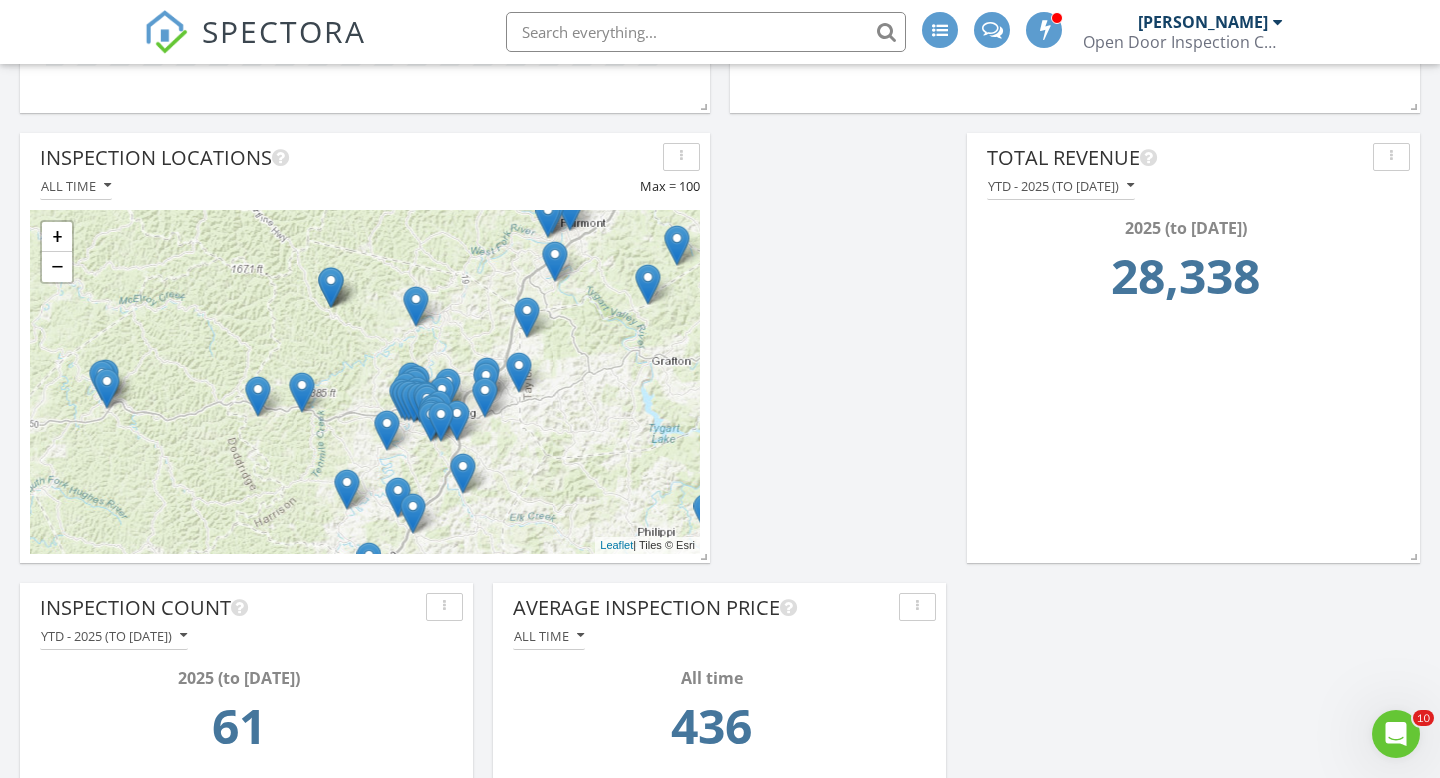 drag, startPoint x: 522, startPoint y: 339, endPoint x: 618, endPoint y: 160, distance: 203.1182 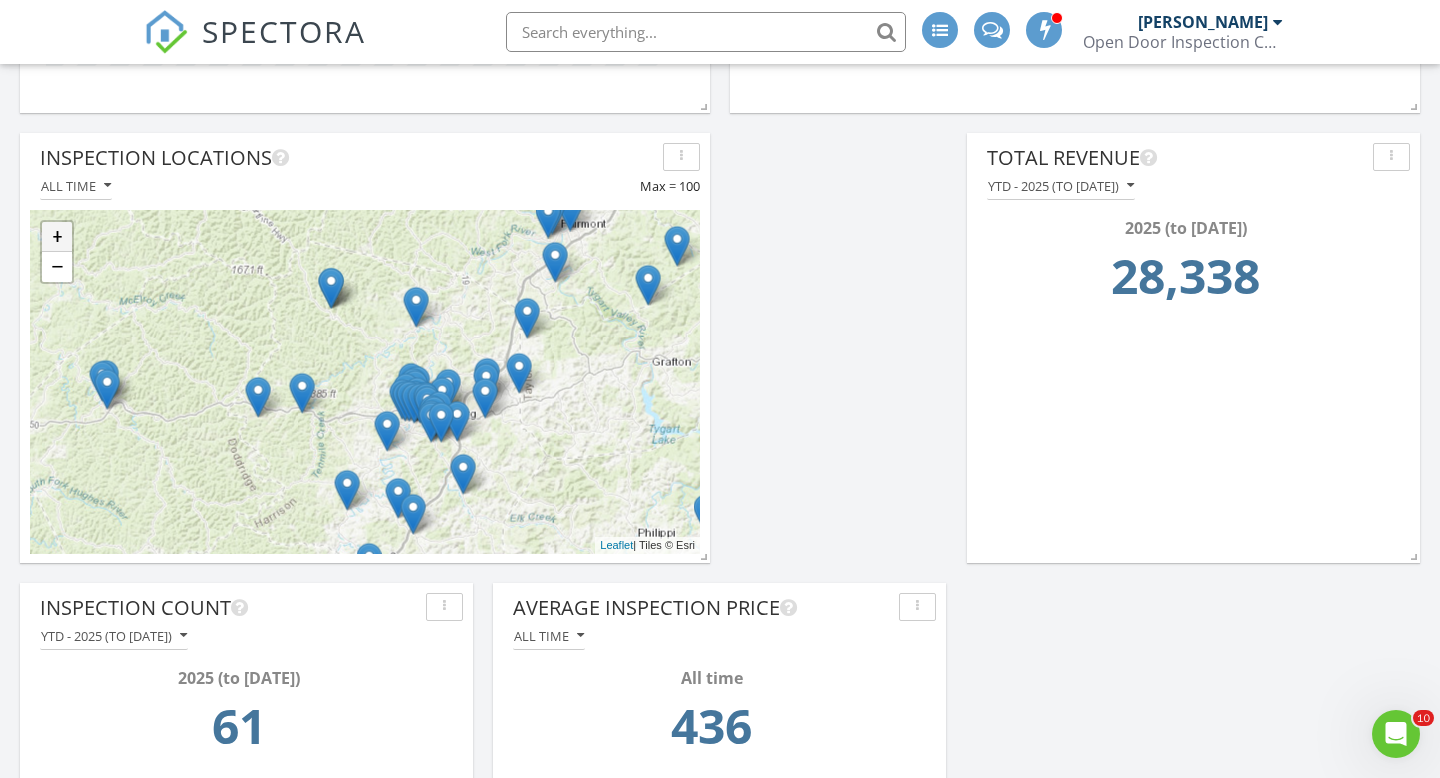 click on "+" at bounding box center [57, 237] 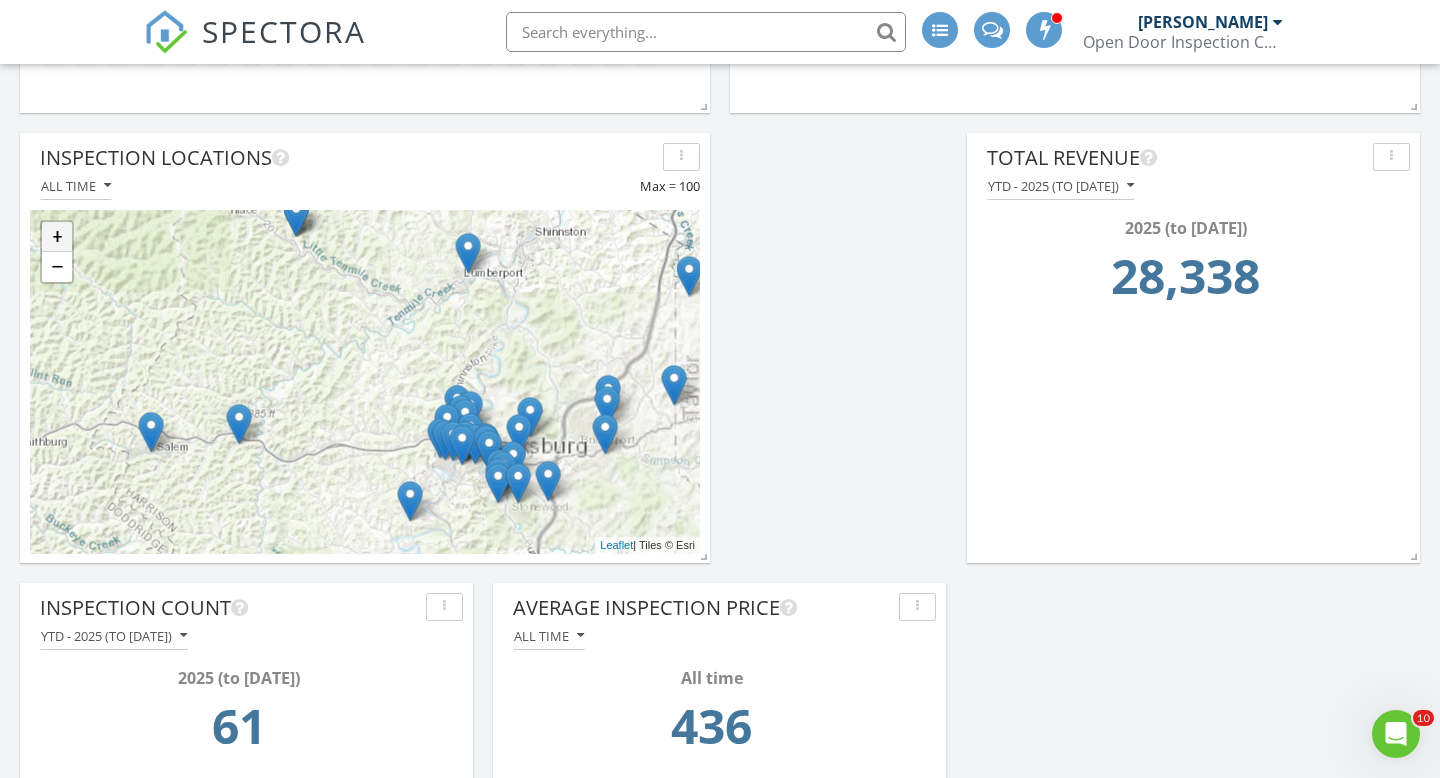 click on "+" at bounding box center [57, 237] 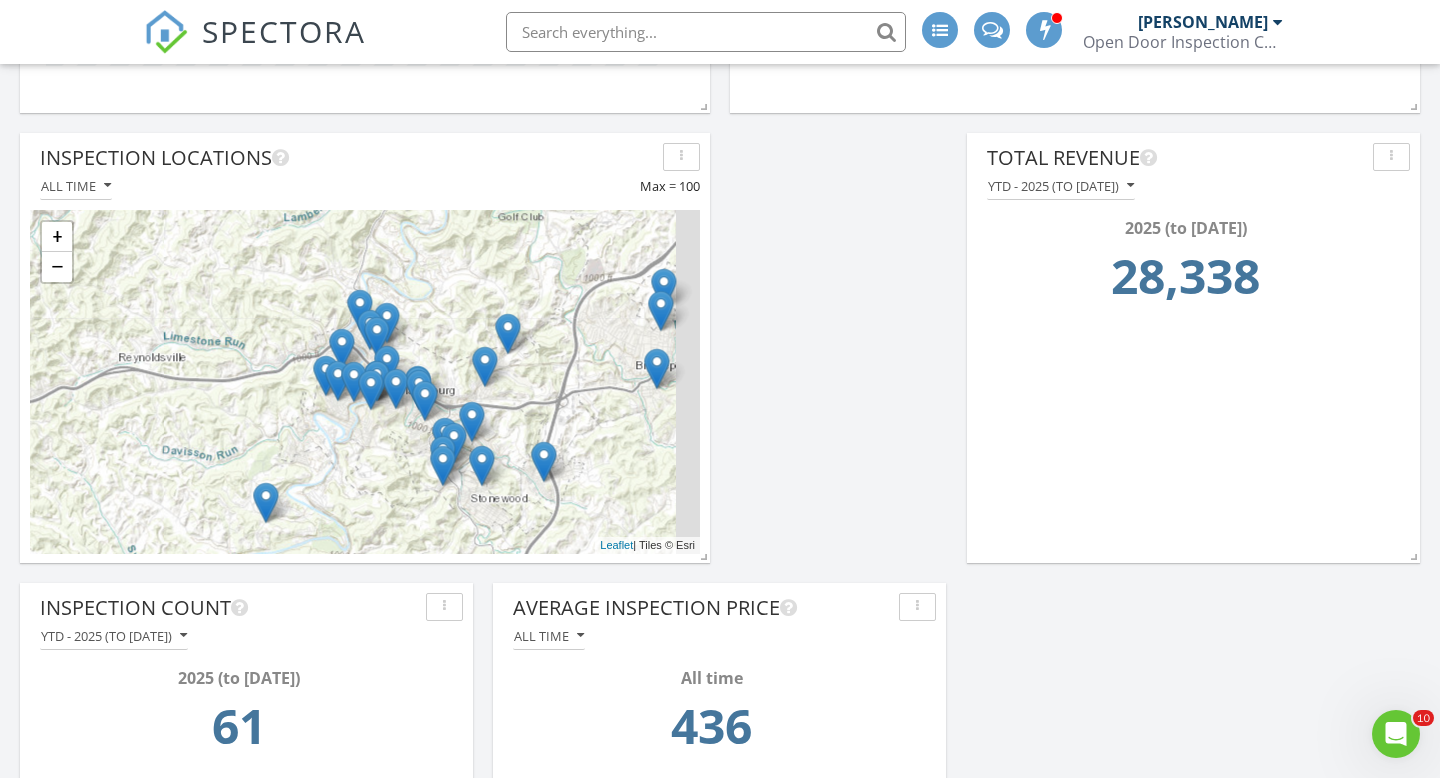 drag, startPoint x: 448, startPoint y: 387, endPoint x: 235, endPoint y: 230, distance: 264.60913 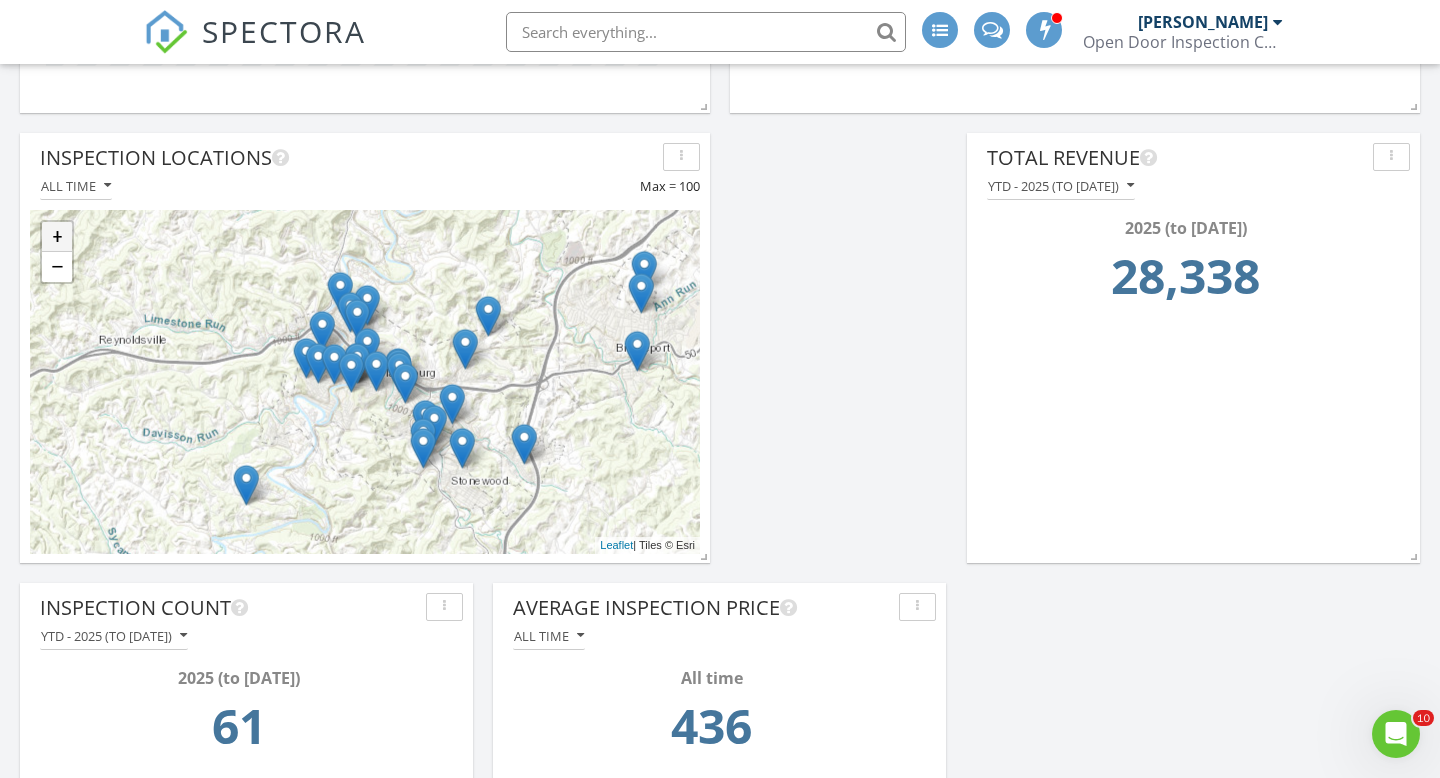 click on "+" at bounding box center [57, 237] 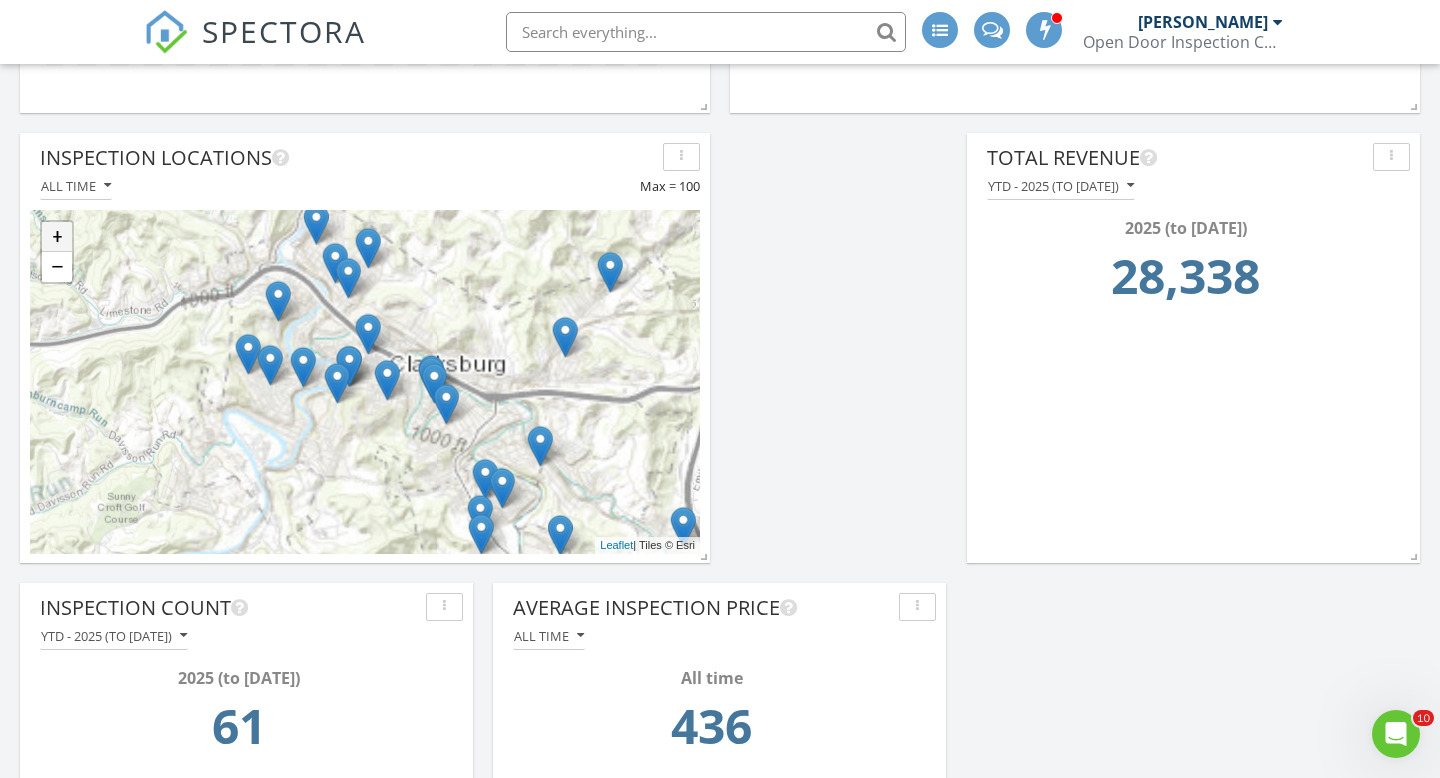 click on "+" at bounding box center [57, 237] 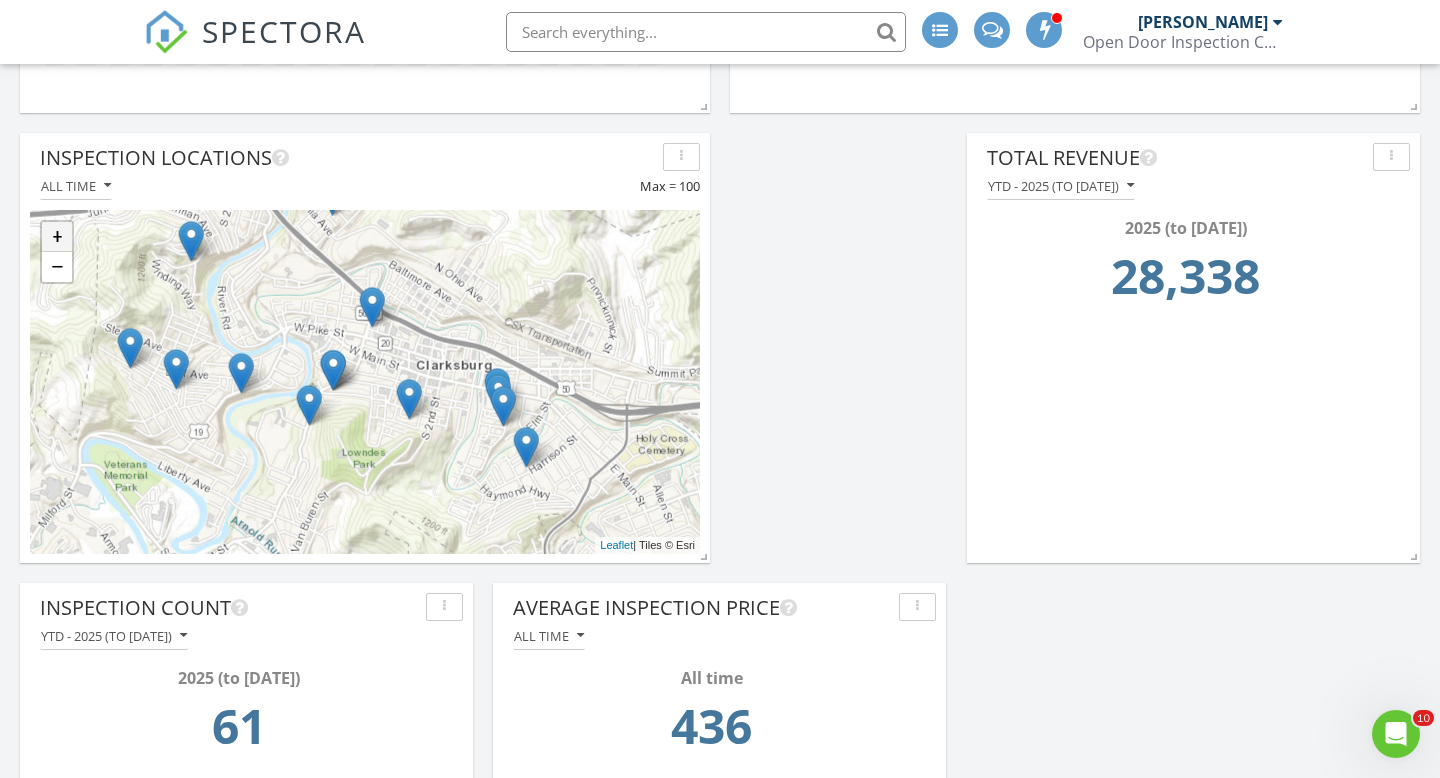 click on "+" at bounding box center (57, 237) 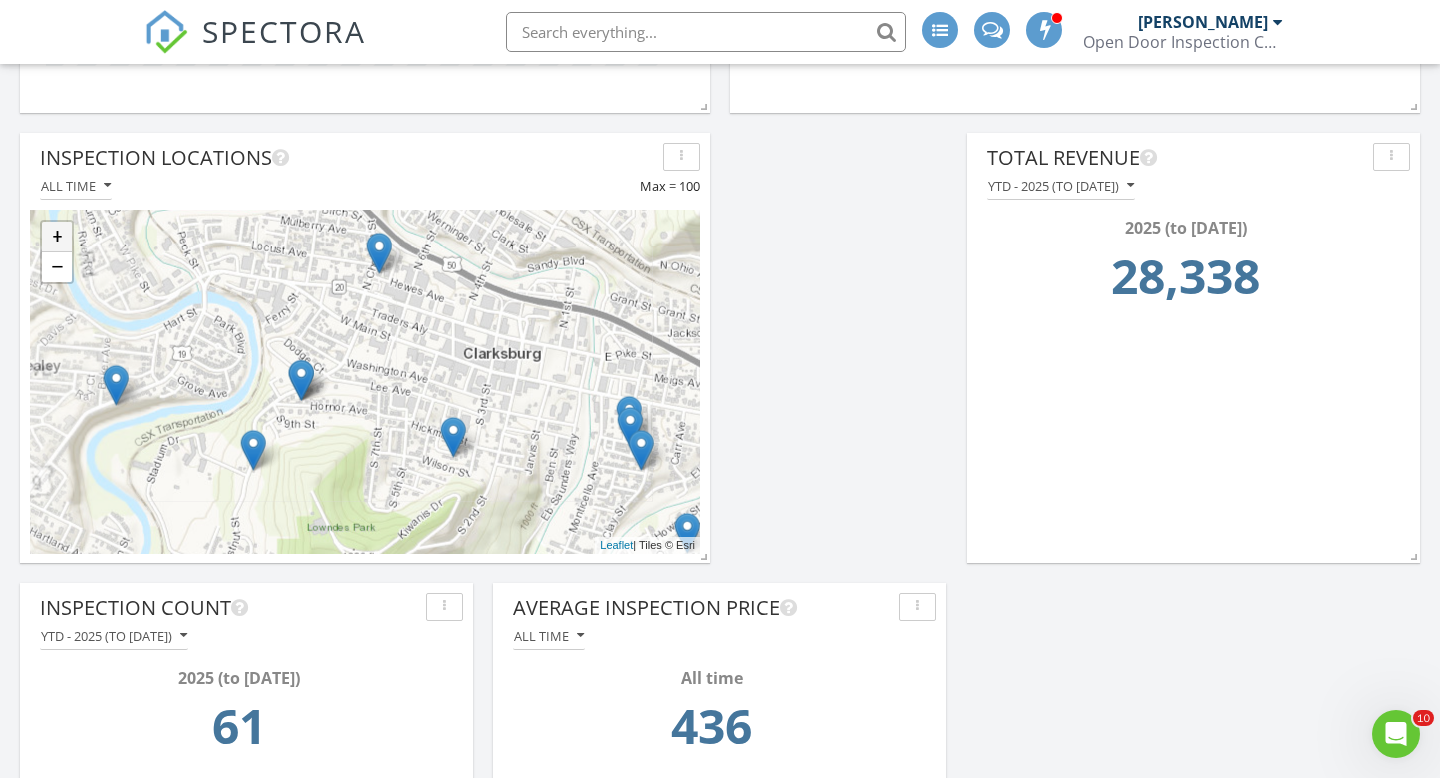 click on "+" at bounding box center [57, 237] 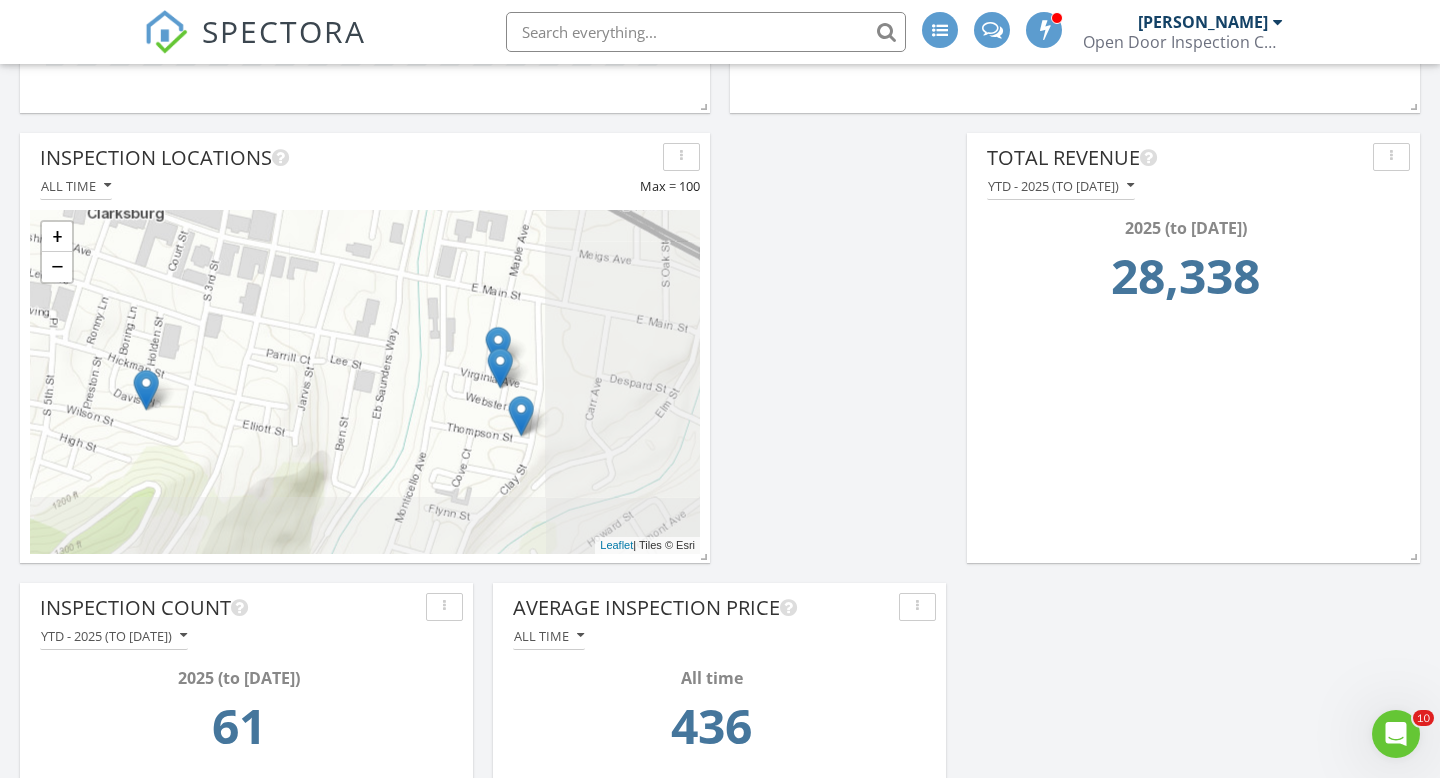 drag, startPoint x: 401, startPoint y: 385, endPoint x: 0, endPoint y: 261, distance: 419.73444 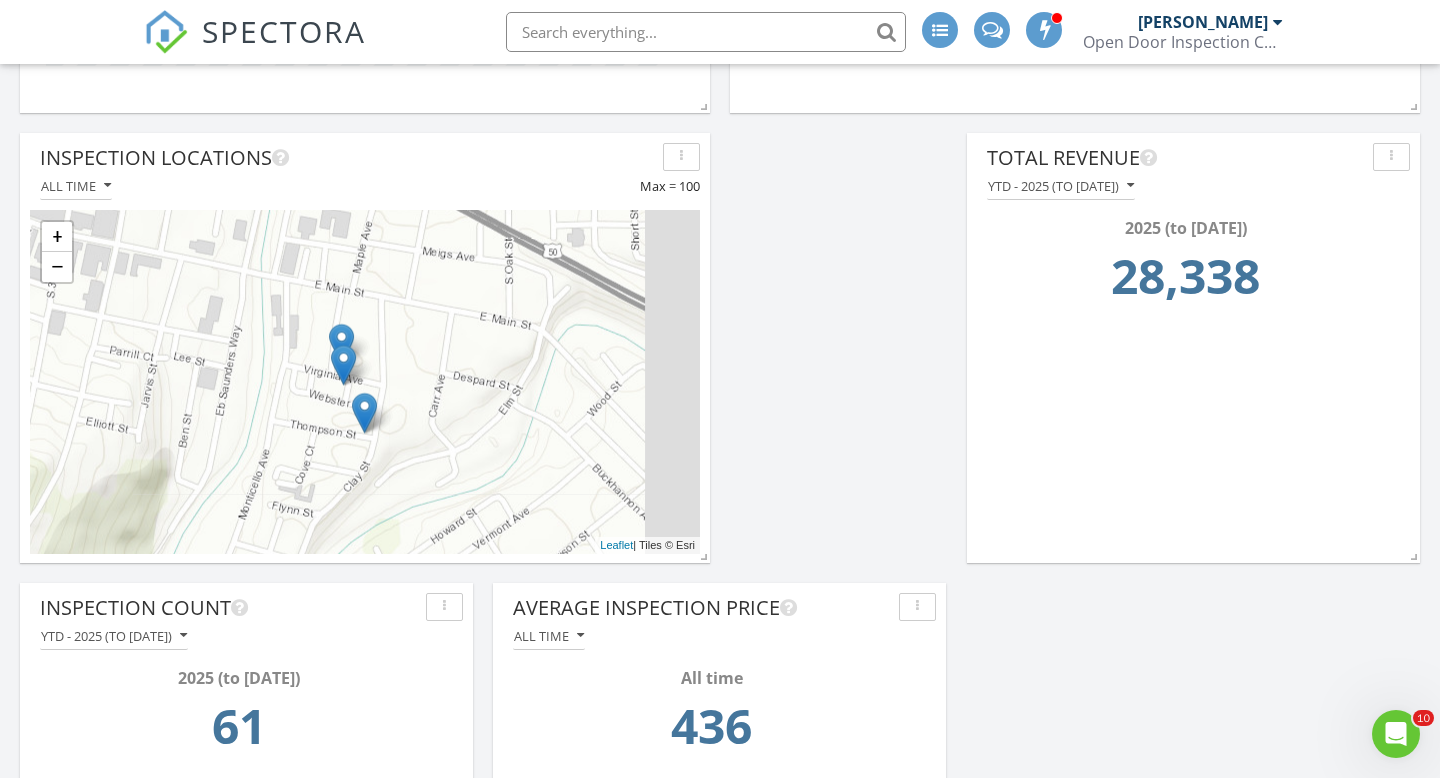drag, startPoint x: 336, startPoint y: 318, endPoint x: 166, endPoint y: 315, distance: 170.02647 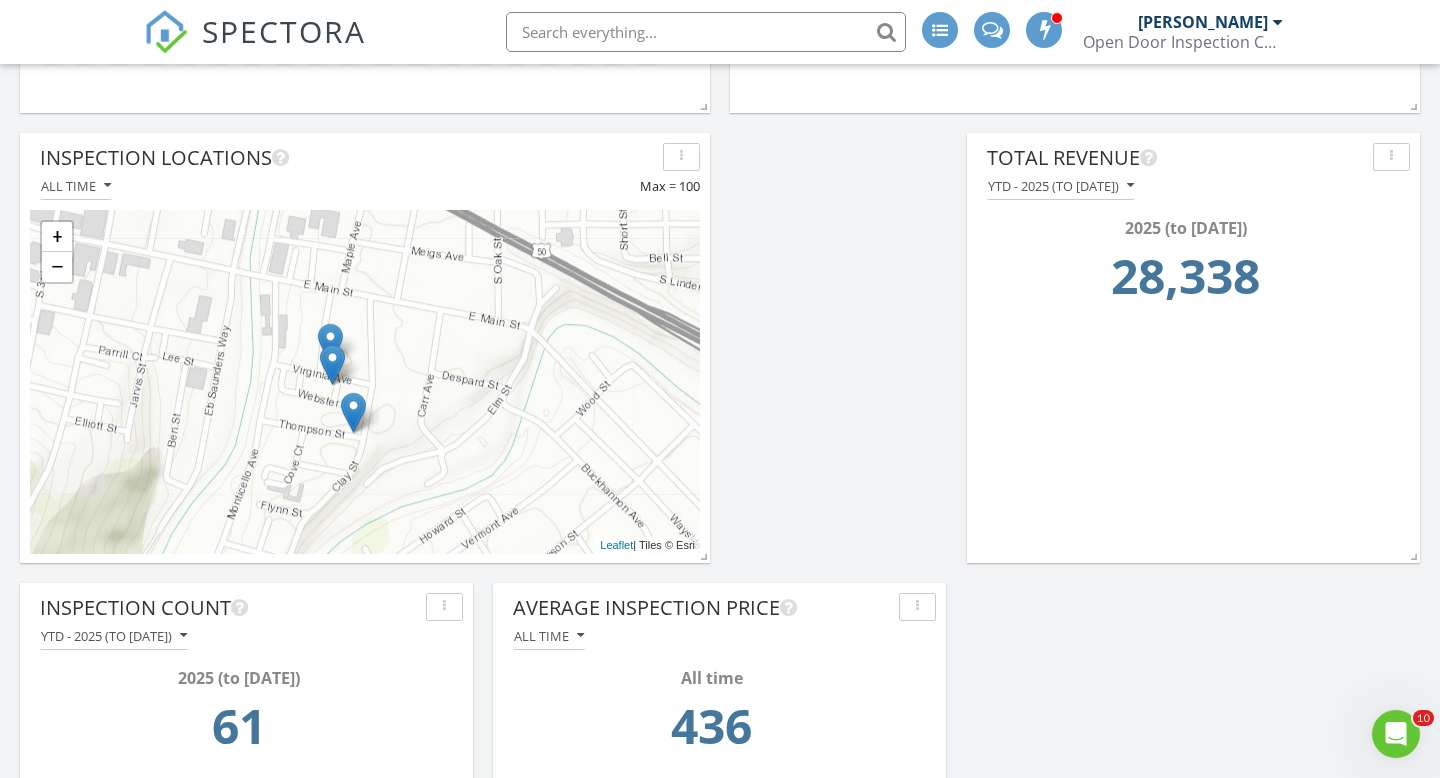 click at bounding box center (330, 343) 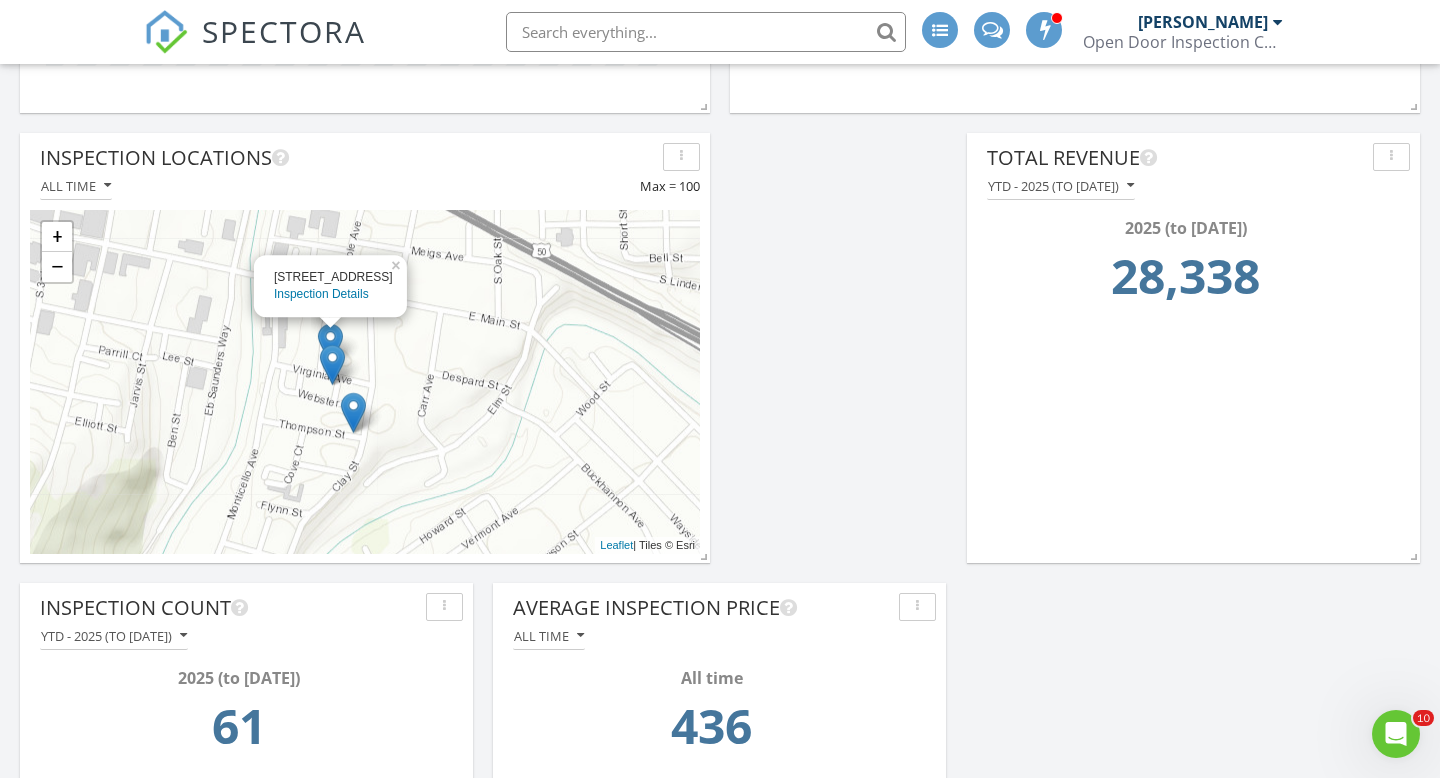 click at bounding box center (332, 364) 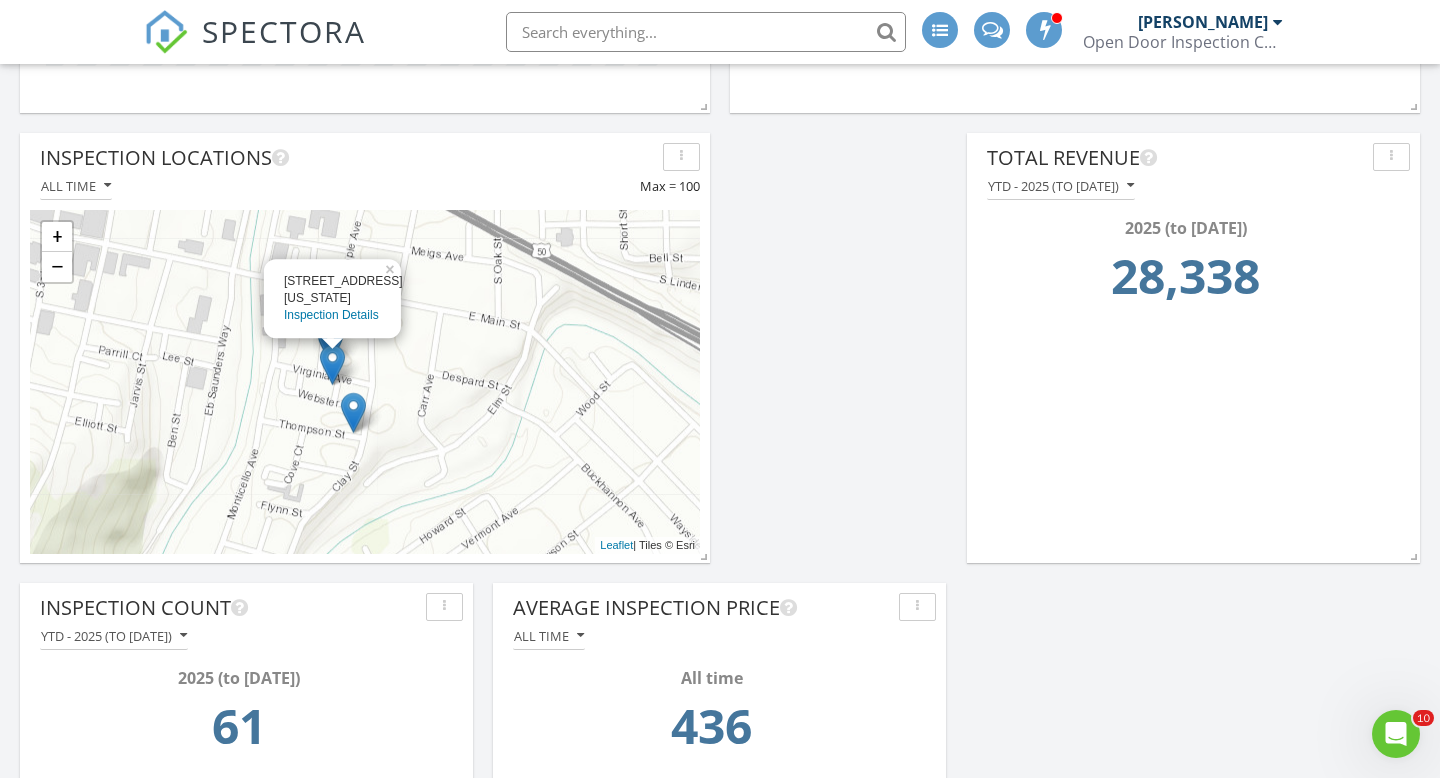 click on "209 Virginia Ave Inspection Details × + − Leaflet  | Tiles © Esri" at bounding box center [365, 382] 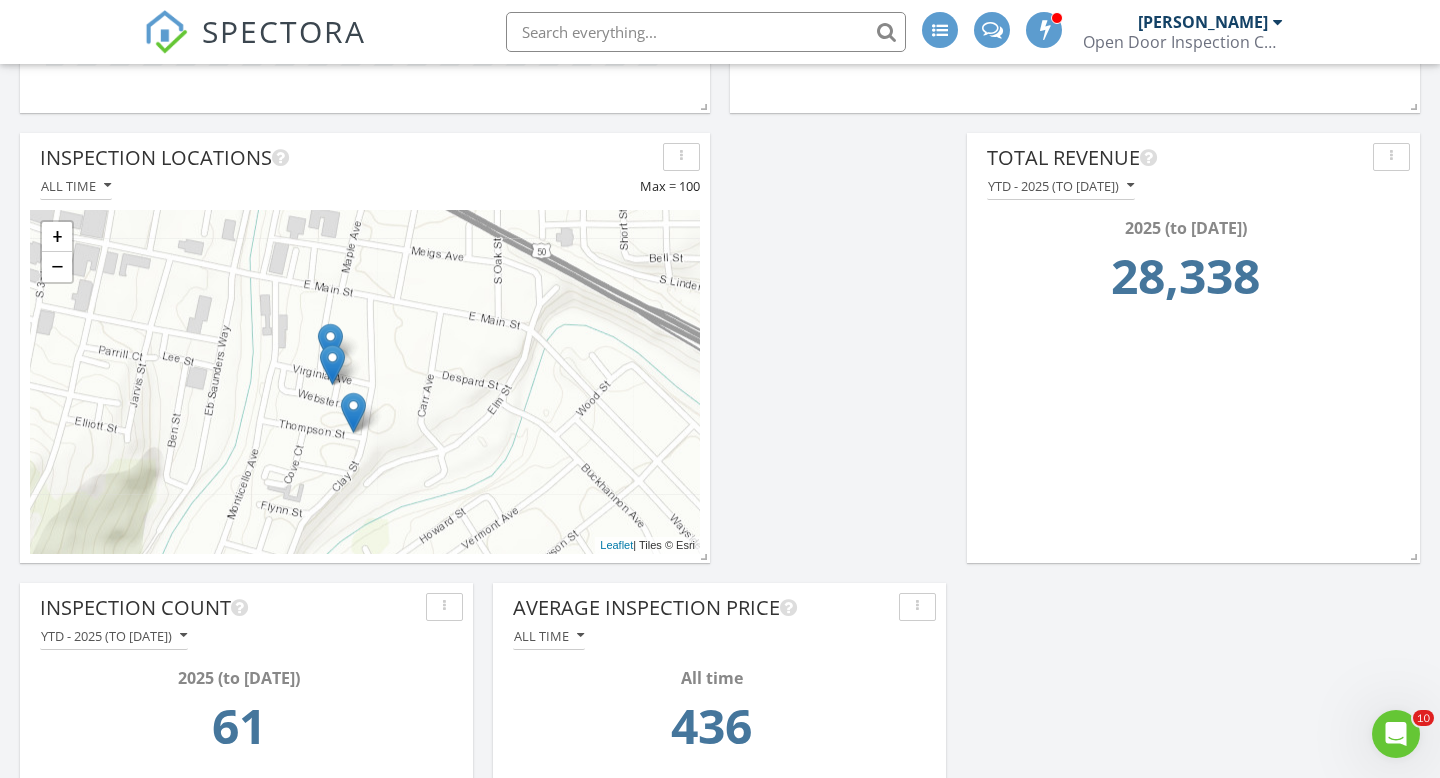 click at bounding box center (330, 343) 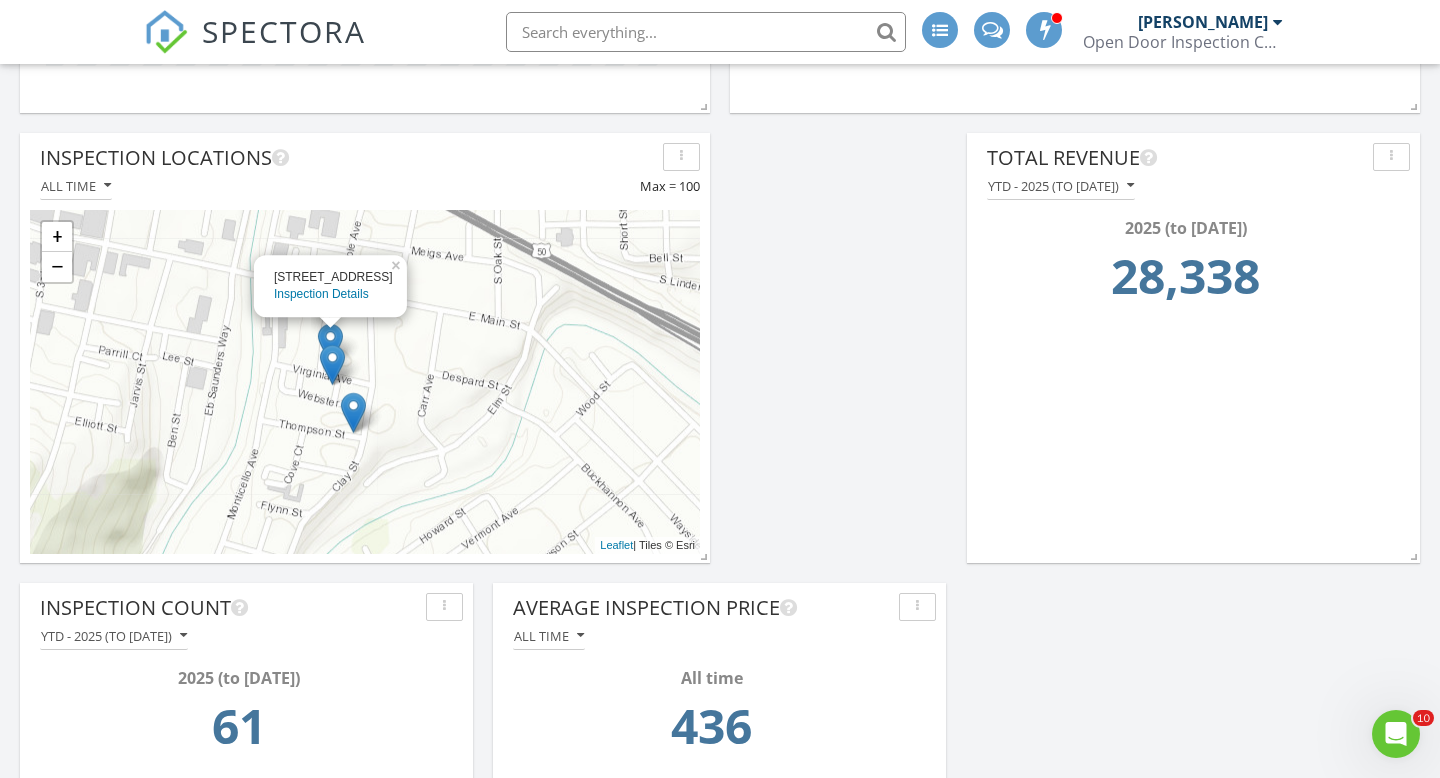 click on "Inspection Details" at bounding box center [321, 294] 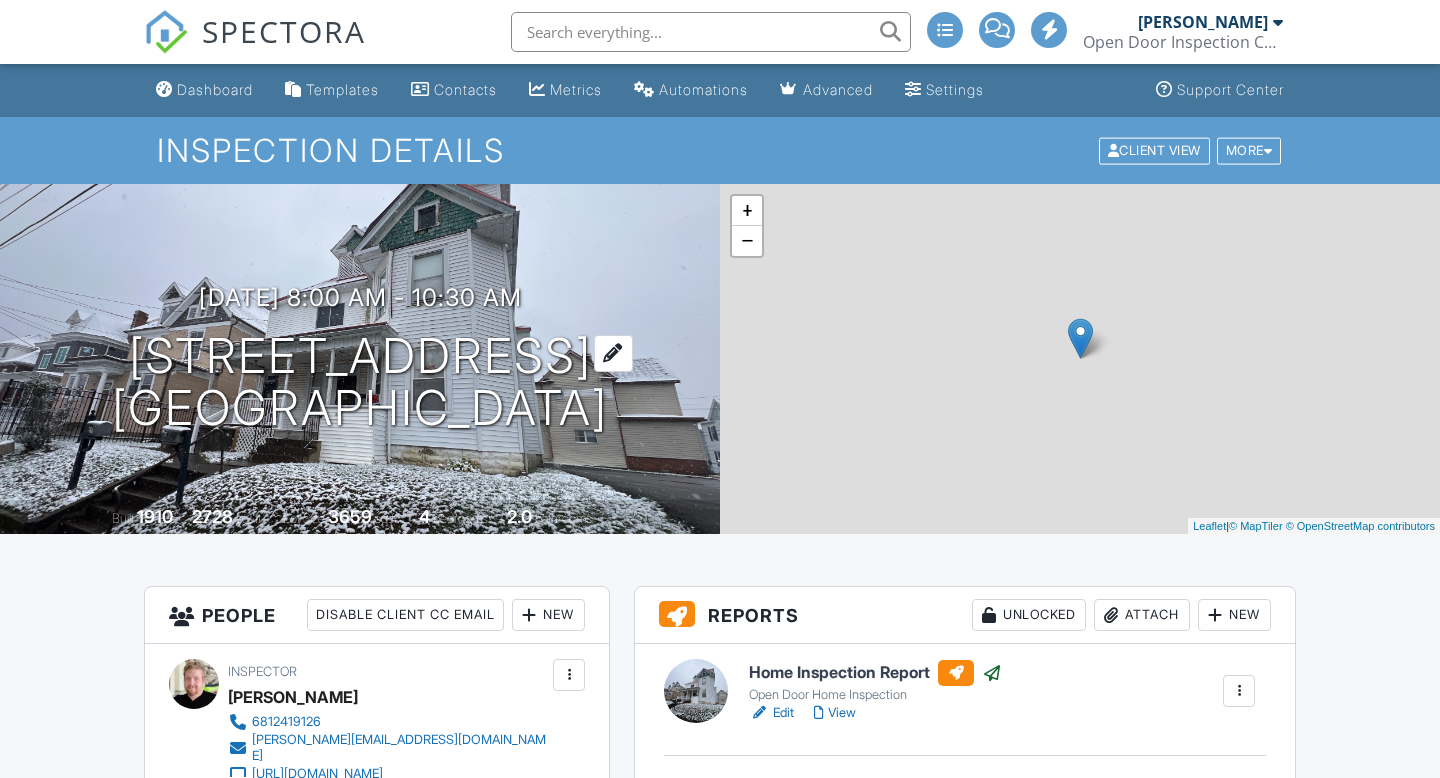 scroll, scrollTop: 0, scrollLeft: 0, axis: both 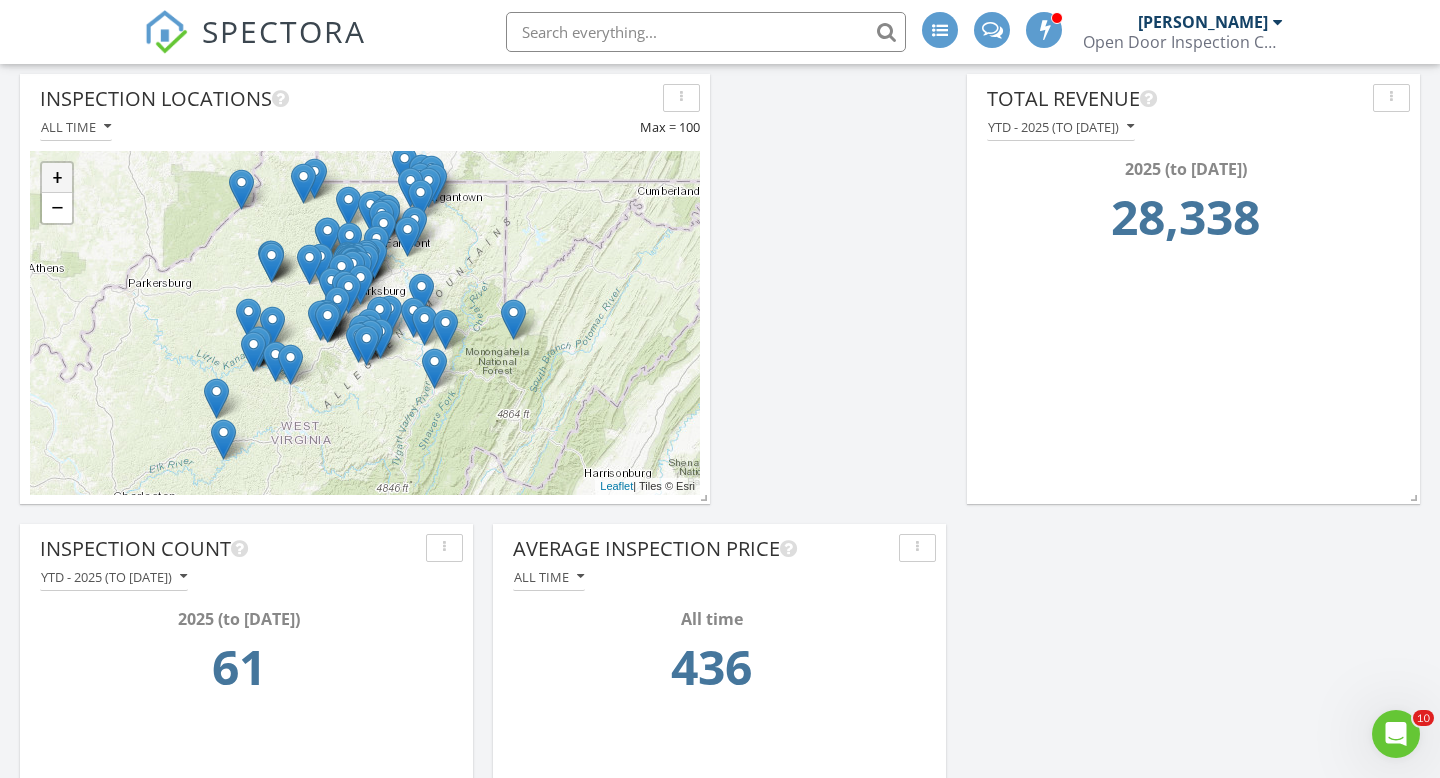 click on "+" at bounding box center [57, 178] 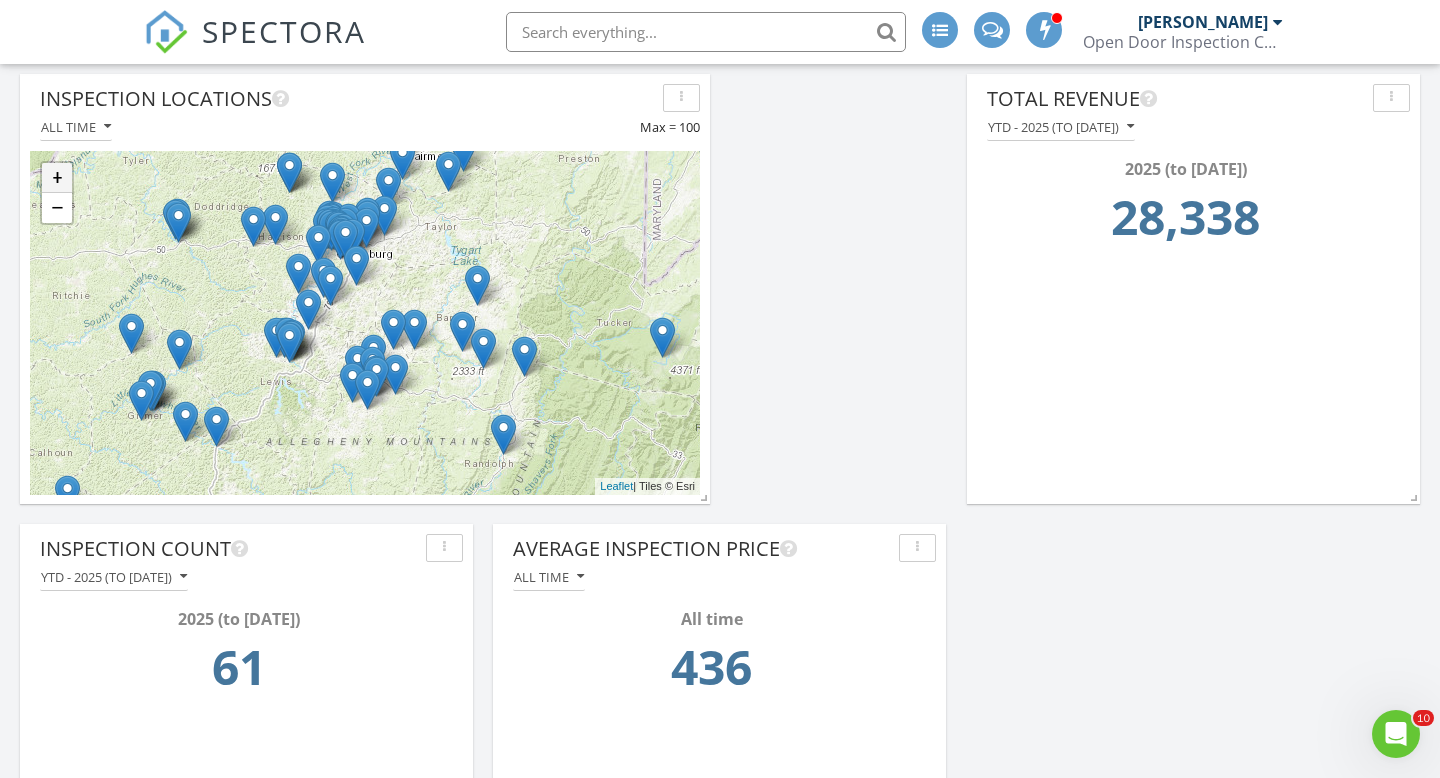 click on "+" at bounding box center (57, 178) 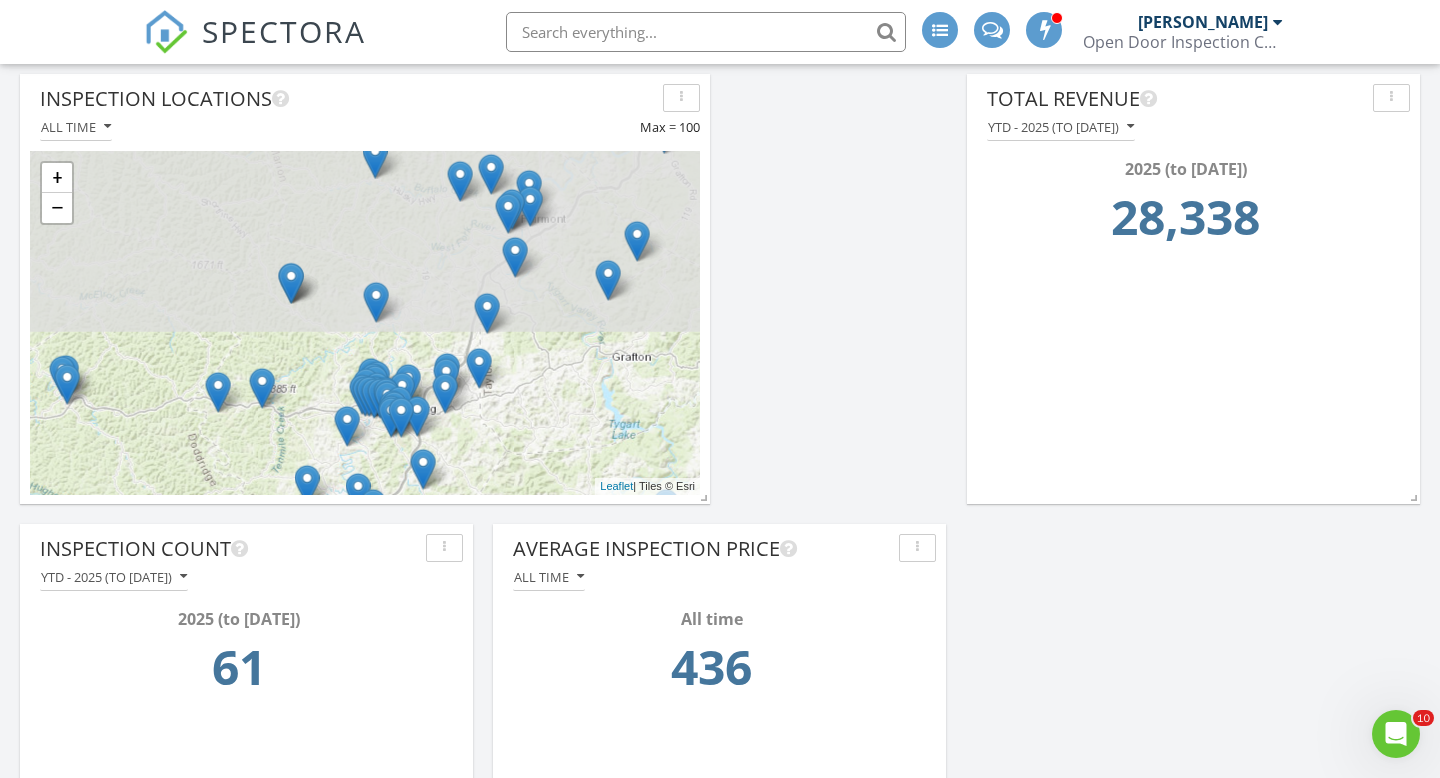 drag, startPoint x: 293, startPoint y: 243, endPoint x: 375, endPoint y: 490, distance: 260.25565 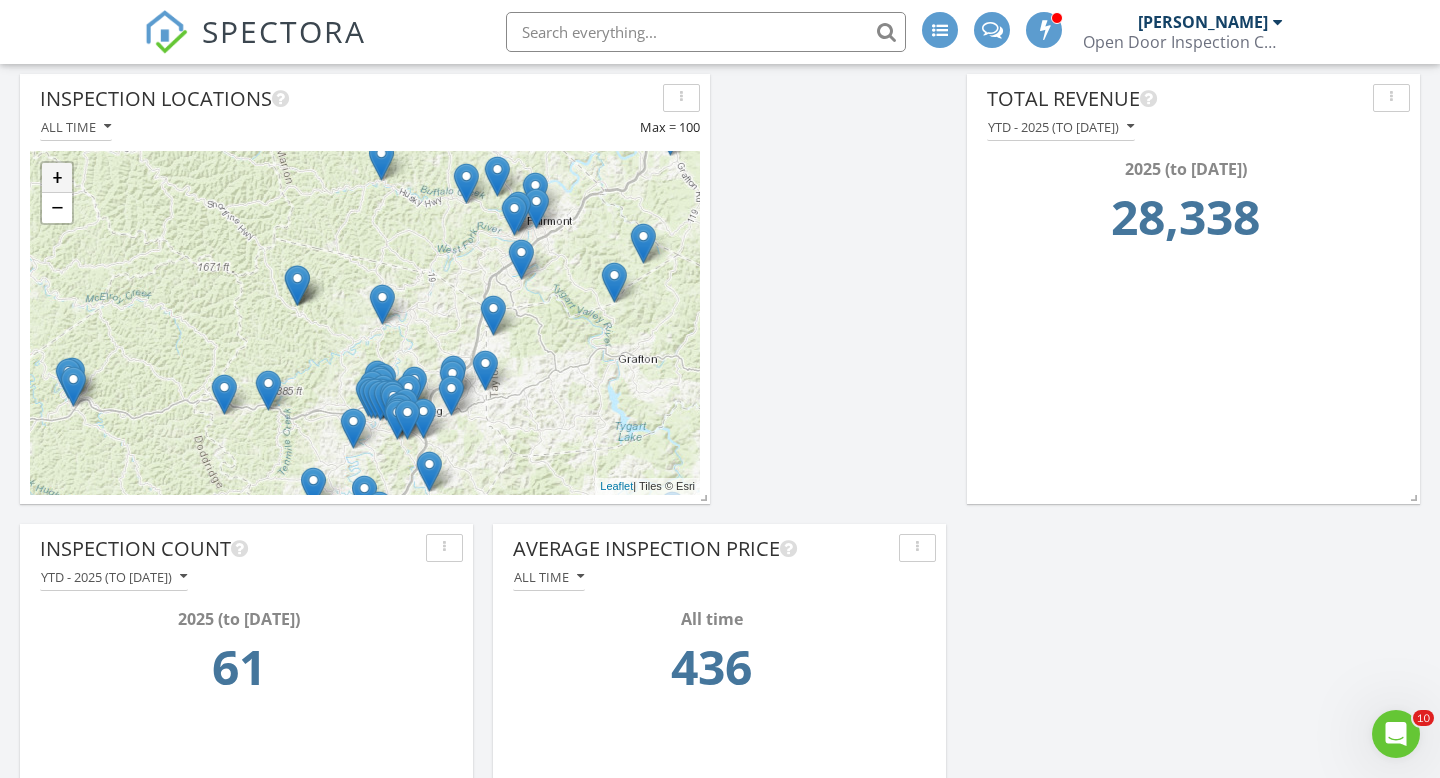 click on "+" at bounding box center [57, 178] 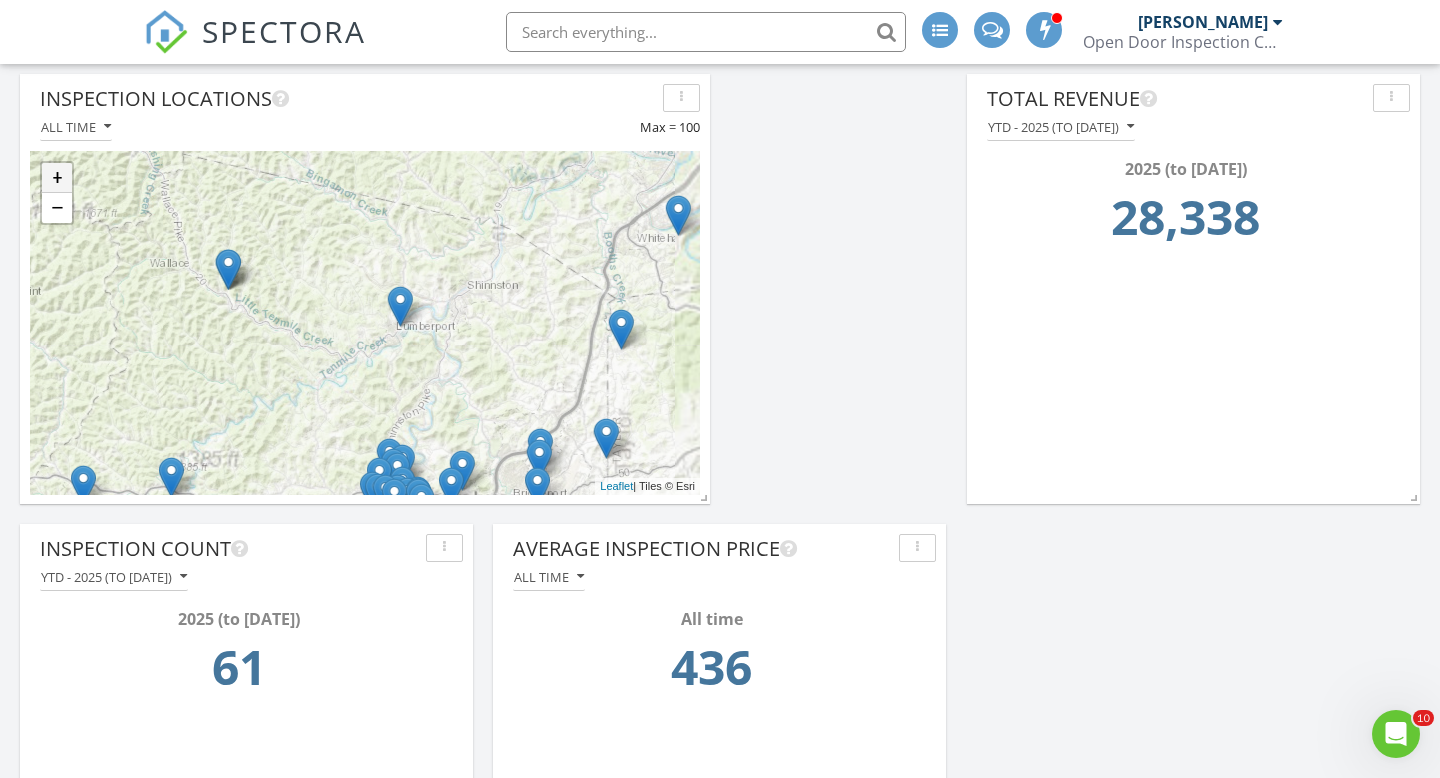 click on "+" at bounding box center [57, 178] 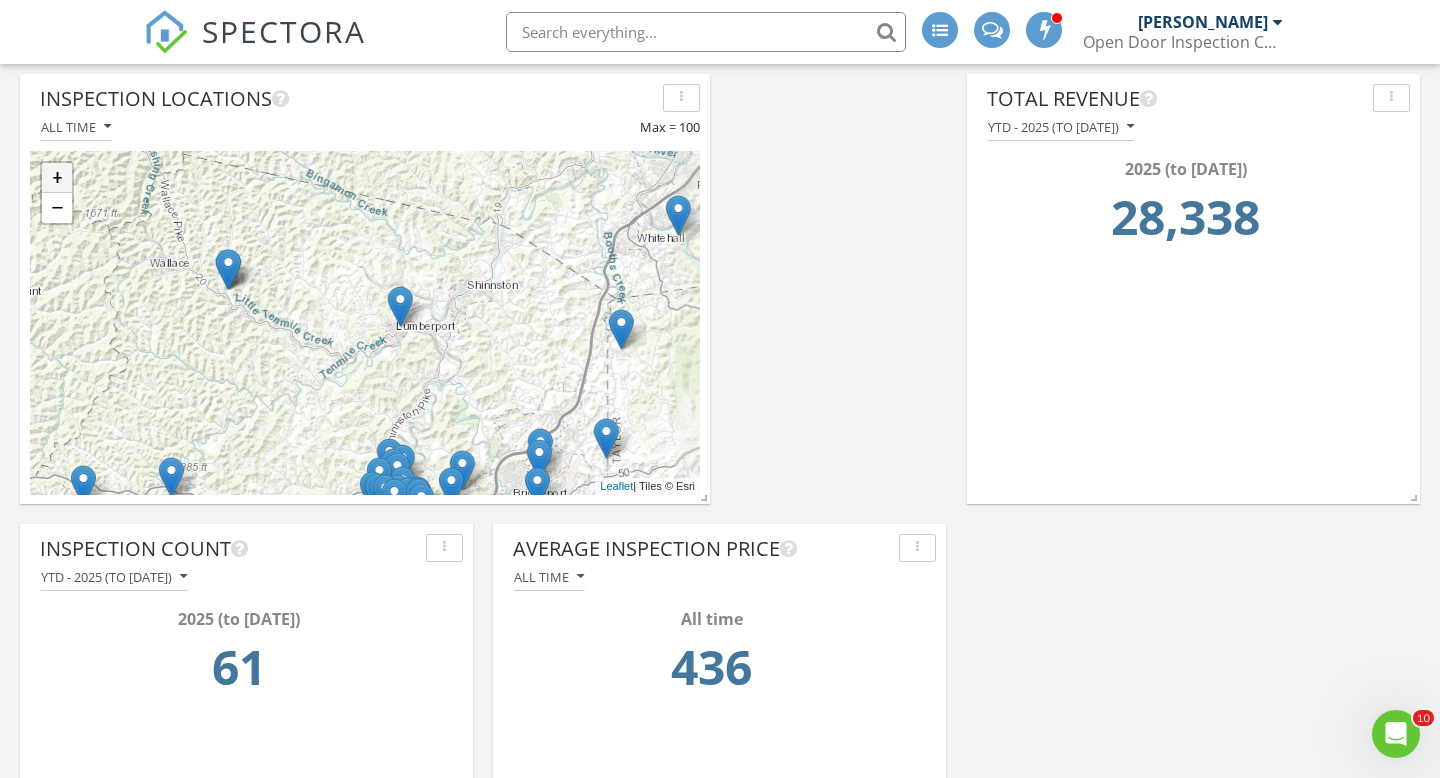 click on "+" at bounding box center [57, 178] 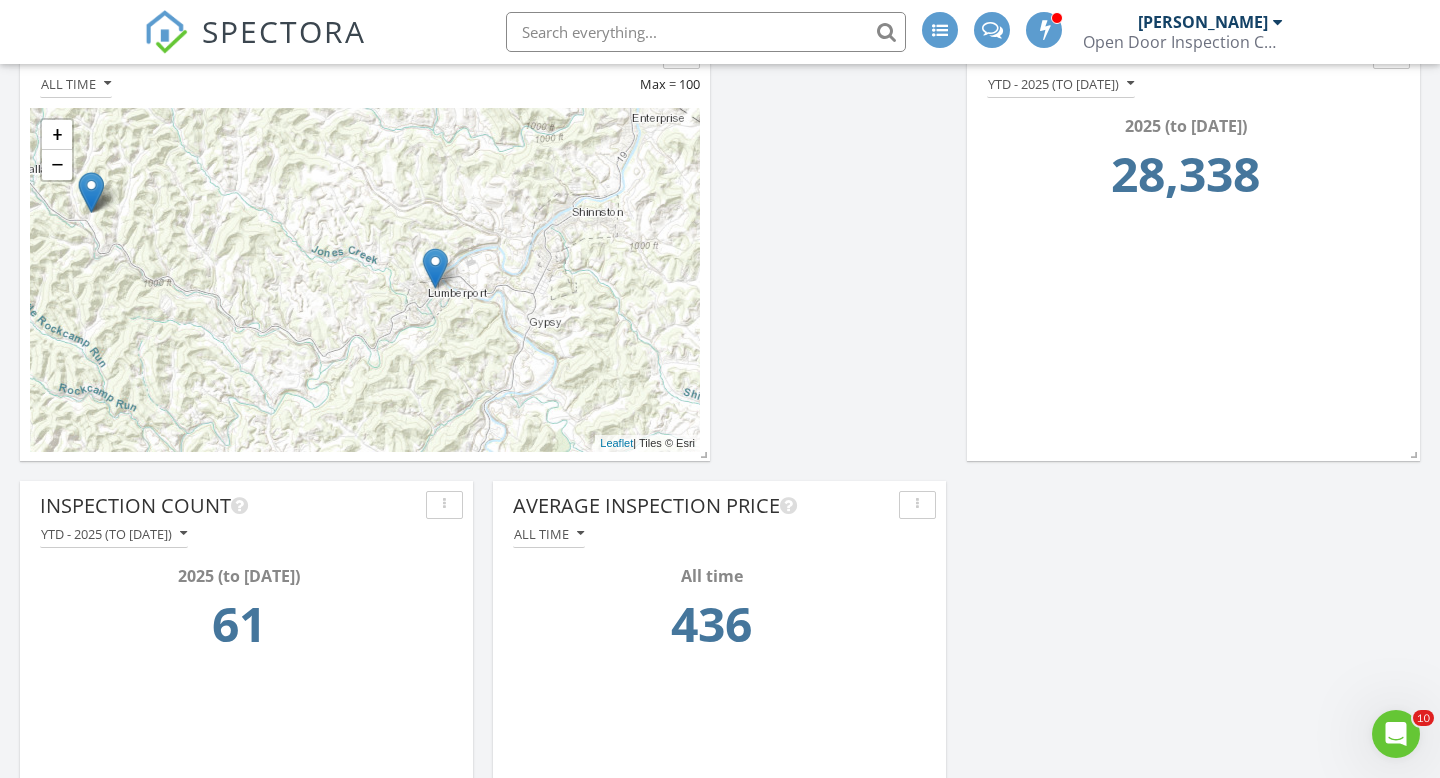 scroll, scrollTop: 1150, scrollLeft: 0, axis: vertical 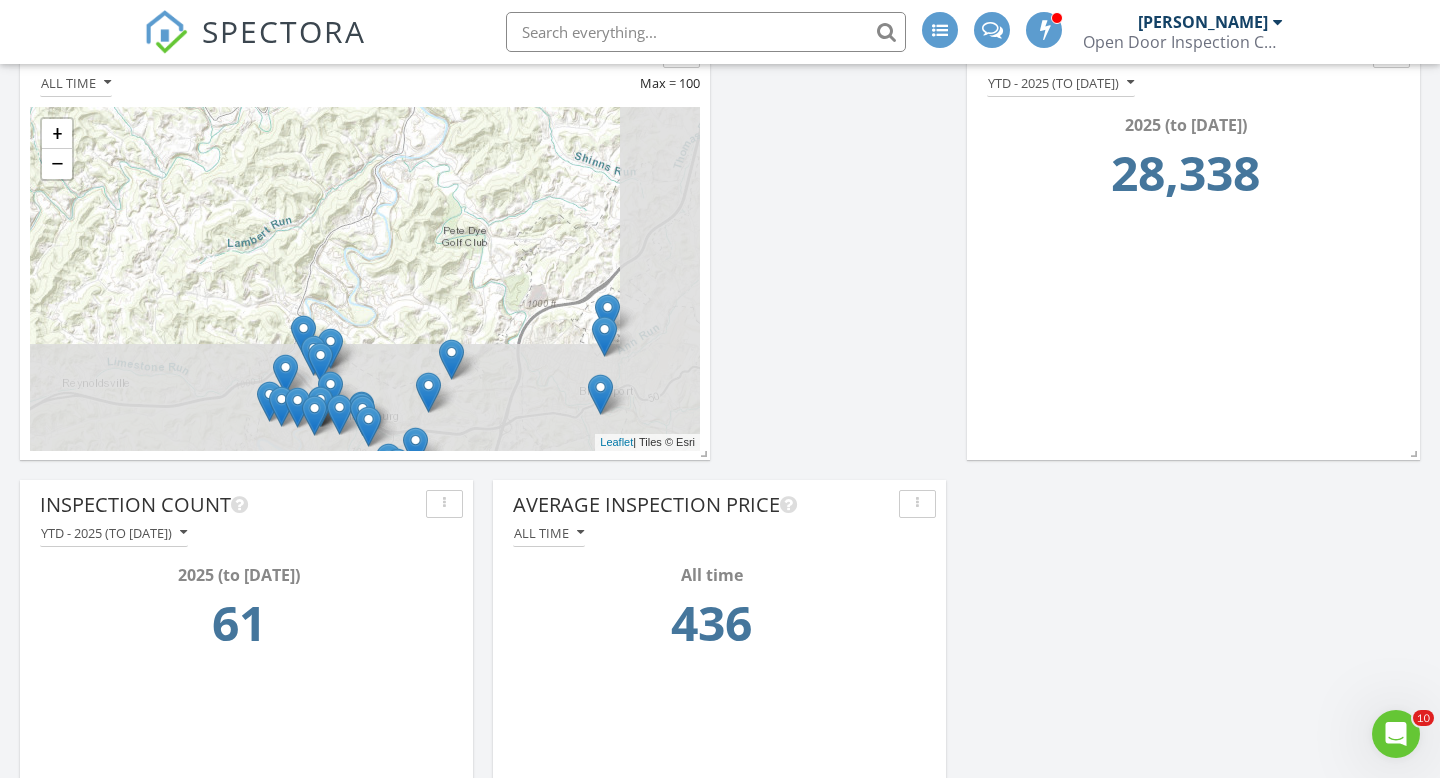 drag, startPoint x: 383, startPoint y: 369, endPoint x: 256, endPoint y: 99, distance: 298.3773 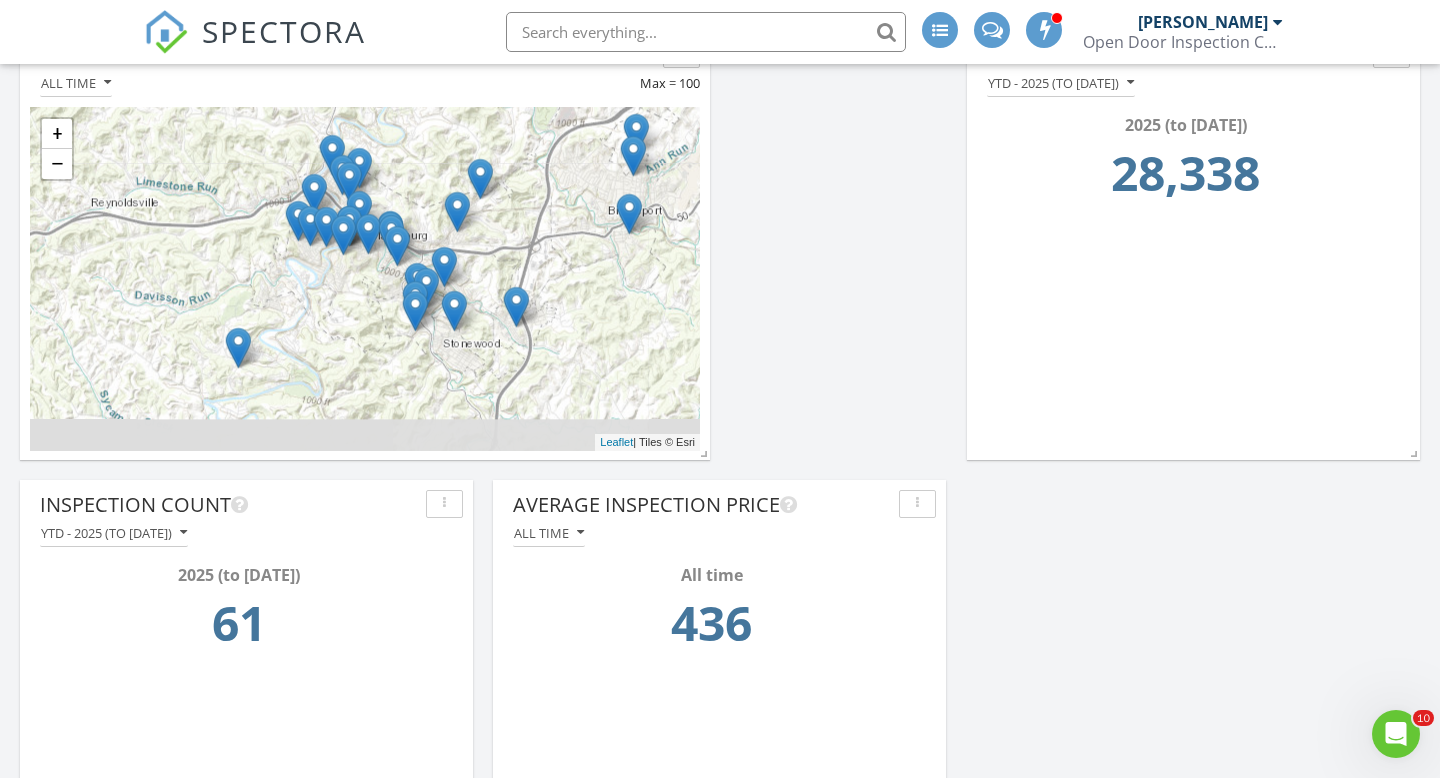 drag, startPoint x: 408, startPoint y: 328, endPoint x: 453, endPoint y: 169, distance: 165.24527 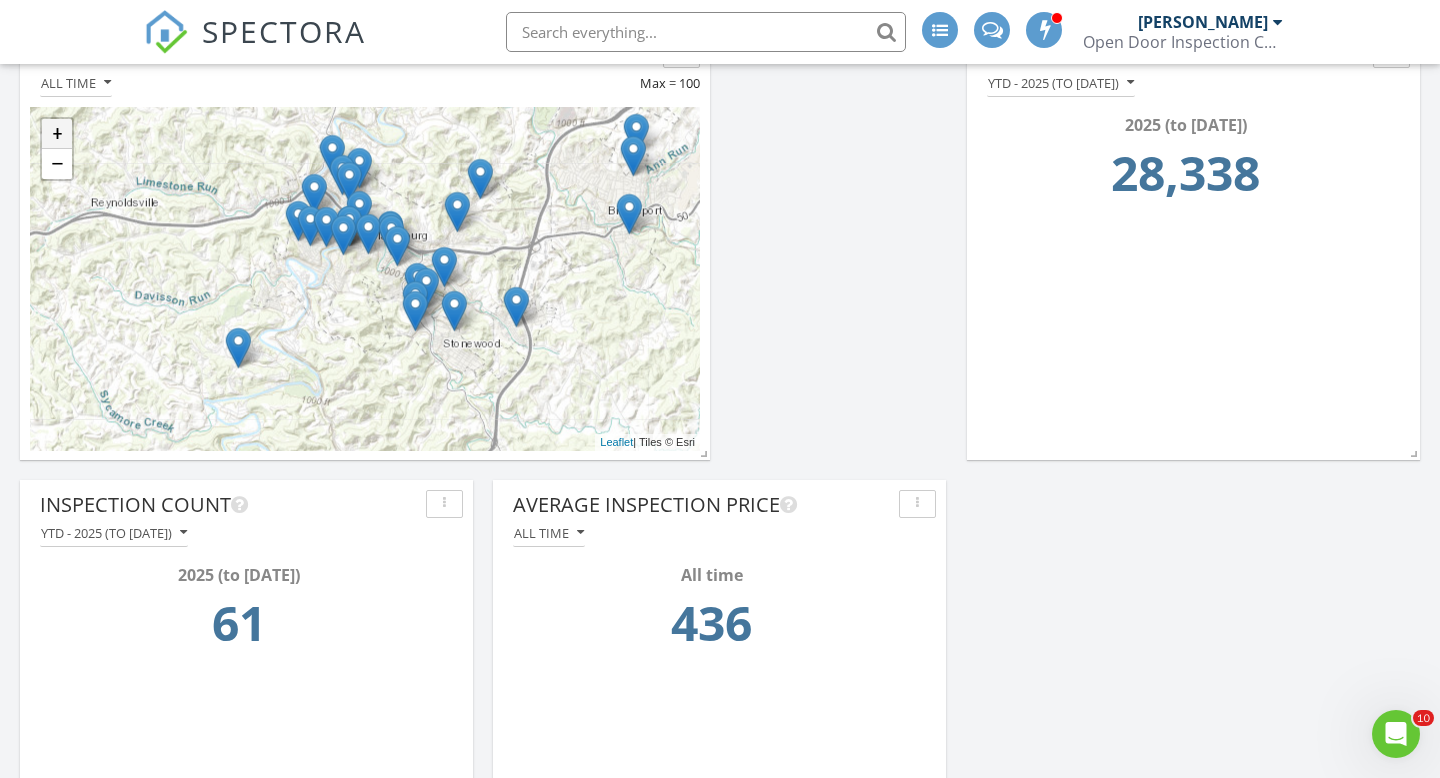 click on "+" at bounding box center (57, 134) 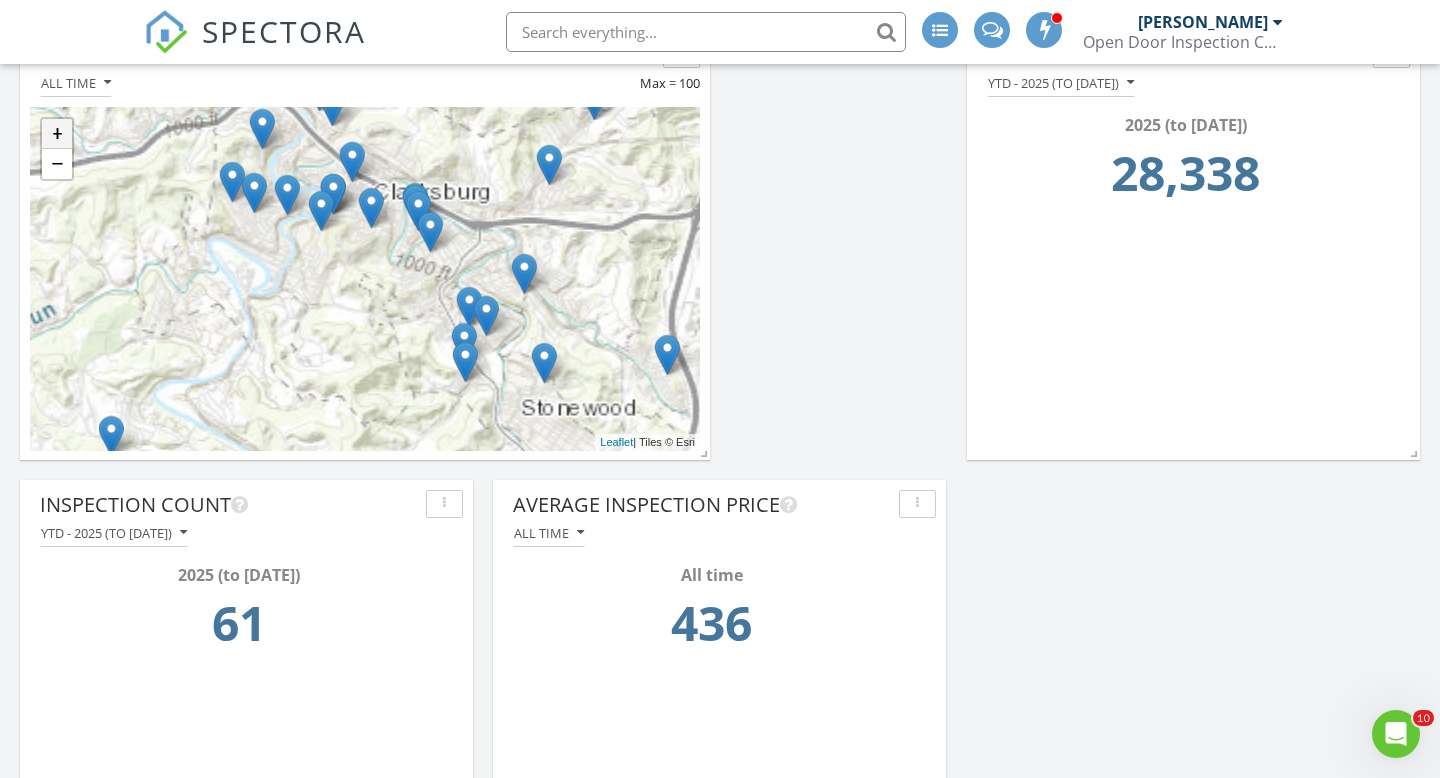 click on "+" at bounding box center [57, 134] 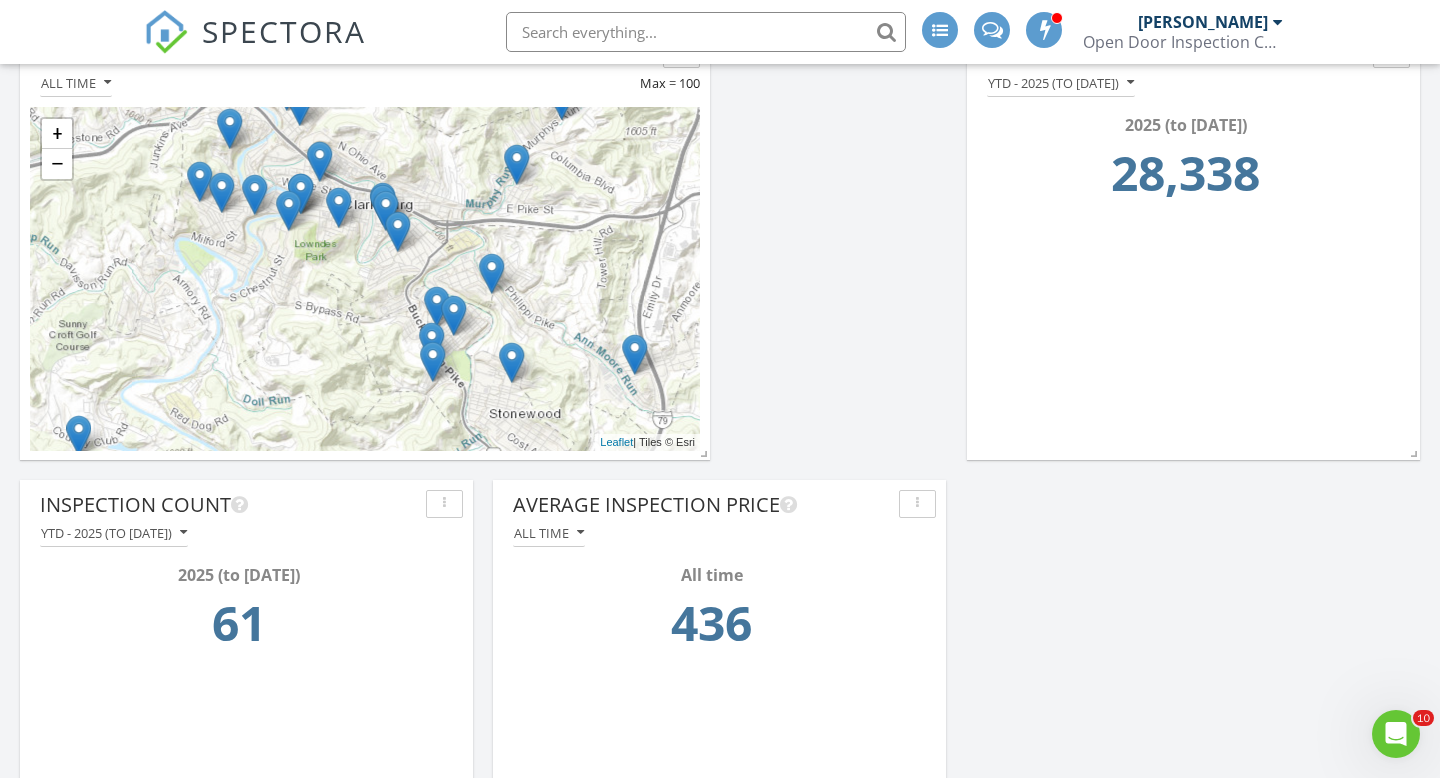 drag, startPoint x: 465, startPoint y: 256, endPoint x: 427, endPoint y: 257, distance: 38.013157 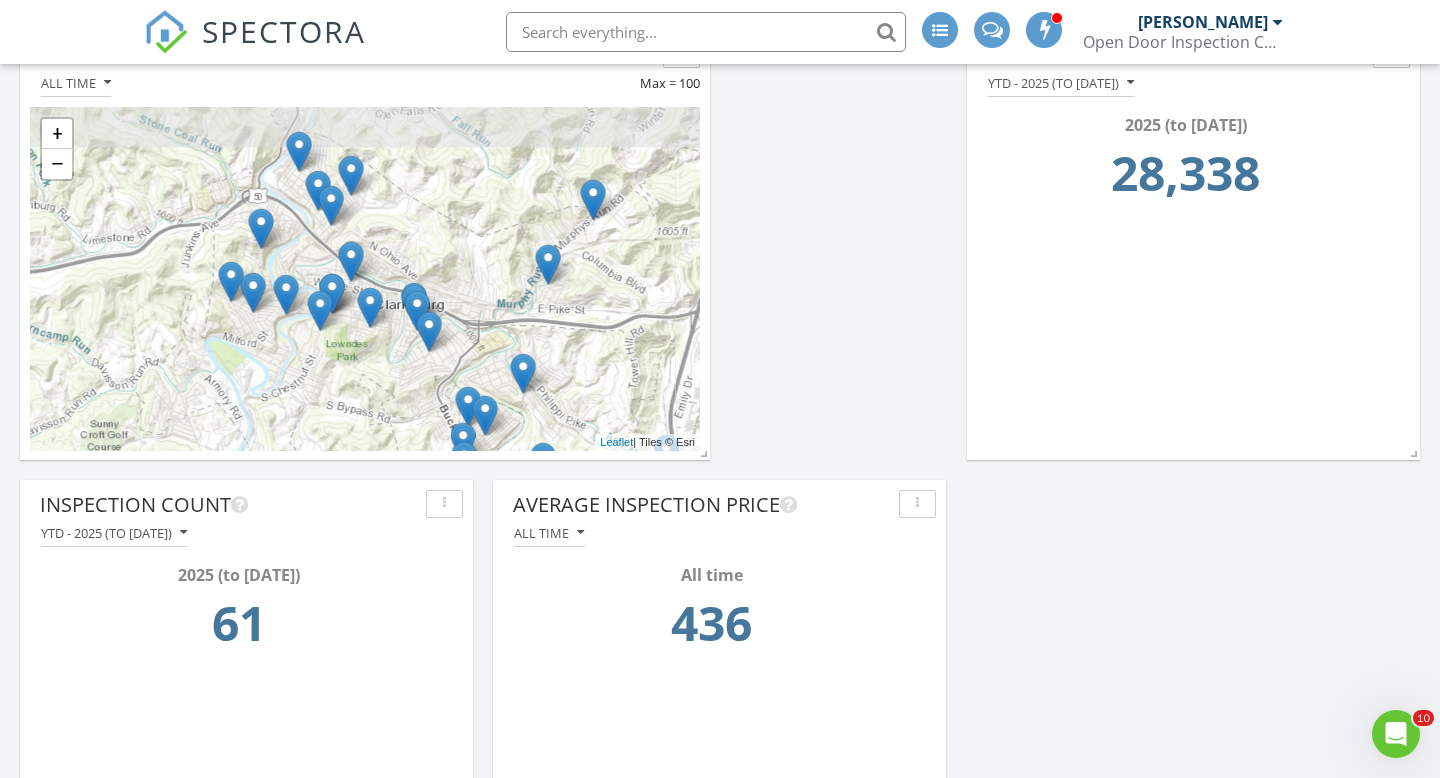 drag, startPoint x: 538, startPoint y: 170, endPoint x: 571, endPoint y: 268, distance: 103.40696 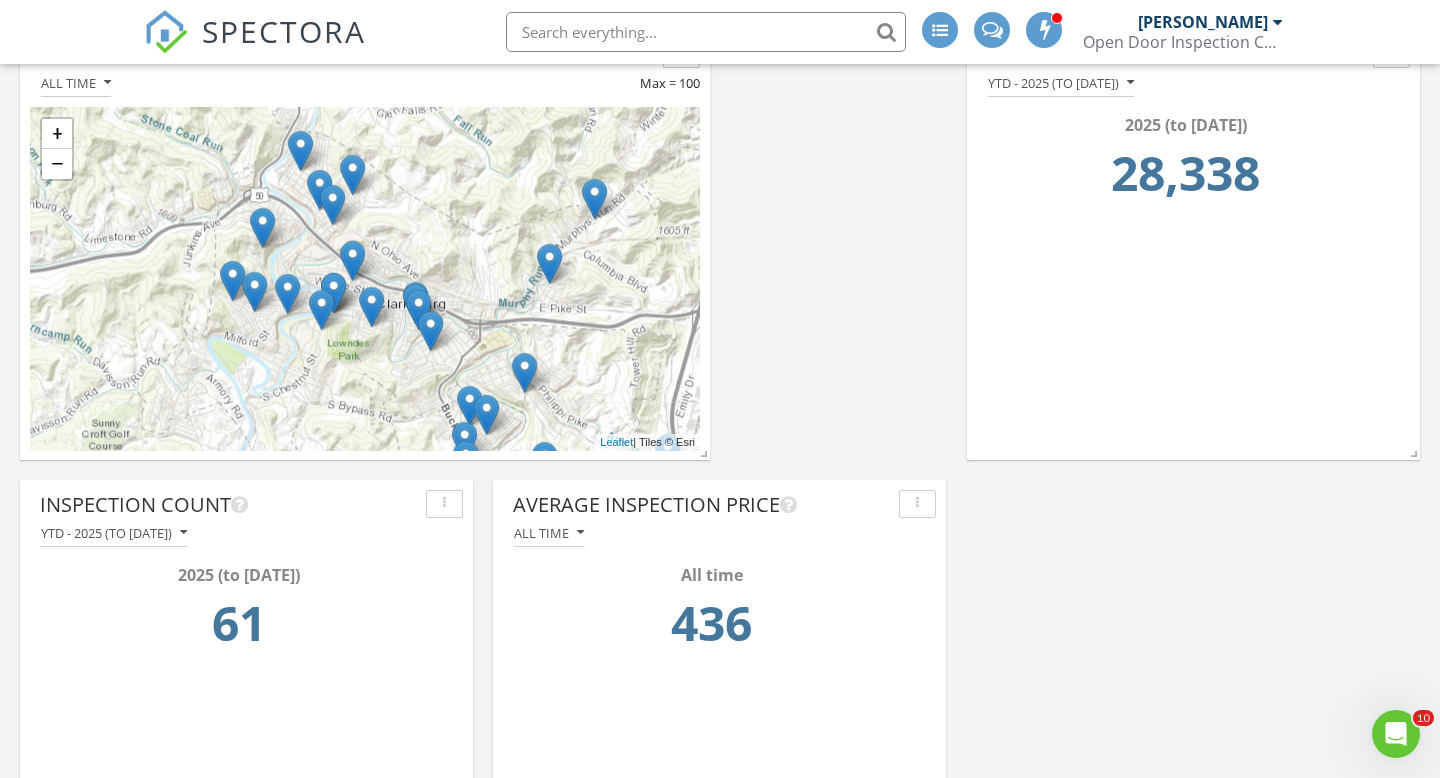 click at bounding box center (418, 309) 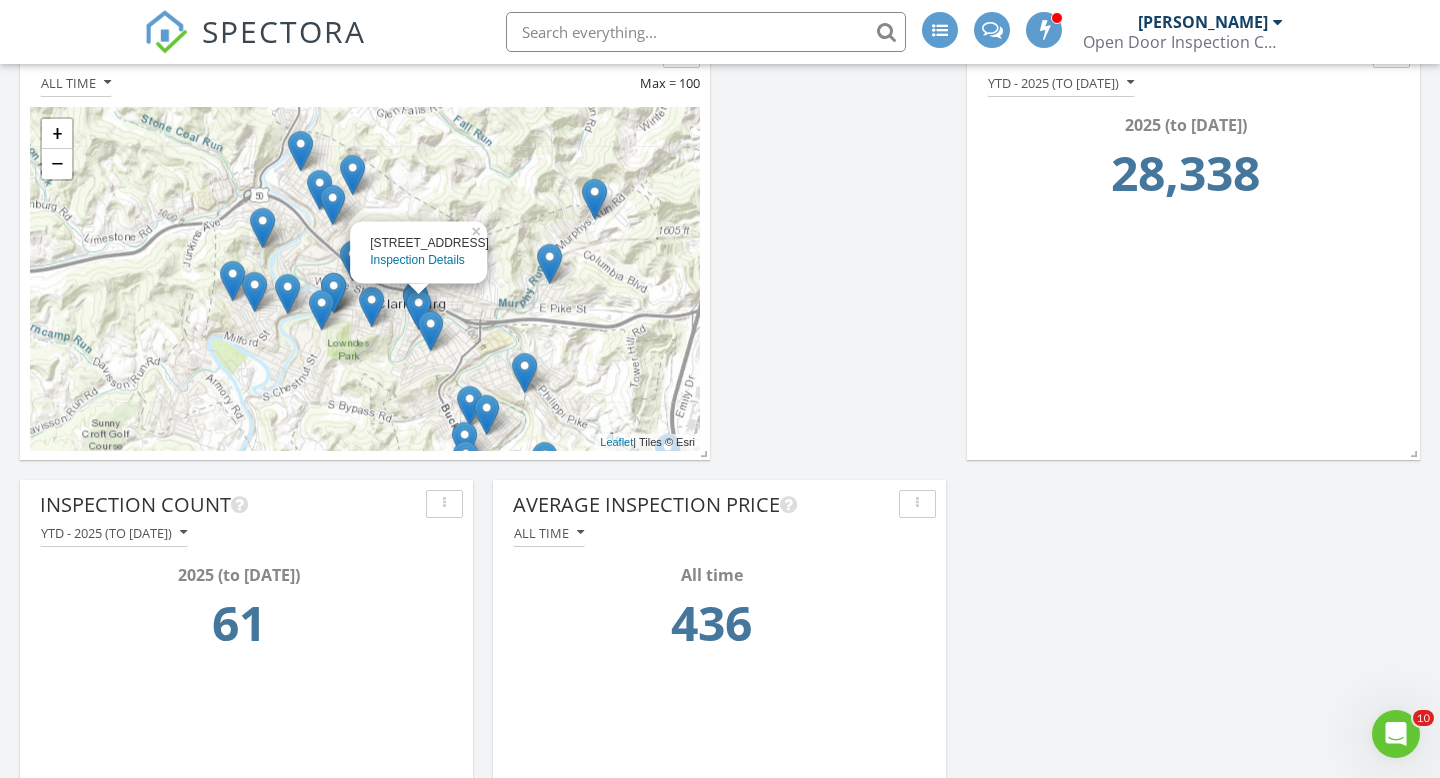 click on "282 Clay St Inspection Details" at bounding box center (418, 253) 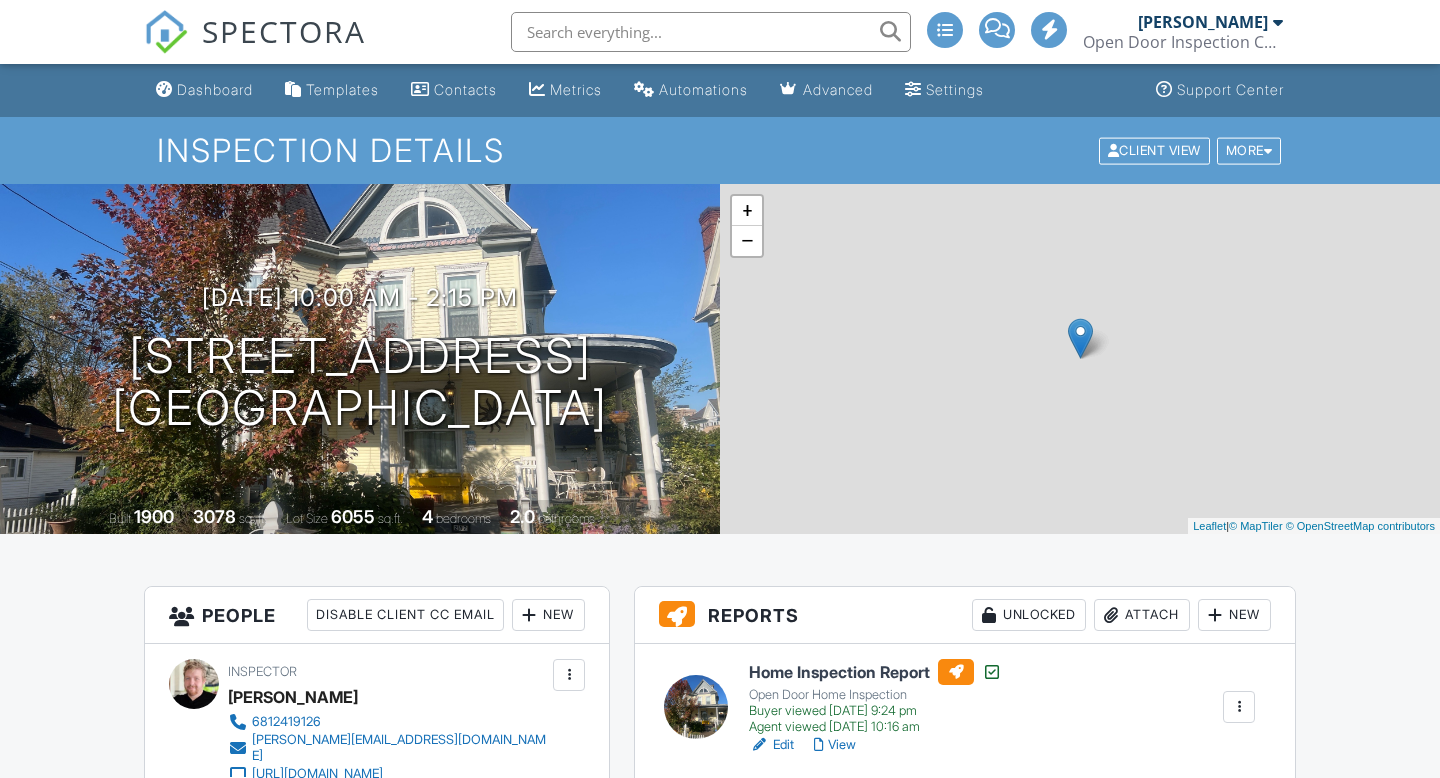 scroll, scrollTop: 0, scrollLeft: 0, axis: both 